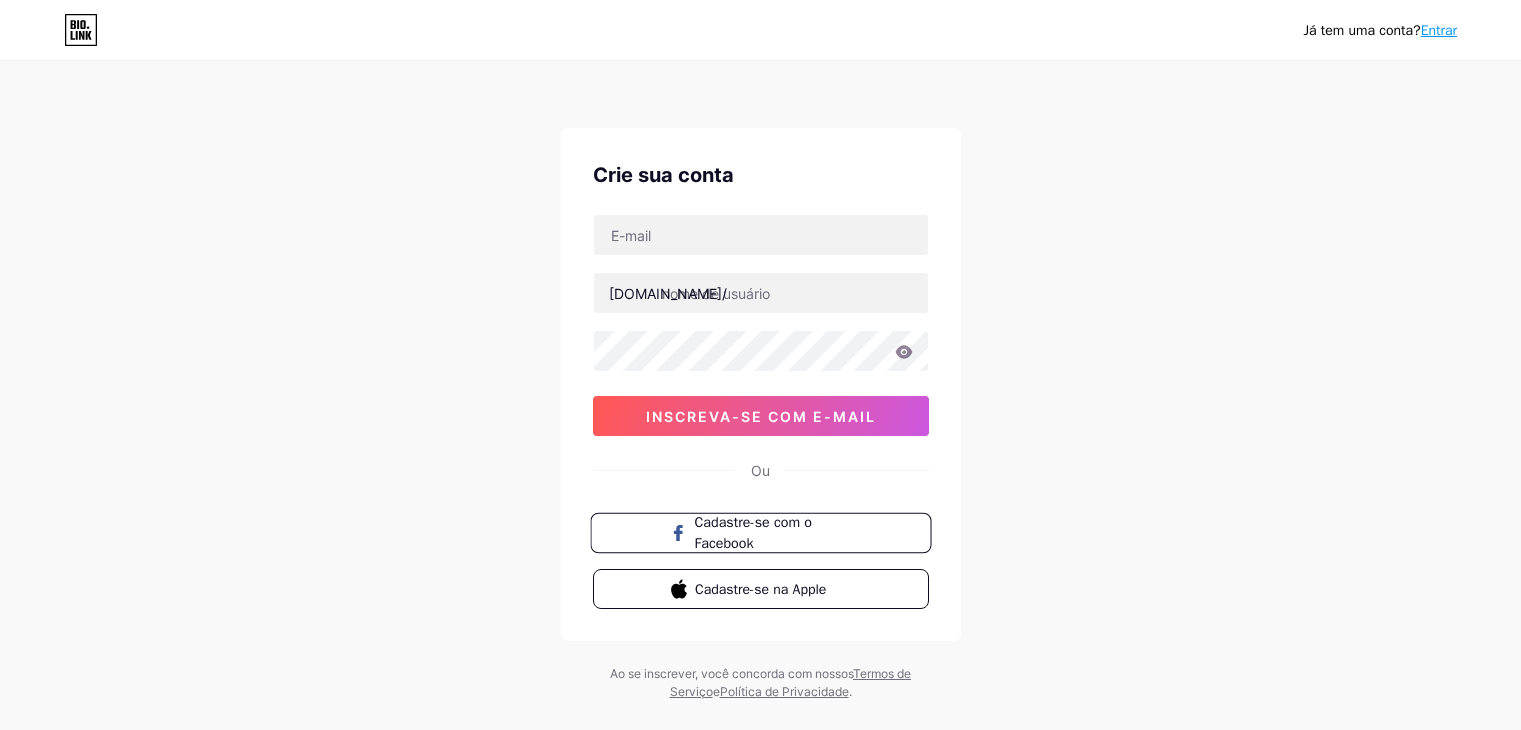 scroll, scrollTop: 0, scrollLeft: 0, axis: both 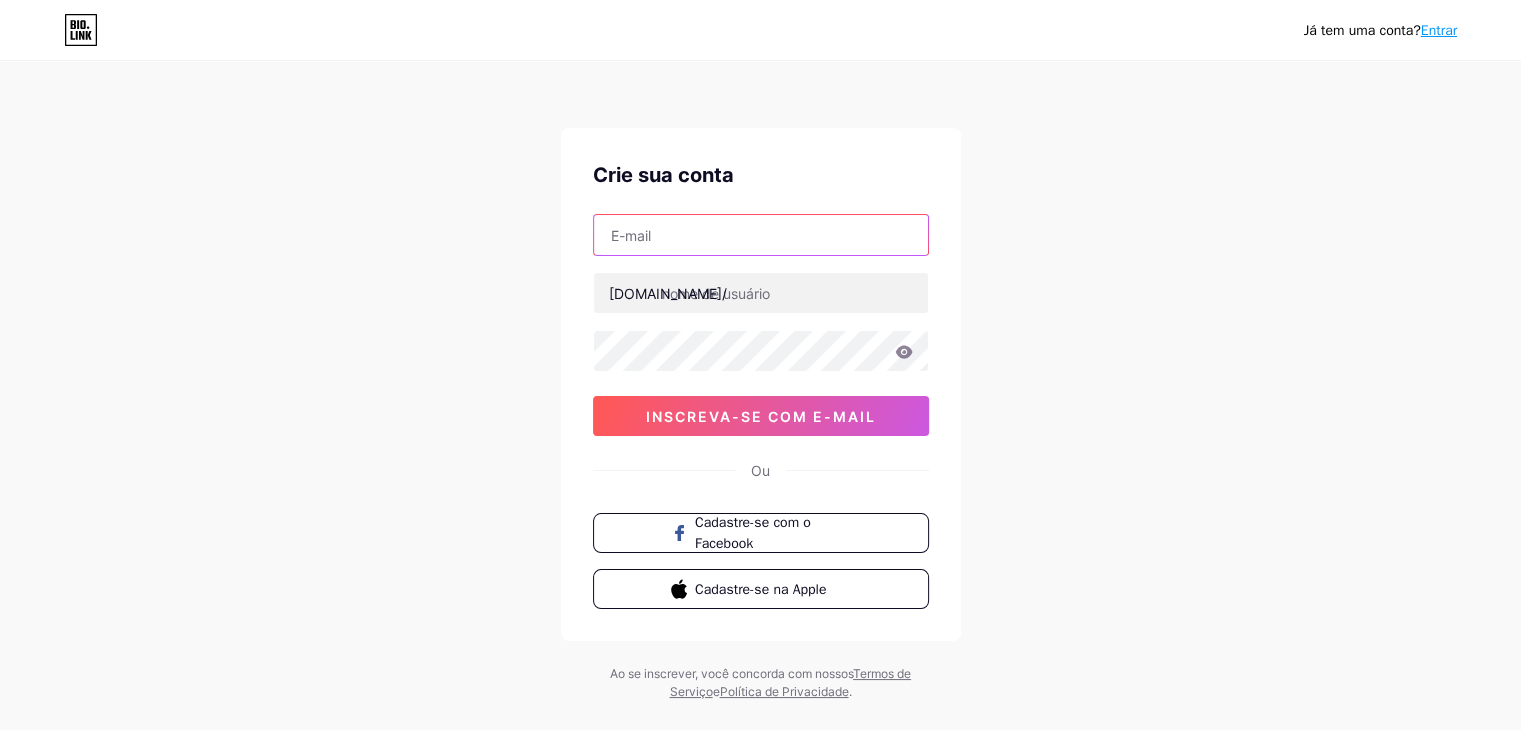 click at bounding box center [761, 235] 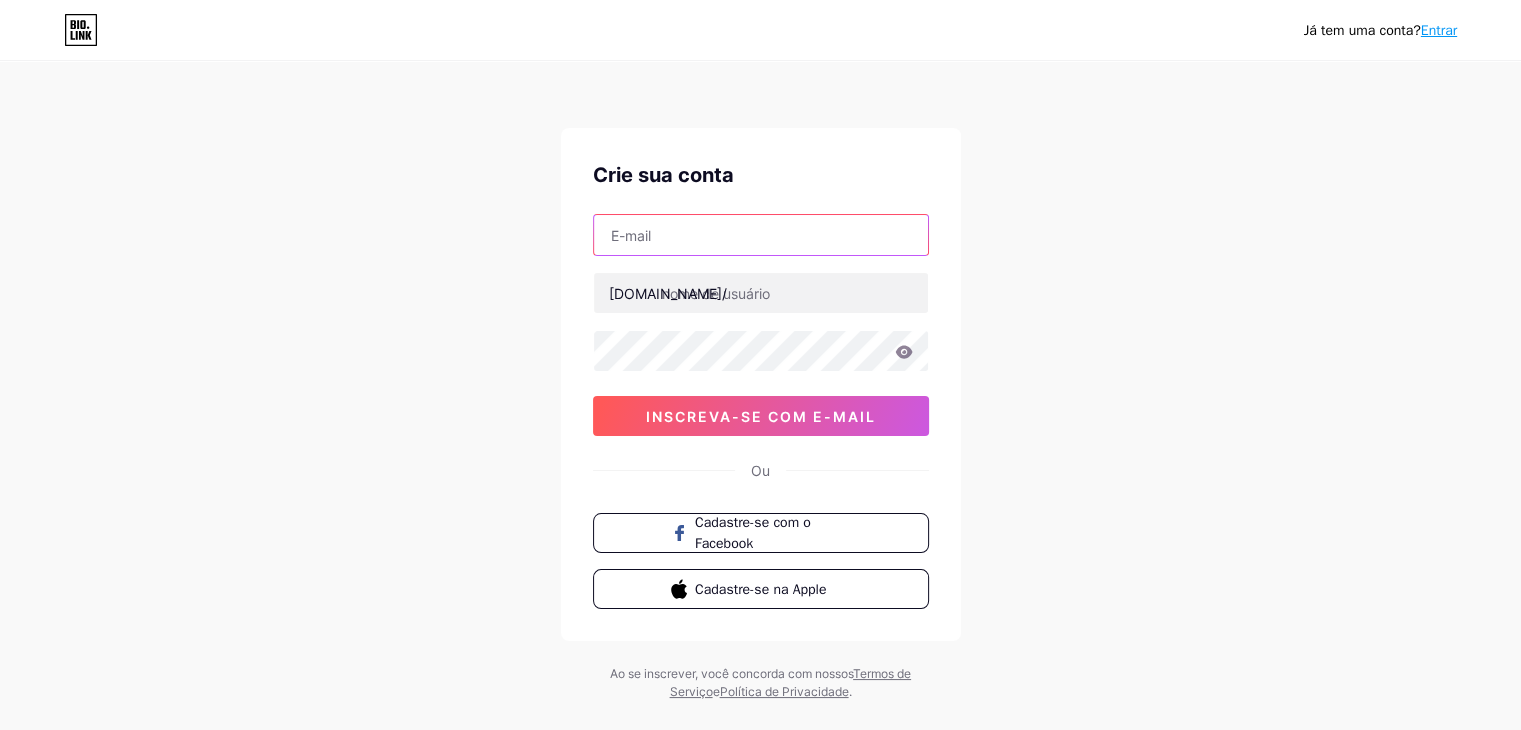 type on "[PERSON_NAME][EMAIL_ADDRESS][DOMAIN_NAME]" 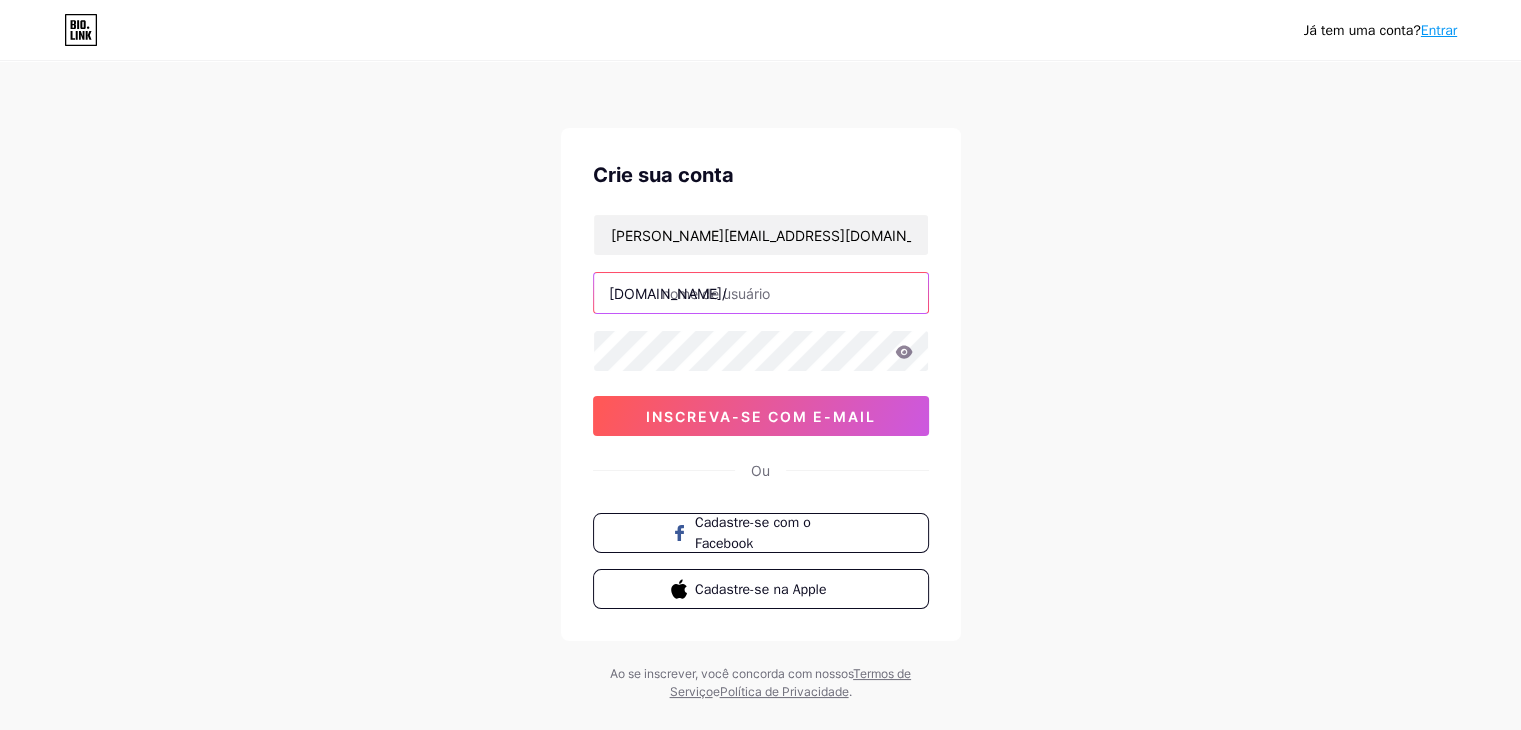 click at bounding box center [761, 293] 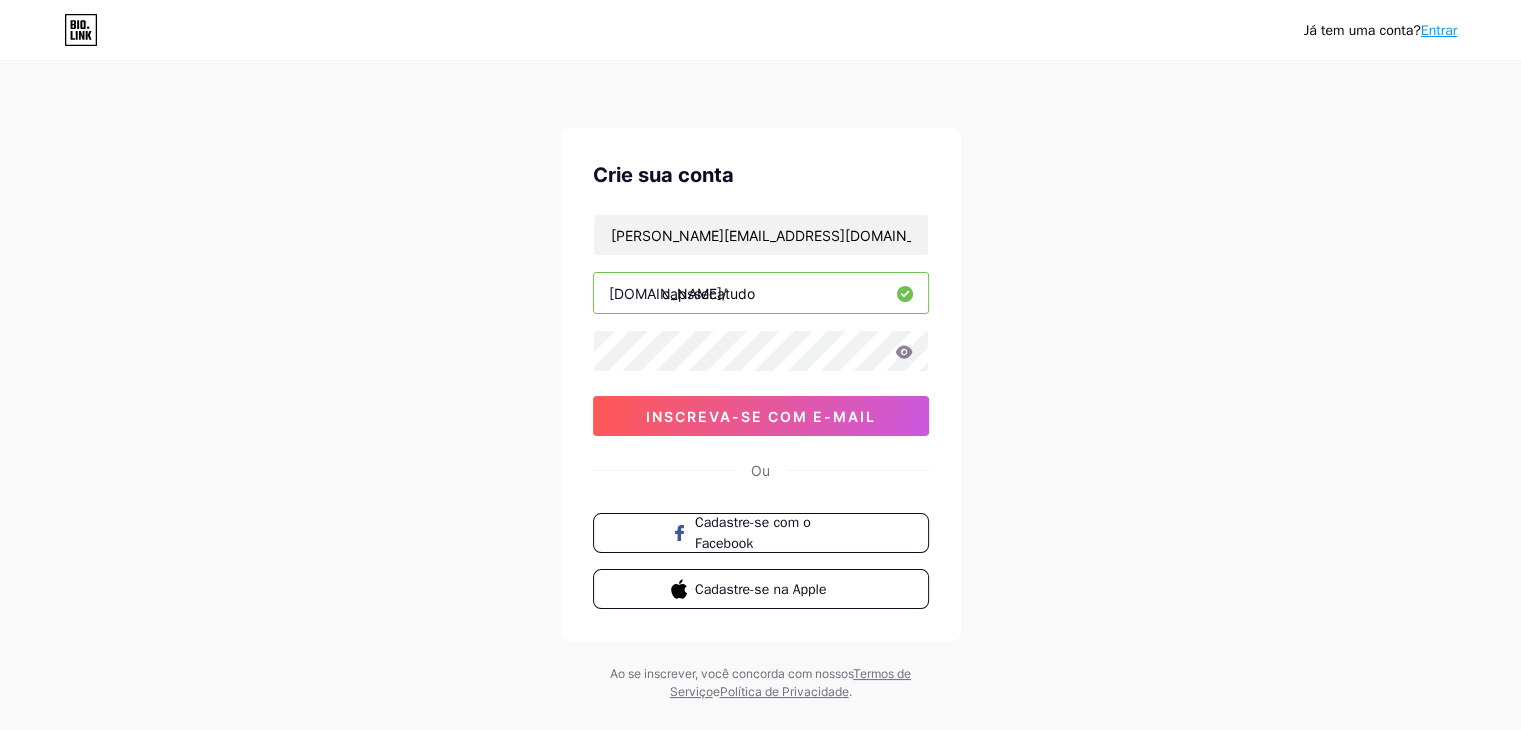 type on "capssecatudo" 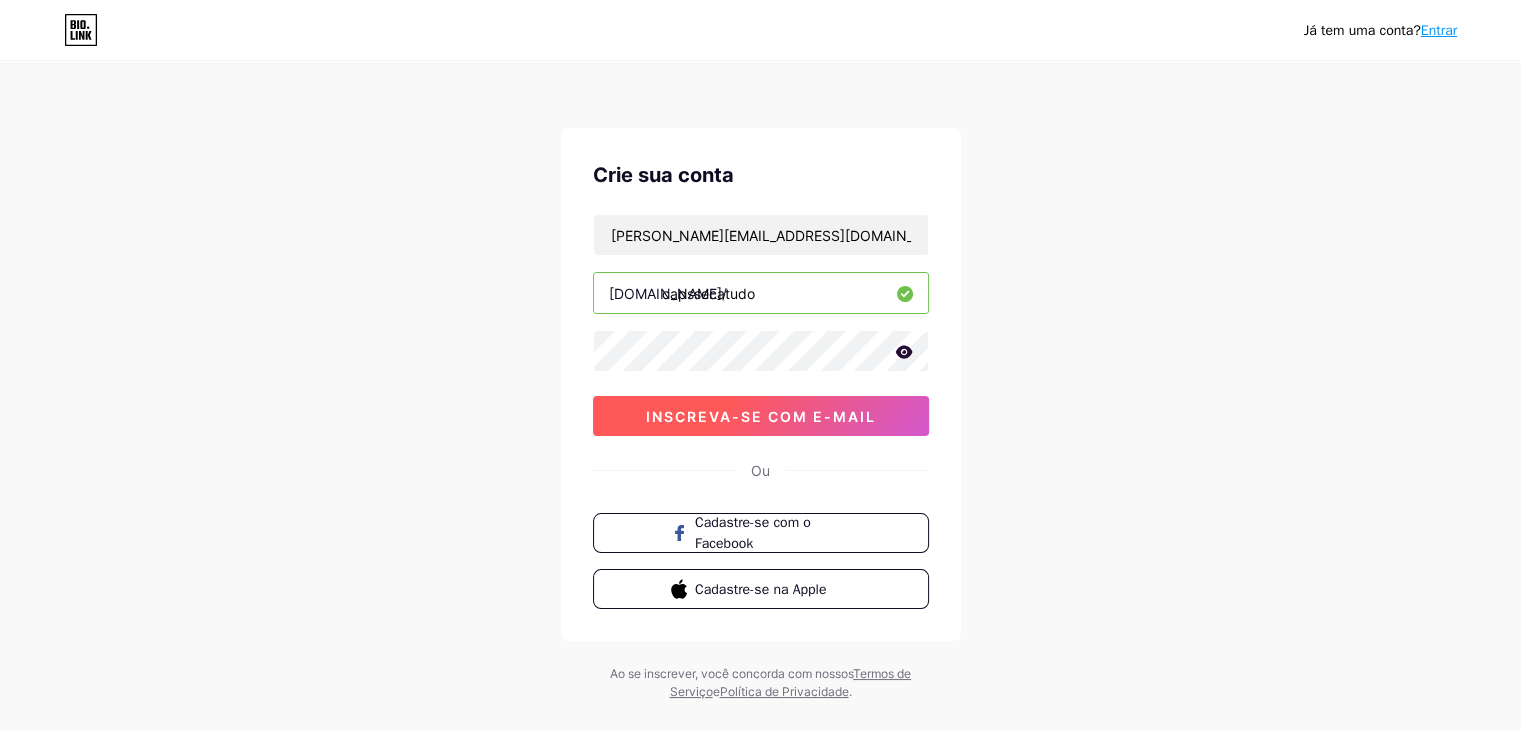 click on "inscreva-se com e-mail" at bounding box center (761, 416) 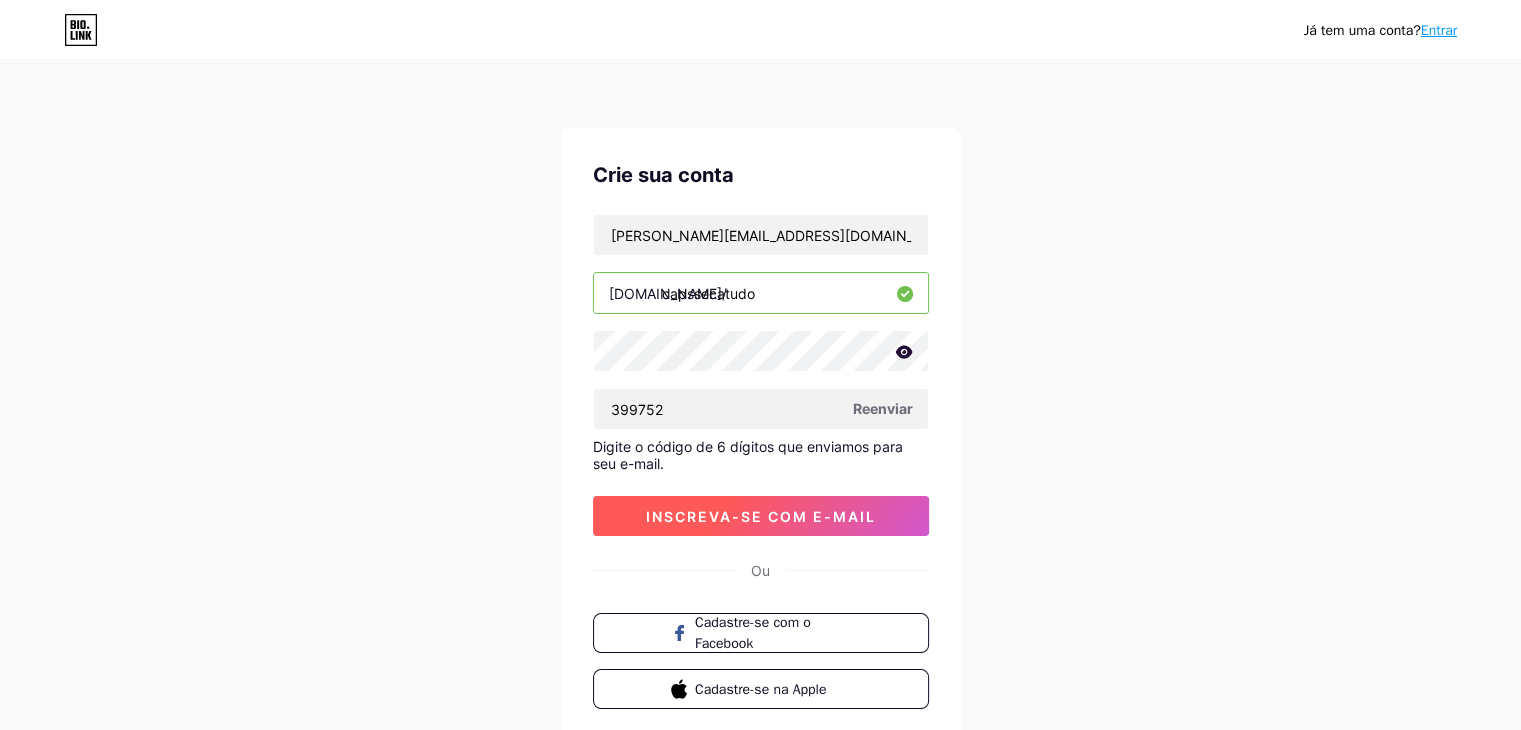 type on "399752" 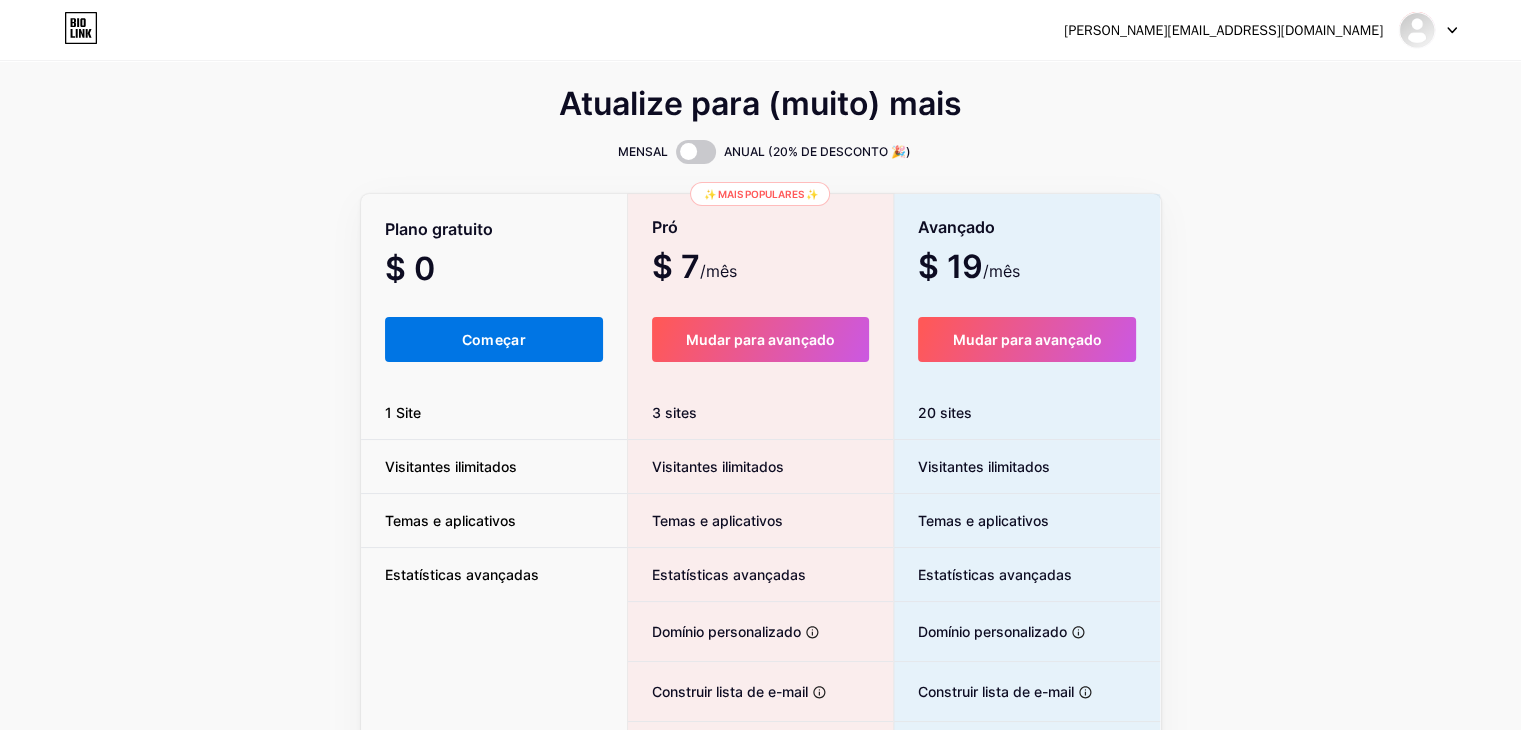 click on "Começar" at bounding box center (494, 339) 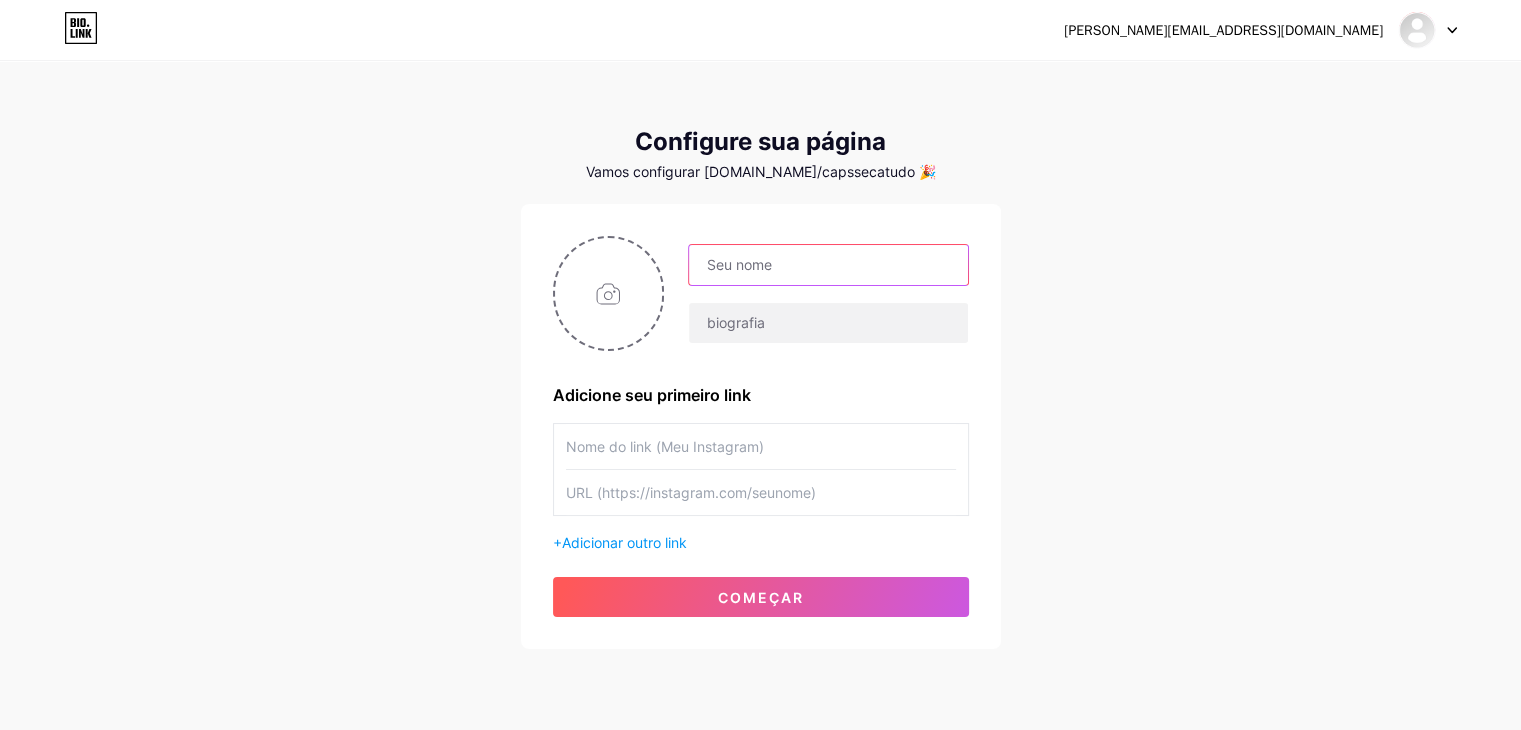 click at bounding box center (828, 265) 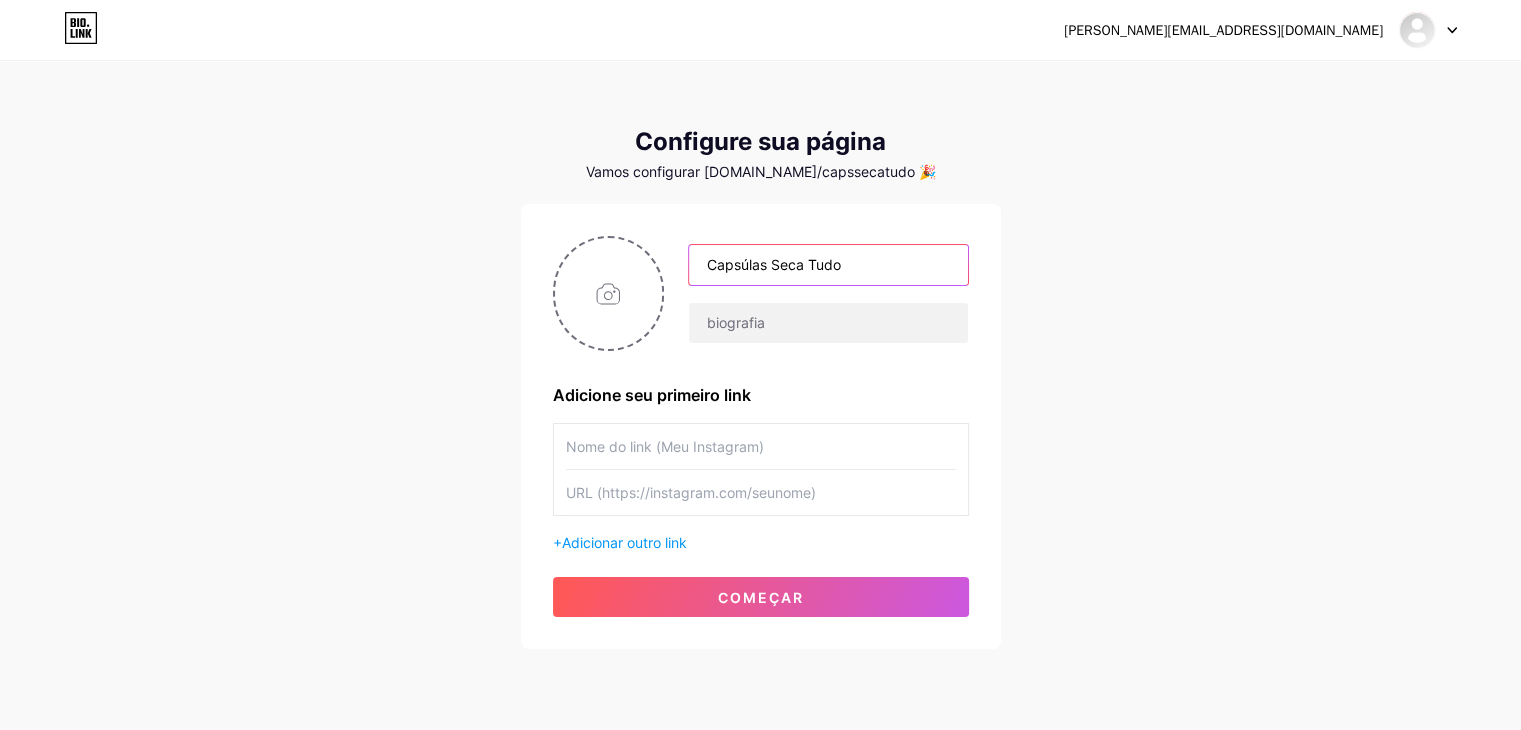 click on "Capsúlas Seca Tudo" at bounding box center (828, 265) 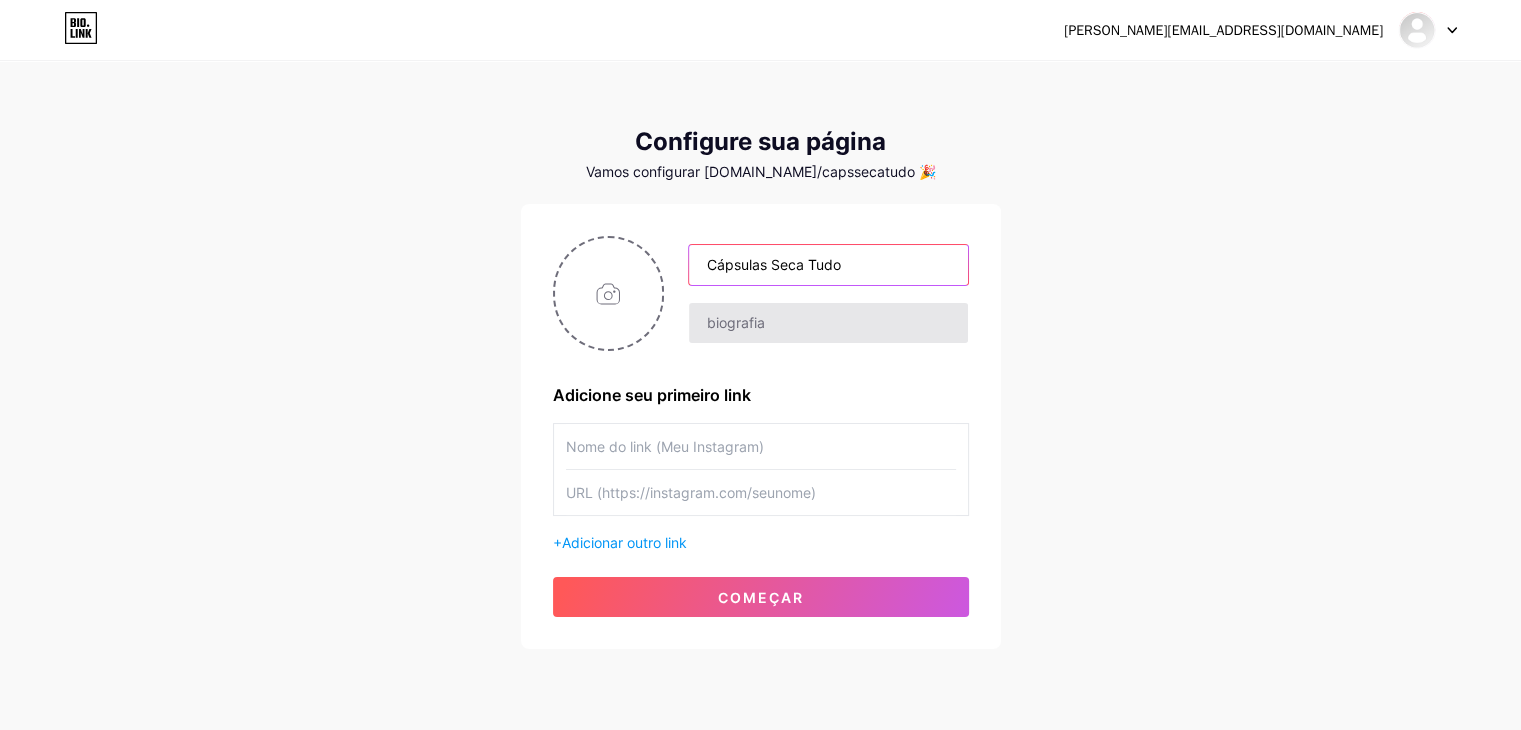 type on "Cápsulas Seca Tudo" 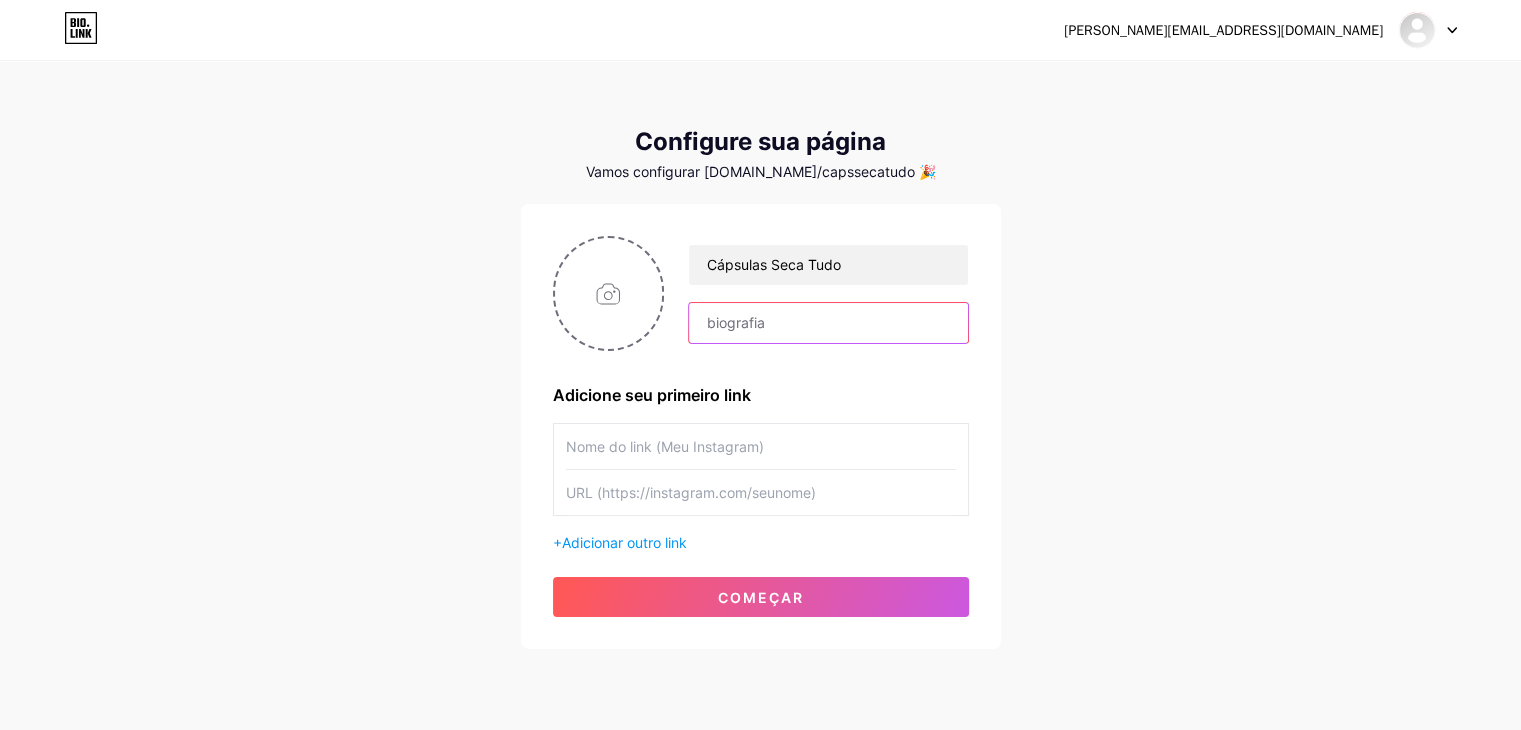 click at bounding box center [828, 323] 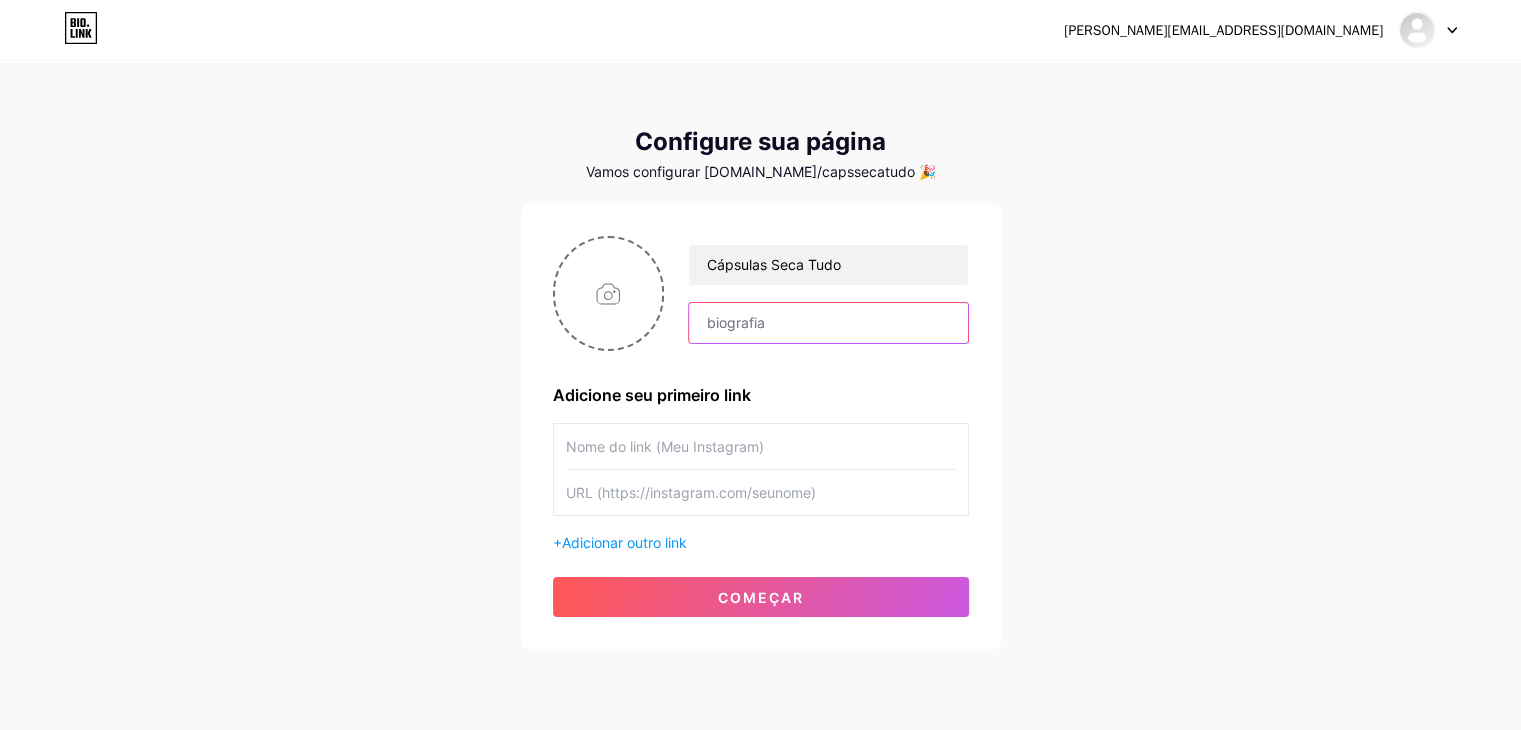 paste on "💊 Cápsulas naturais que secam de verdade   🔥 Emagrecimento saudável em até 30 dias   🌿 Resultados reais e 100% garantidos   👇 Clique e descubra como" 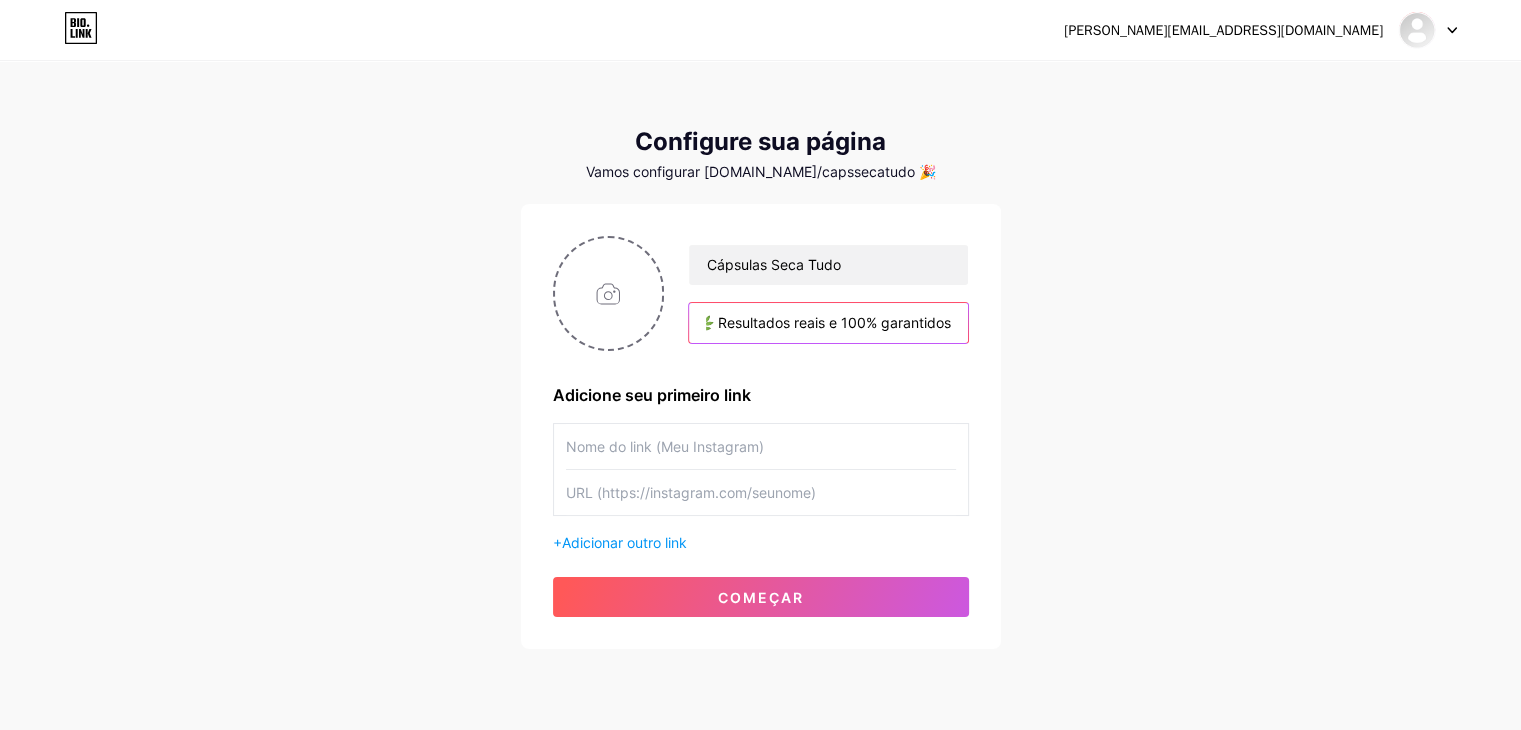 scroll, scrollTop: 0, scrollLeft: 627, axis: horizontal 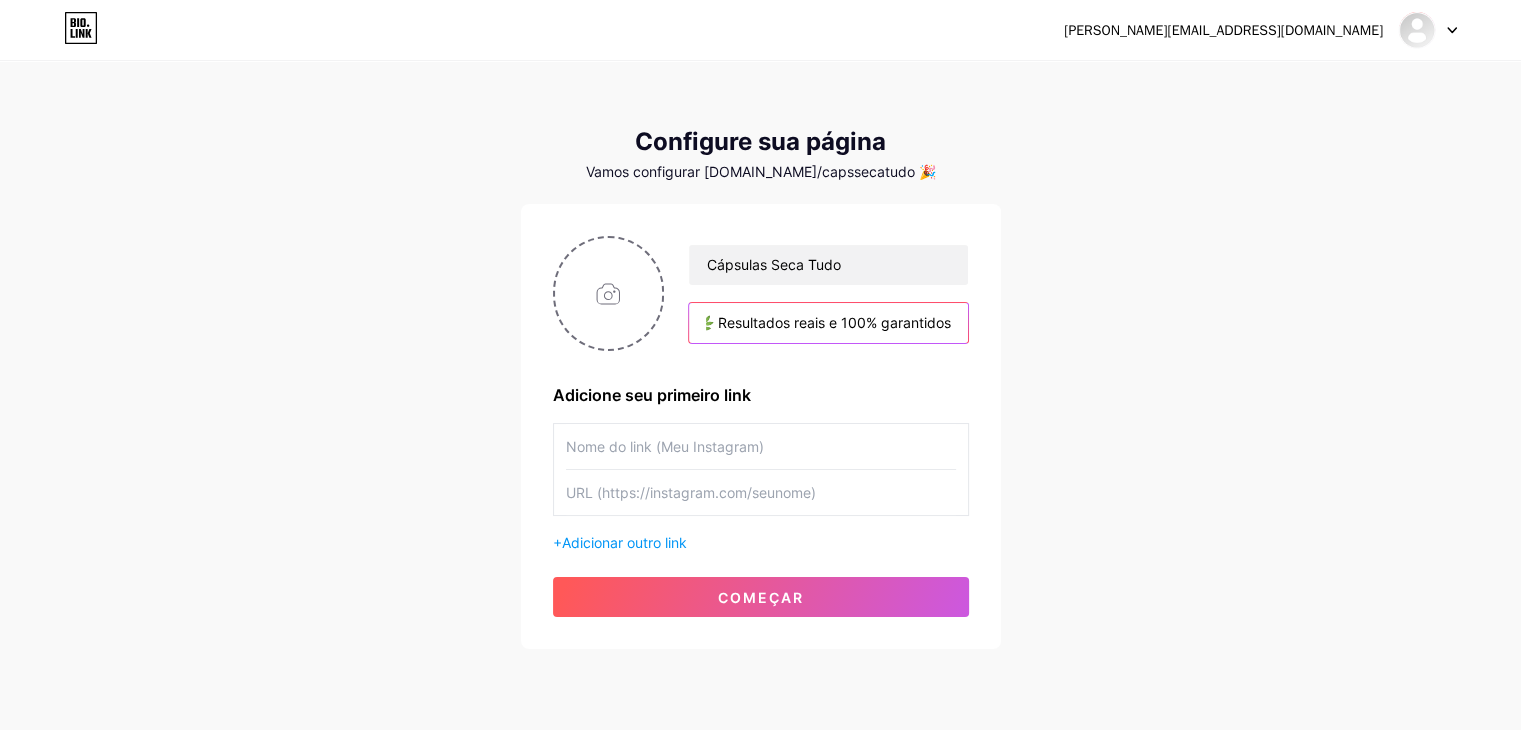 type on "💊 Cápsulas naturais que secam de verdade   🔥 Emagrecimento saudável em até 30 dias   🌿 Resultados reais e 100% garantidos" 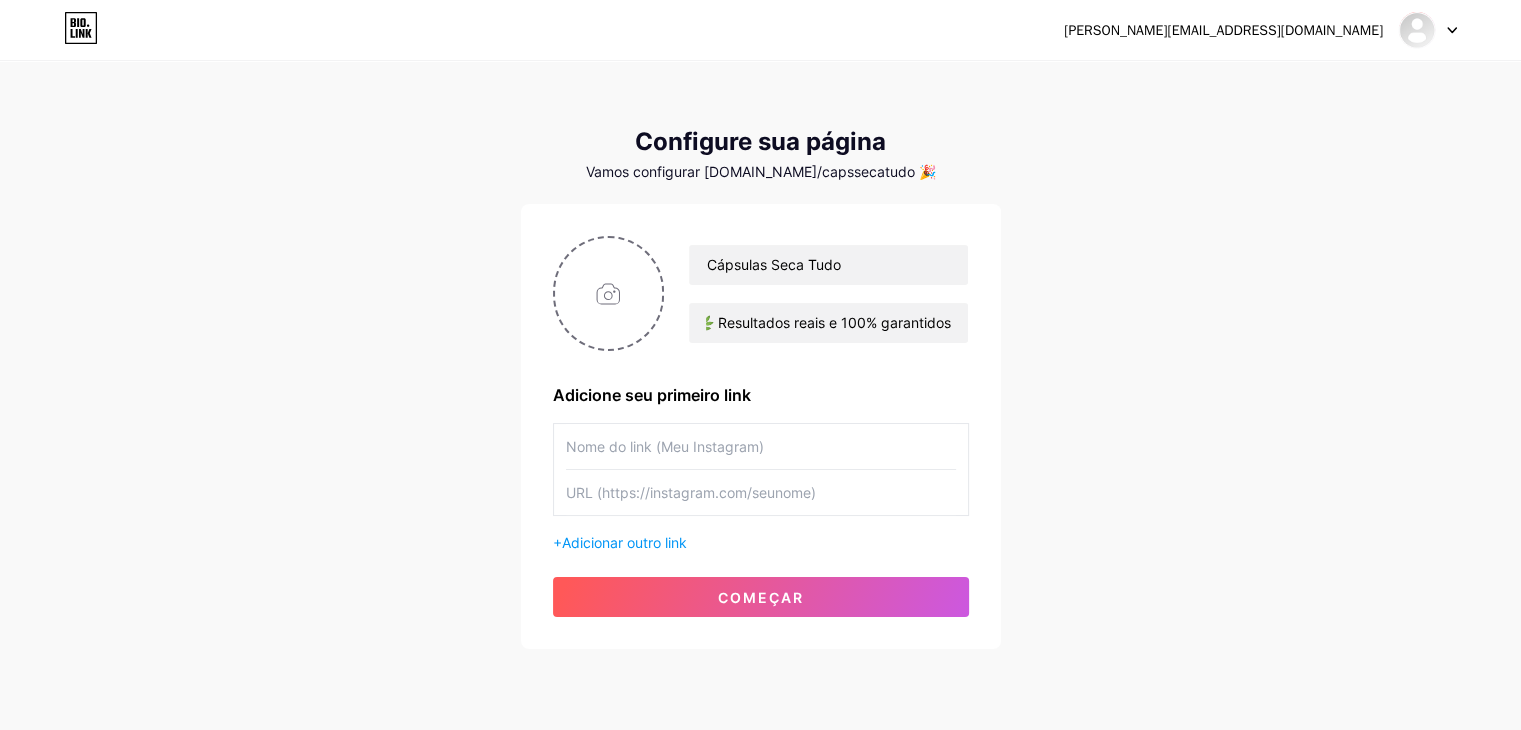 scroll, scrollTop: 0, scrollLeft: 0, axis: both 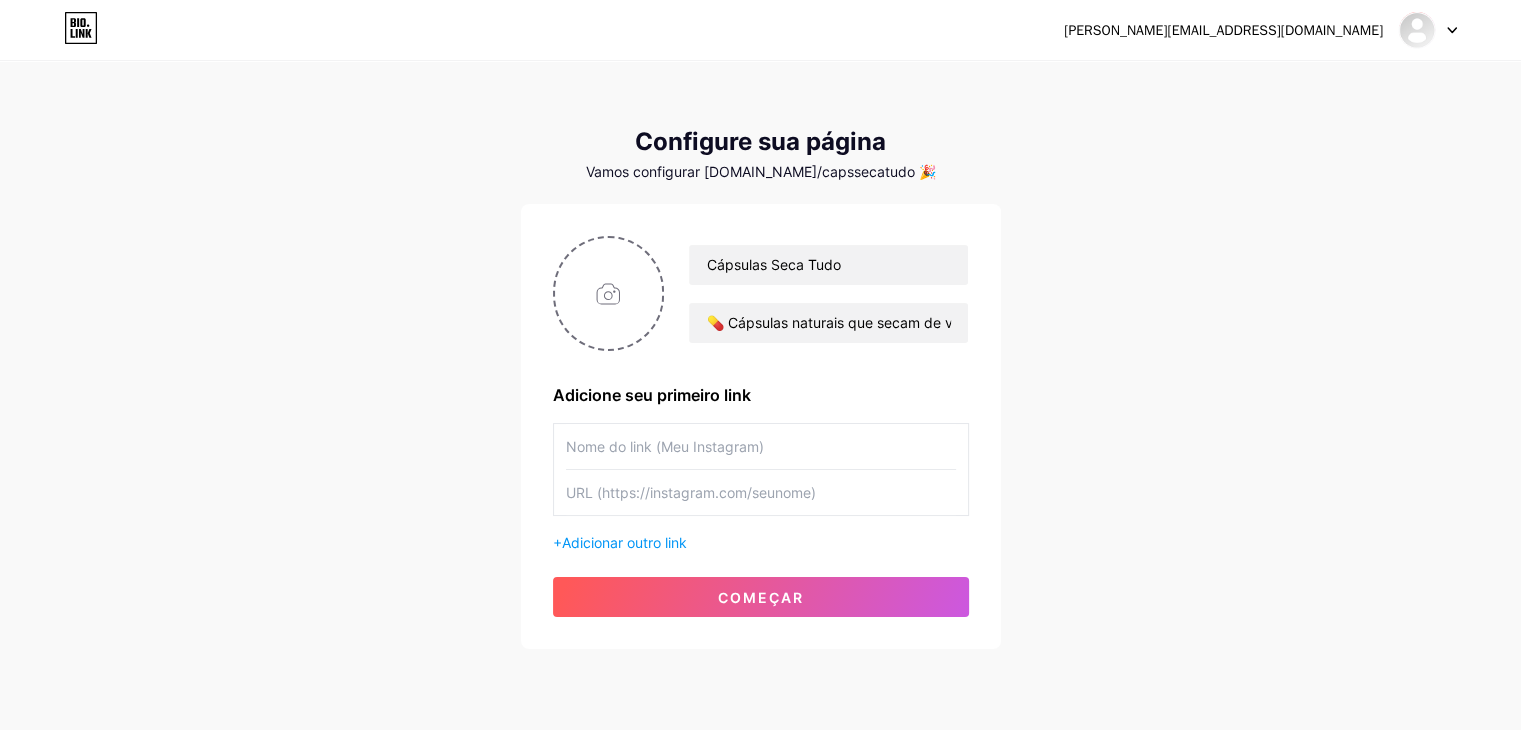 click at bounding box center (761, 446) 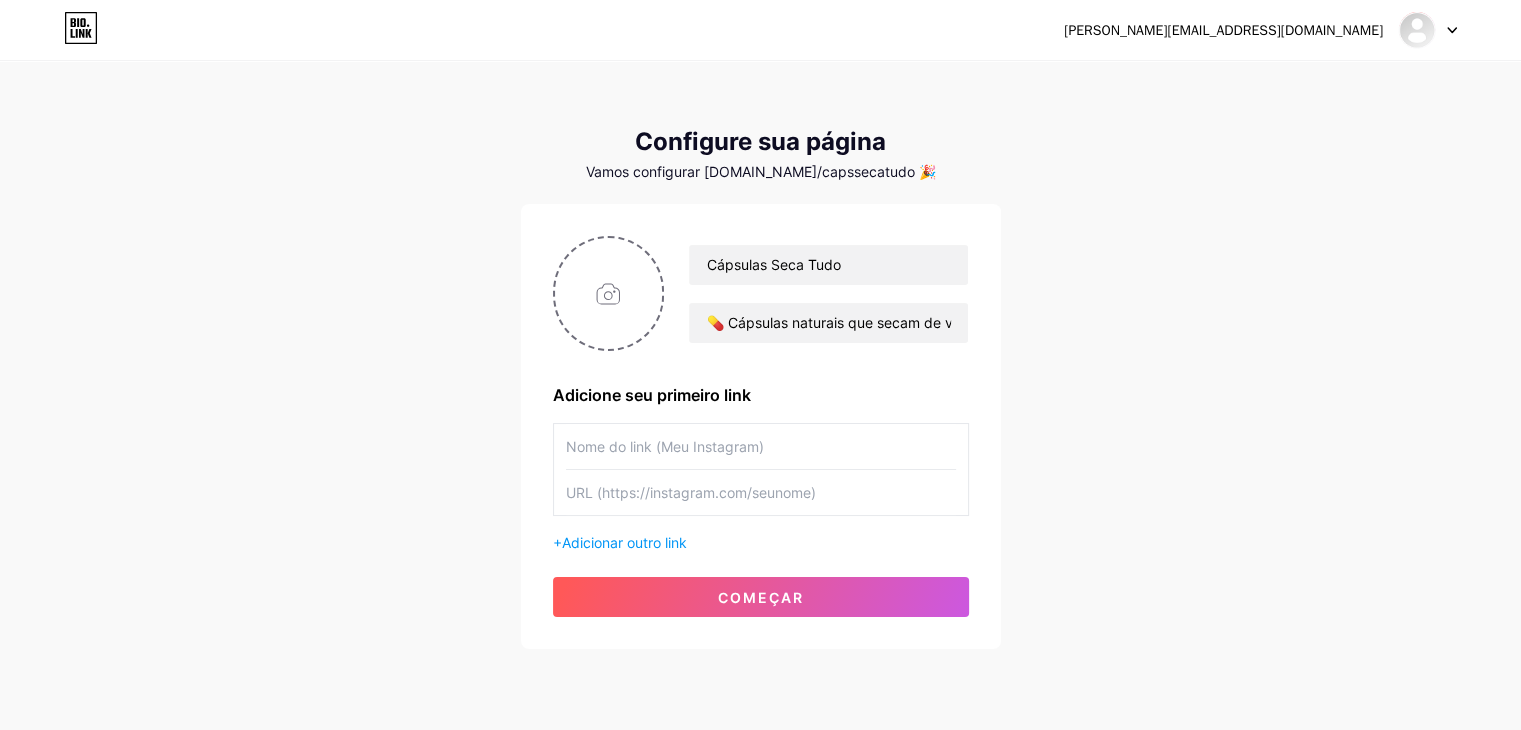 paste on "[URL][DOMAIN_NAME]" 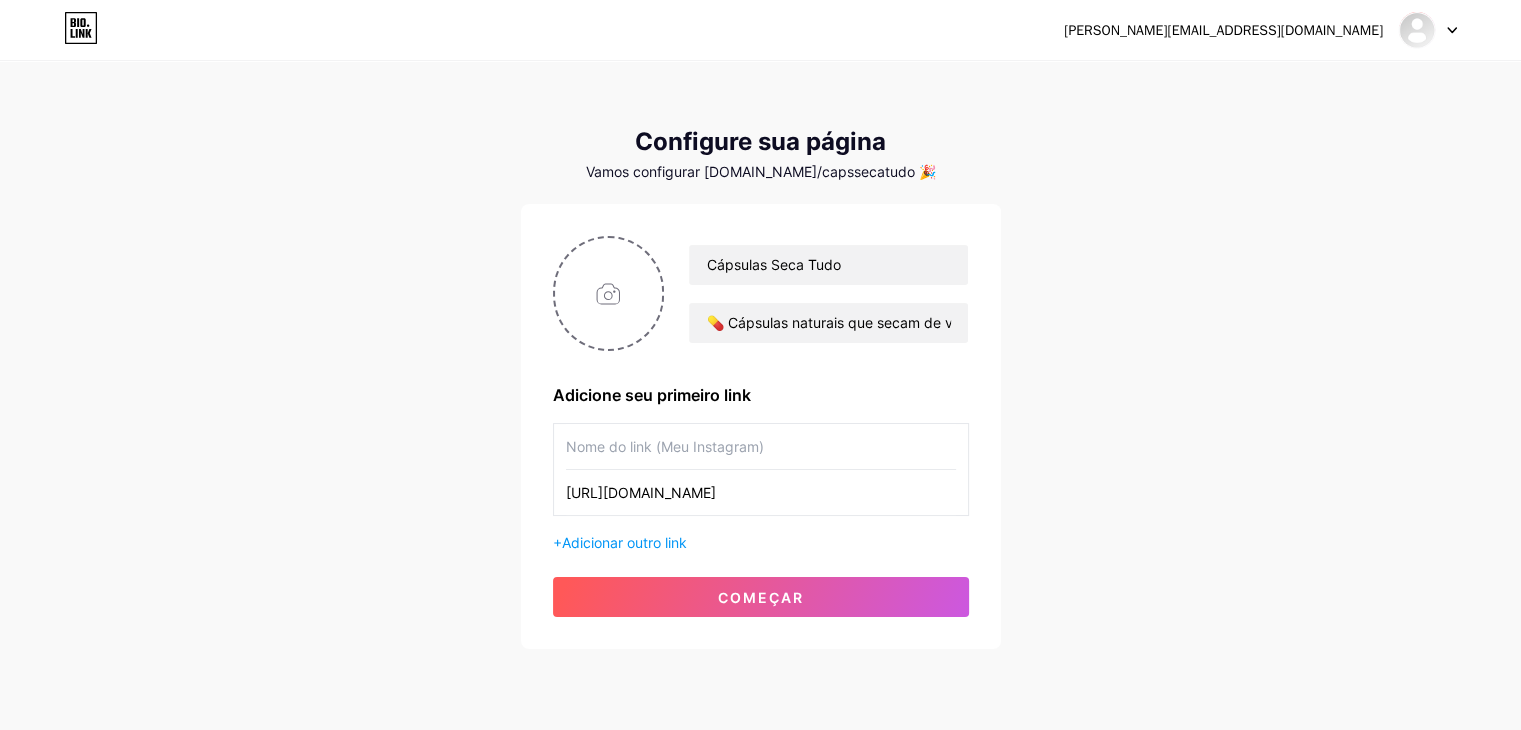 type on "[URL][DOMAIN_NAME]" 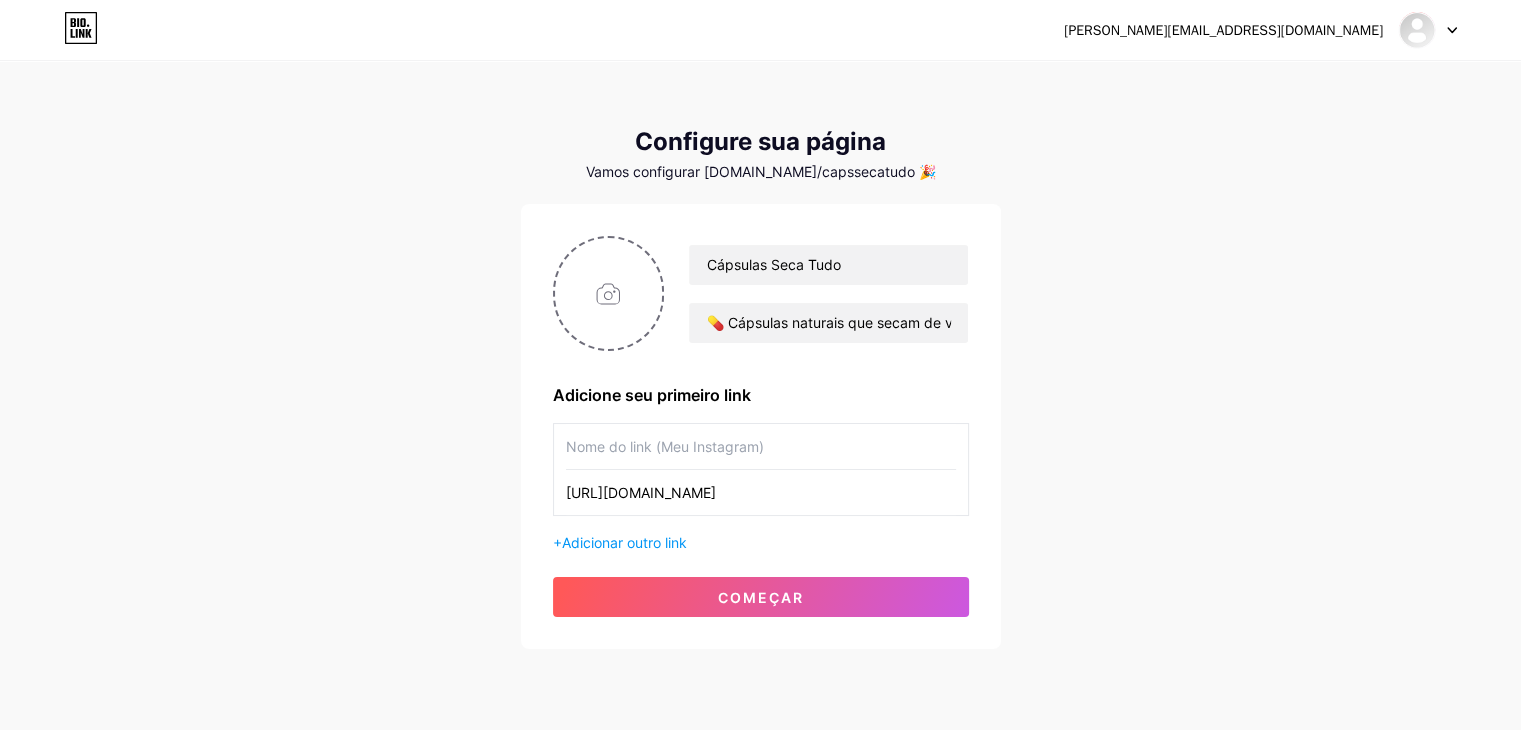 paste on "Ozenvitta é um suplemento alimentar desenvolvido para potencializar o emagrecimento" 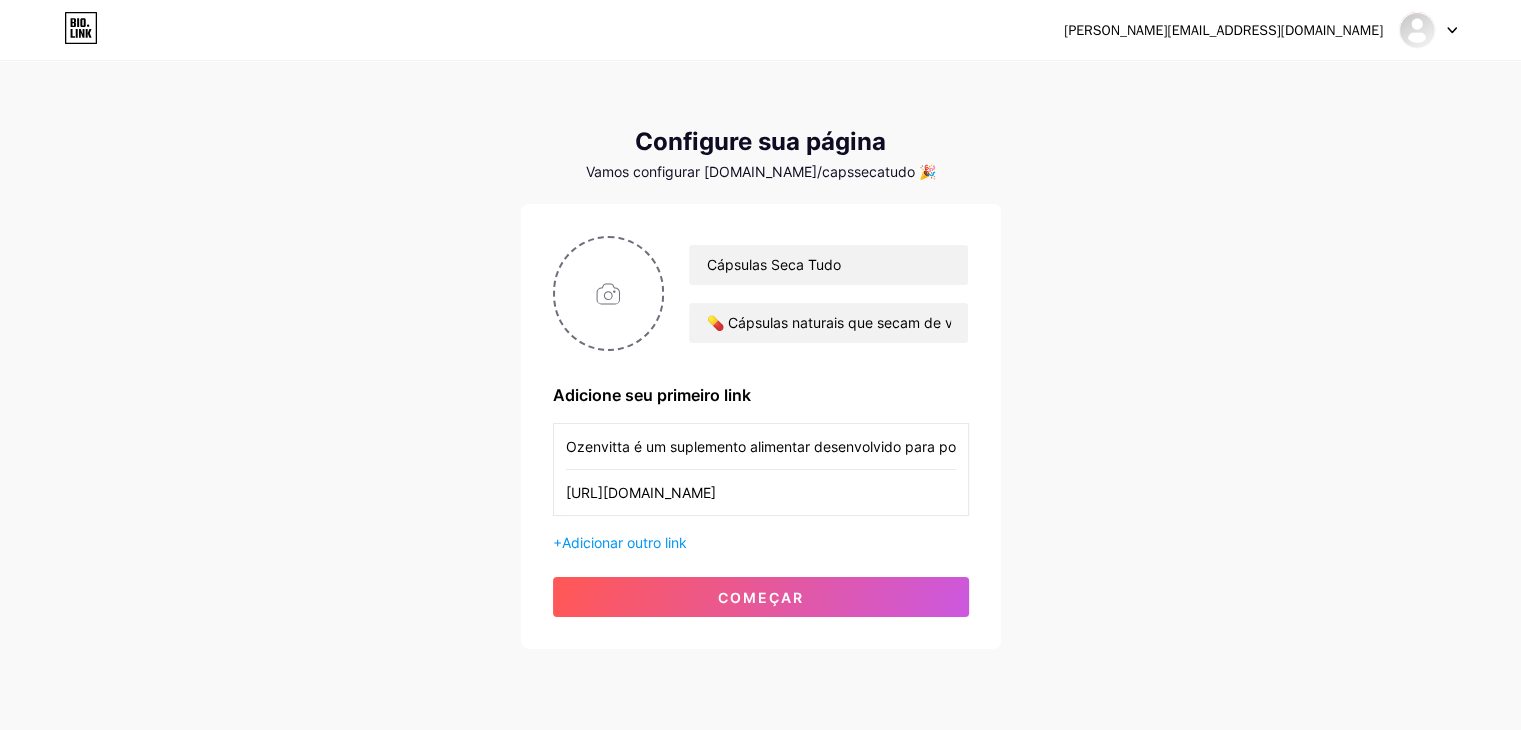 scroll, scrollTop: 0, scrollLeft: 188, axis: horizontal 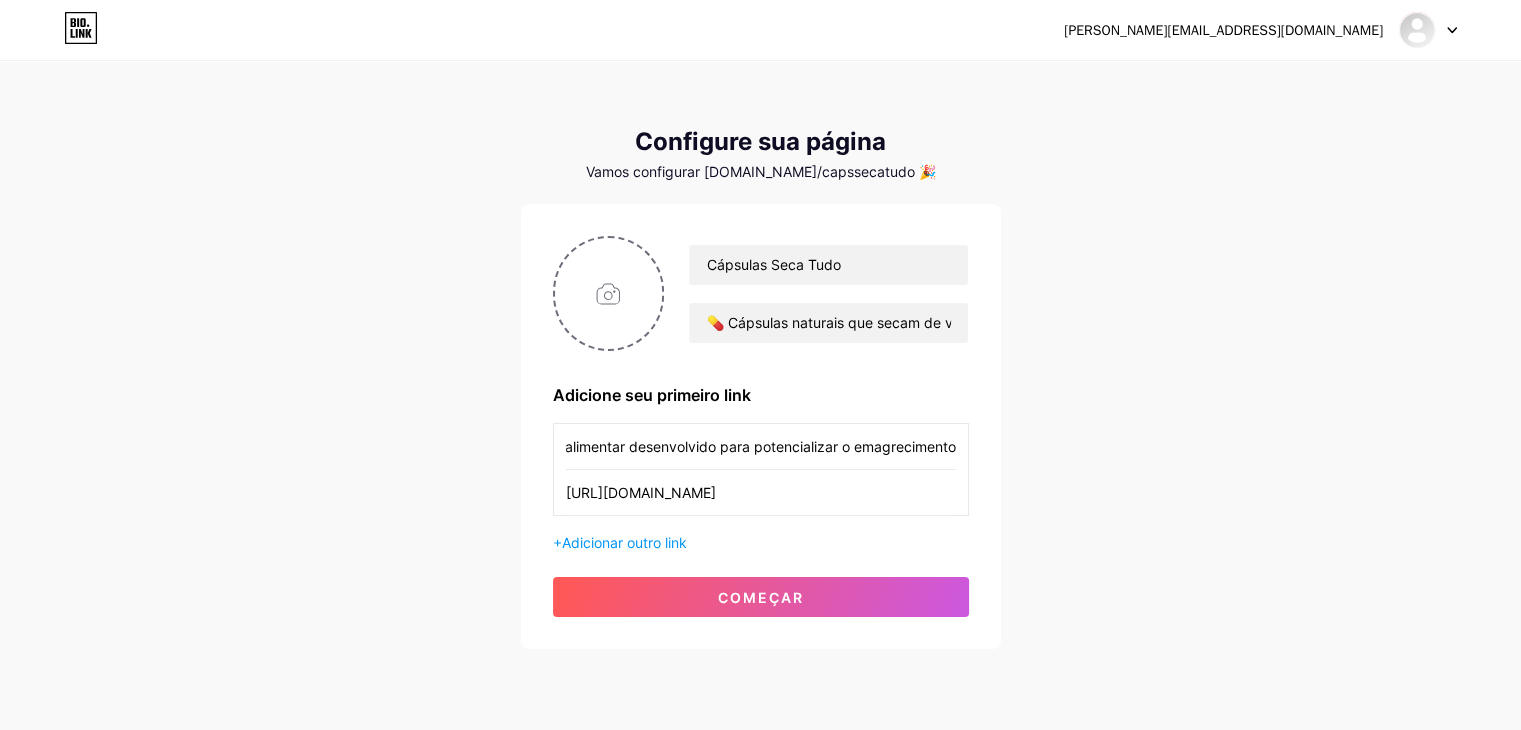 click on "Ozenvitta é um suplemento alimentar desenvolvido para potencializar o emagrecimento" at bounding box center (761, 446) 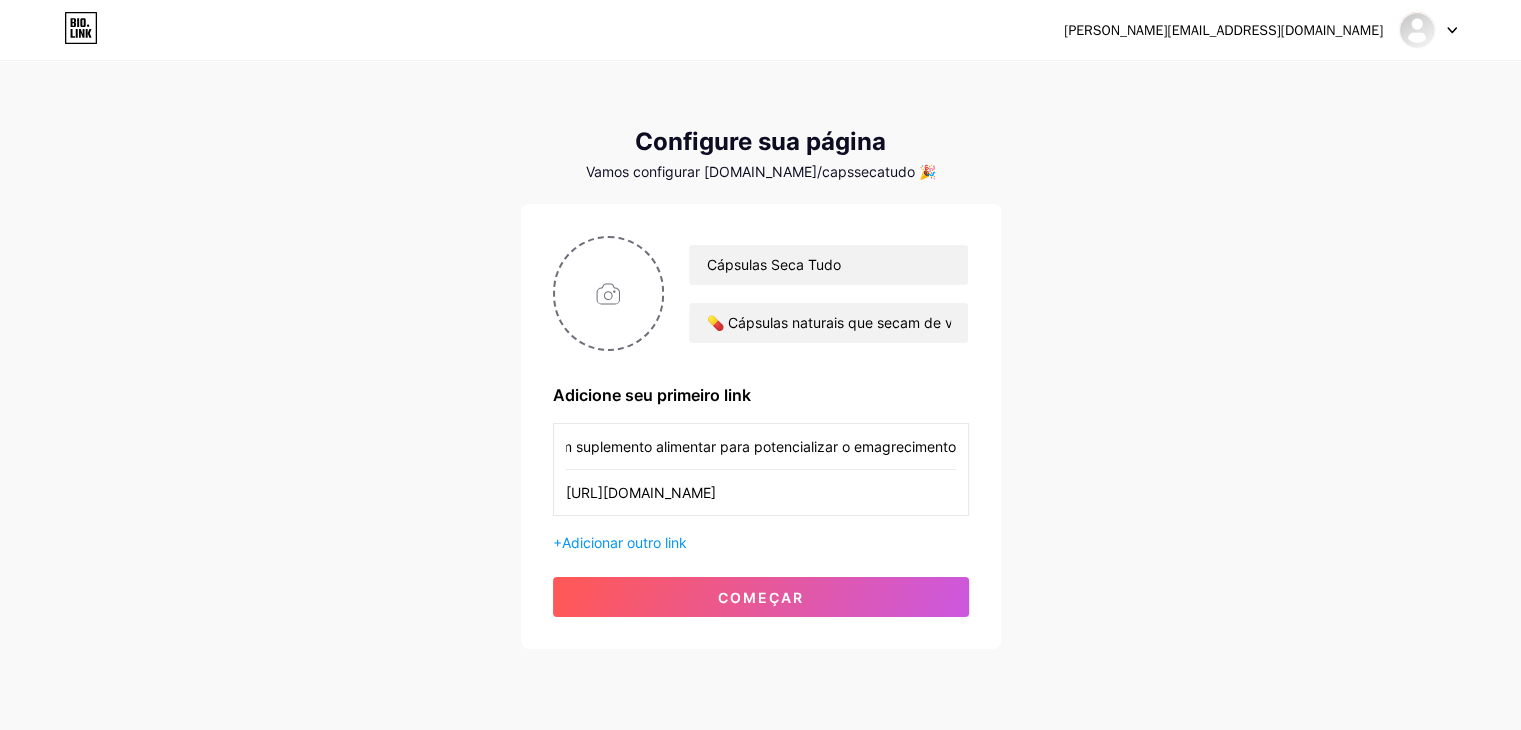 scroll, scrollTop: 0, scrollLeft: 96, axis: horizontal 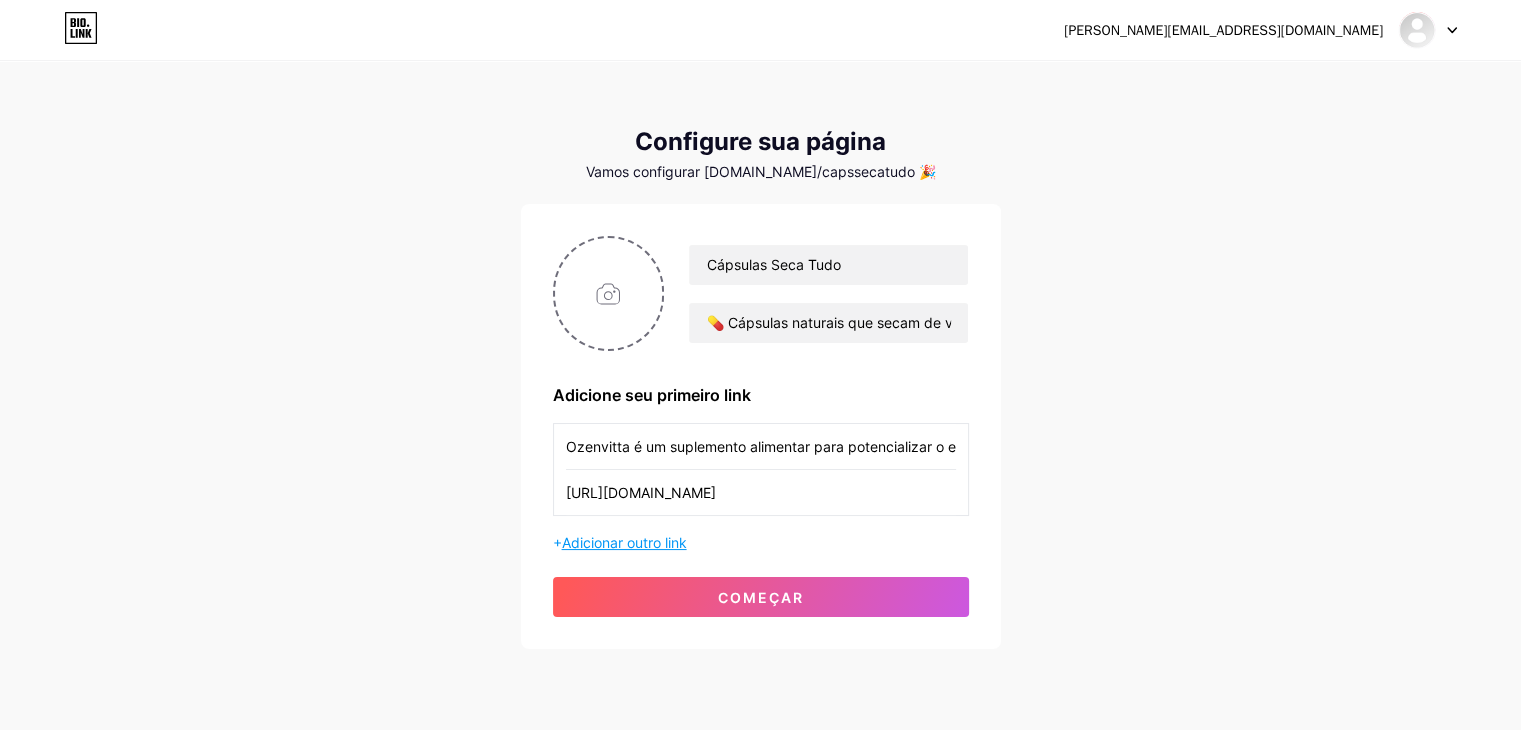 click on "Adicionar outro link" at bounding box center (624, 542) 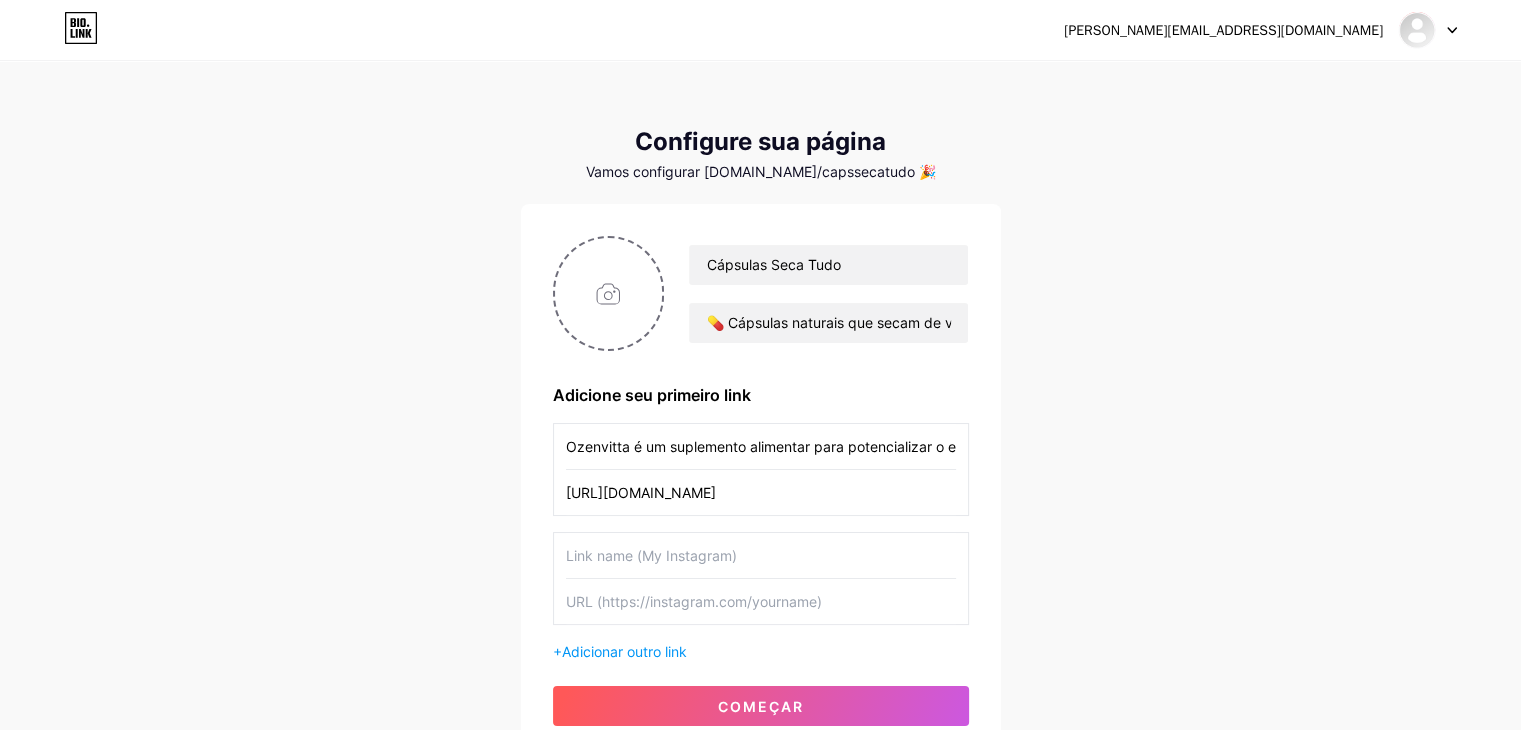 click on "Ozenvitta é um suplemento alimentar para potencializar o emagrecimento" at bounding box center (761, 446) 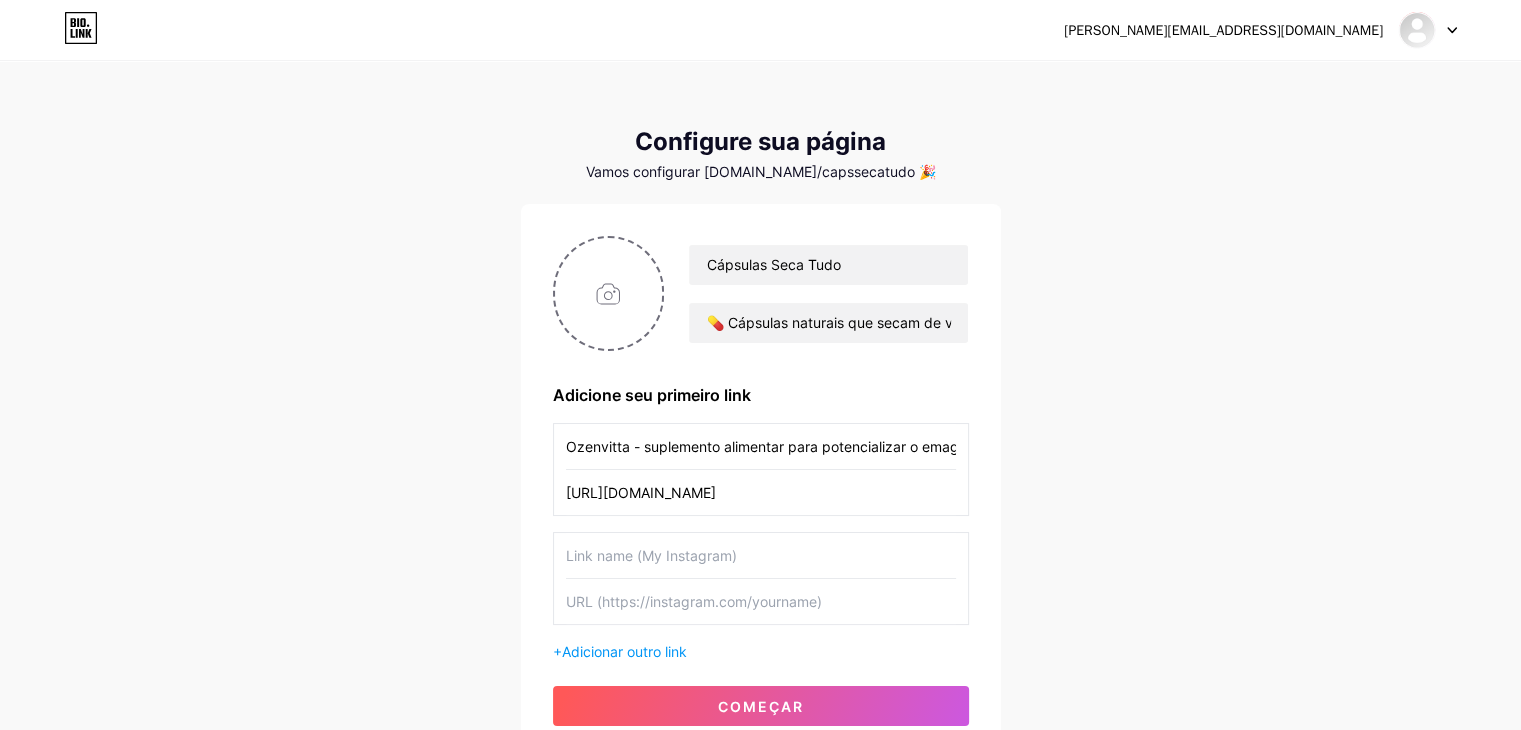 type on "Ozenvitta - suplemento alimentar para potencializar o emagrecimento" 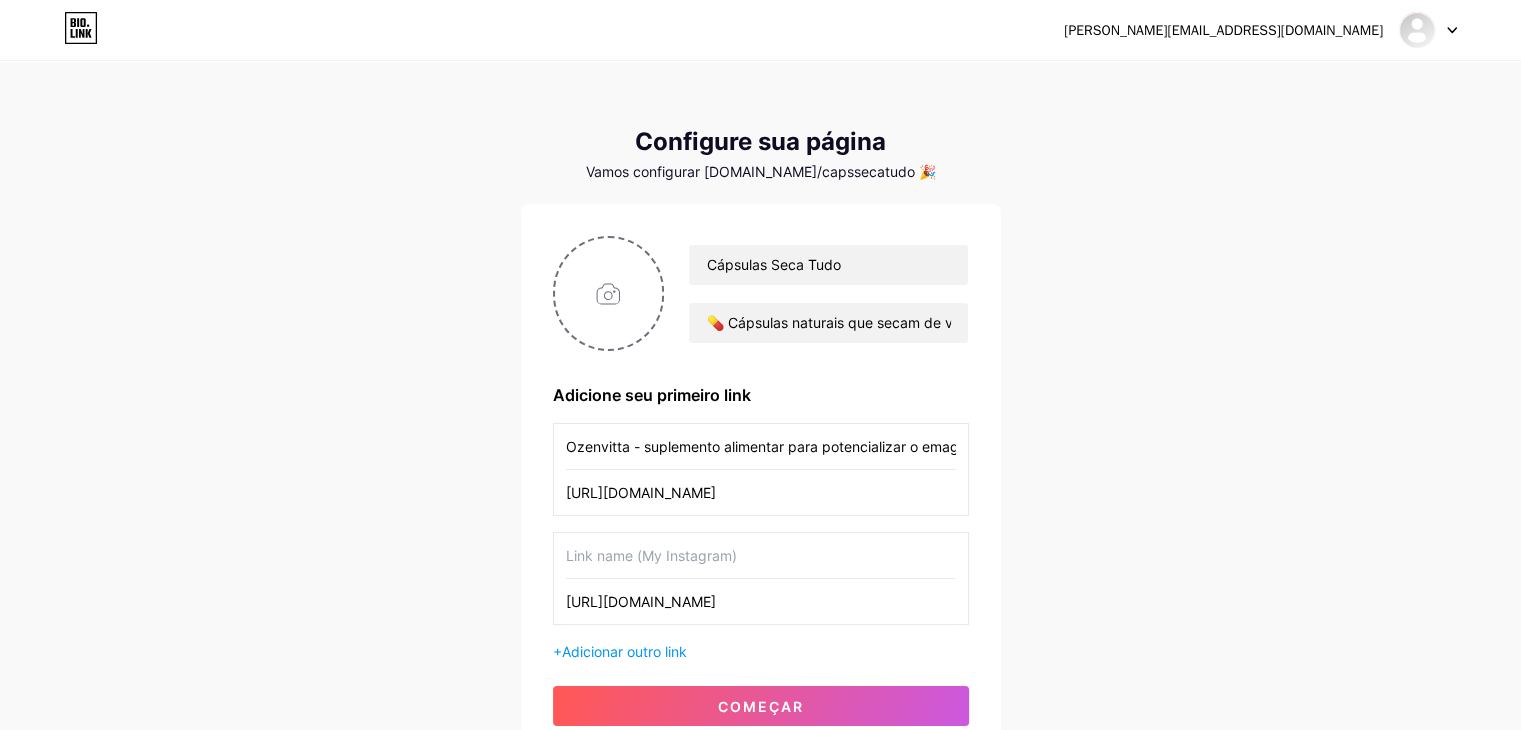 type on "[URL][DOMAIN_NAME]" 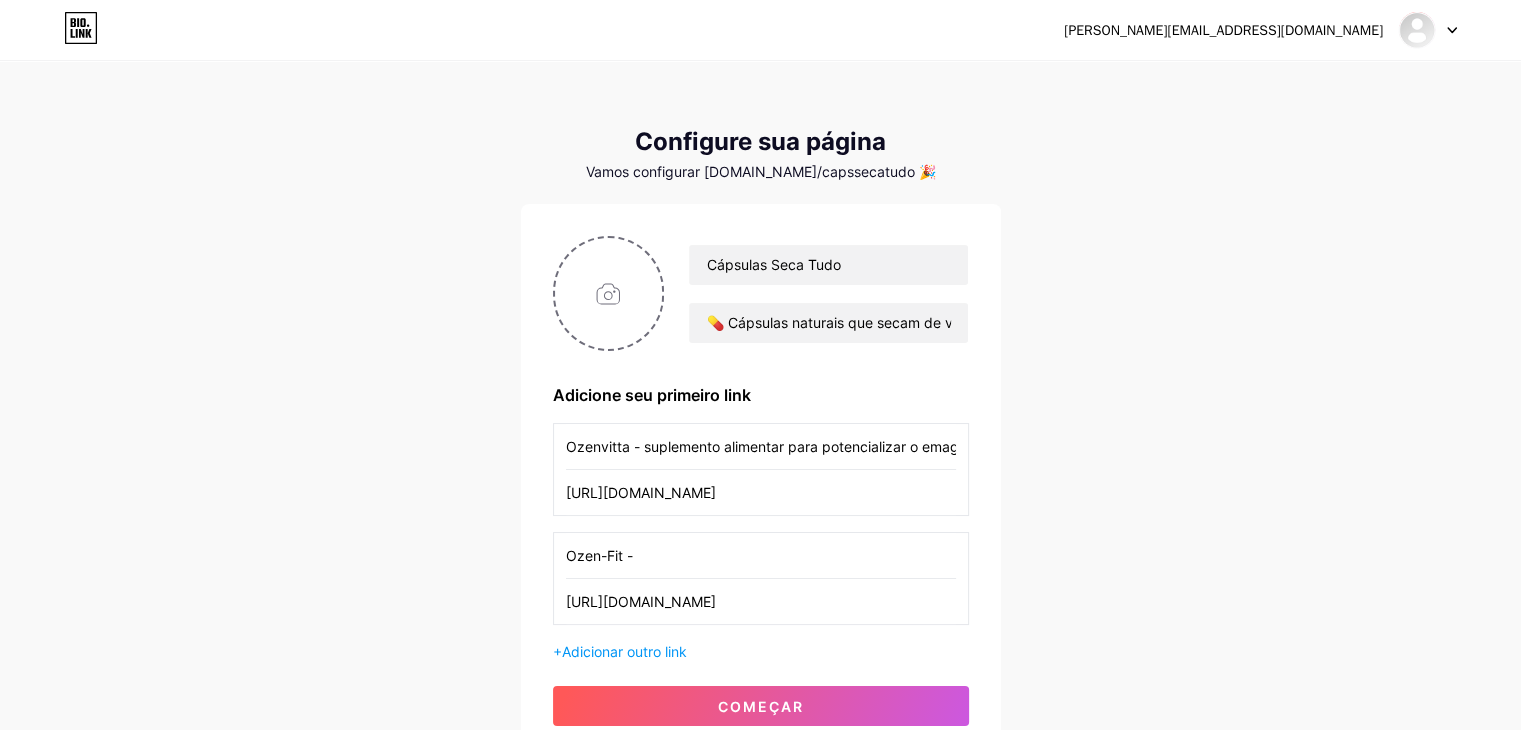 paste on "promove saciedade, emagrecimento, energia e saúde para o corpo." 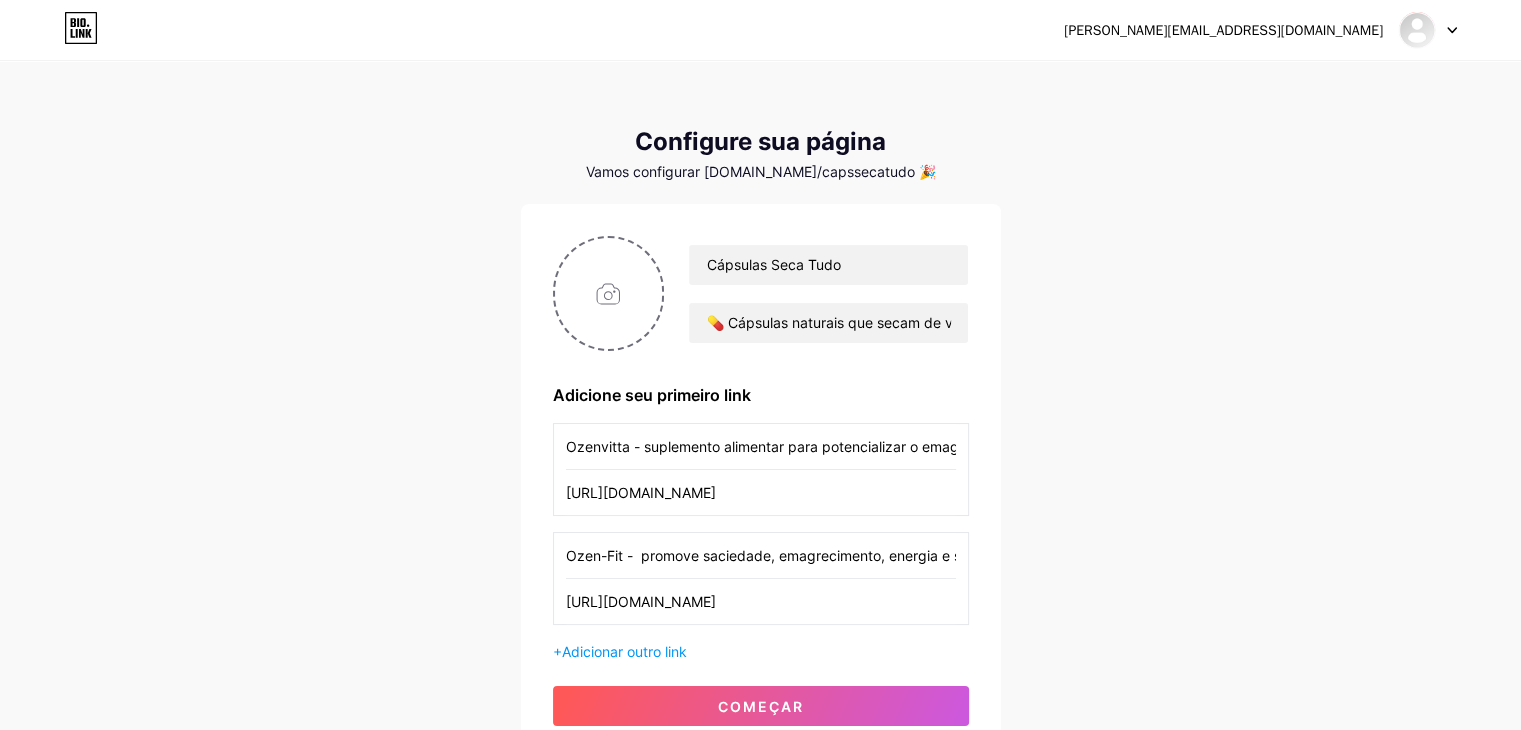 scroll, scrollTop: 0, scrollLeft: 130, axis: horizontal 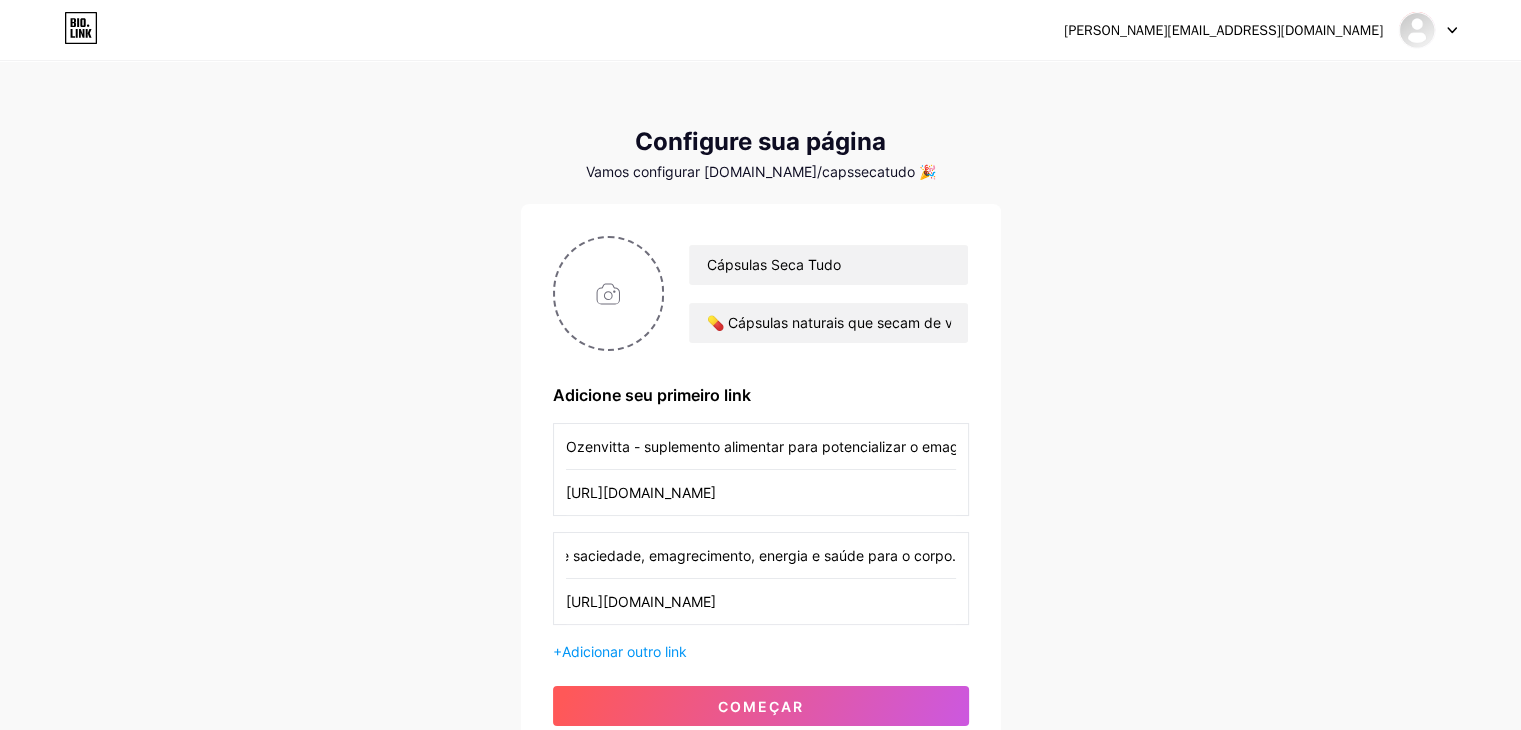 click on "Ozen-Fit -  promove saciedade, emagrecimento, energia e saúde para o corpo." at bounding box center [761, 555] 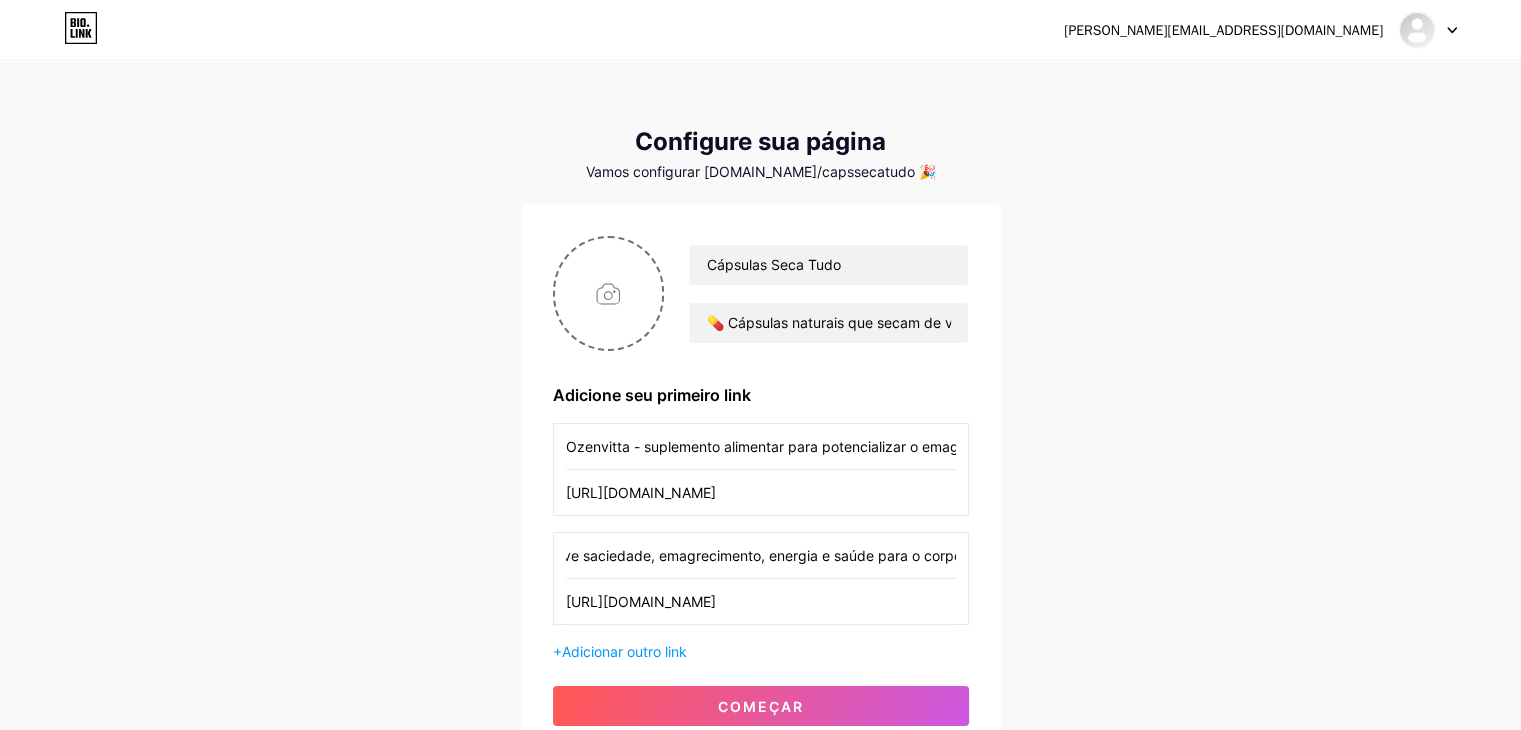 scroll, scrollTop: 0, scrollLeft: 130, axis: horizontal 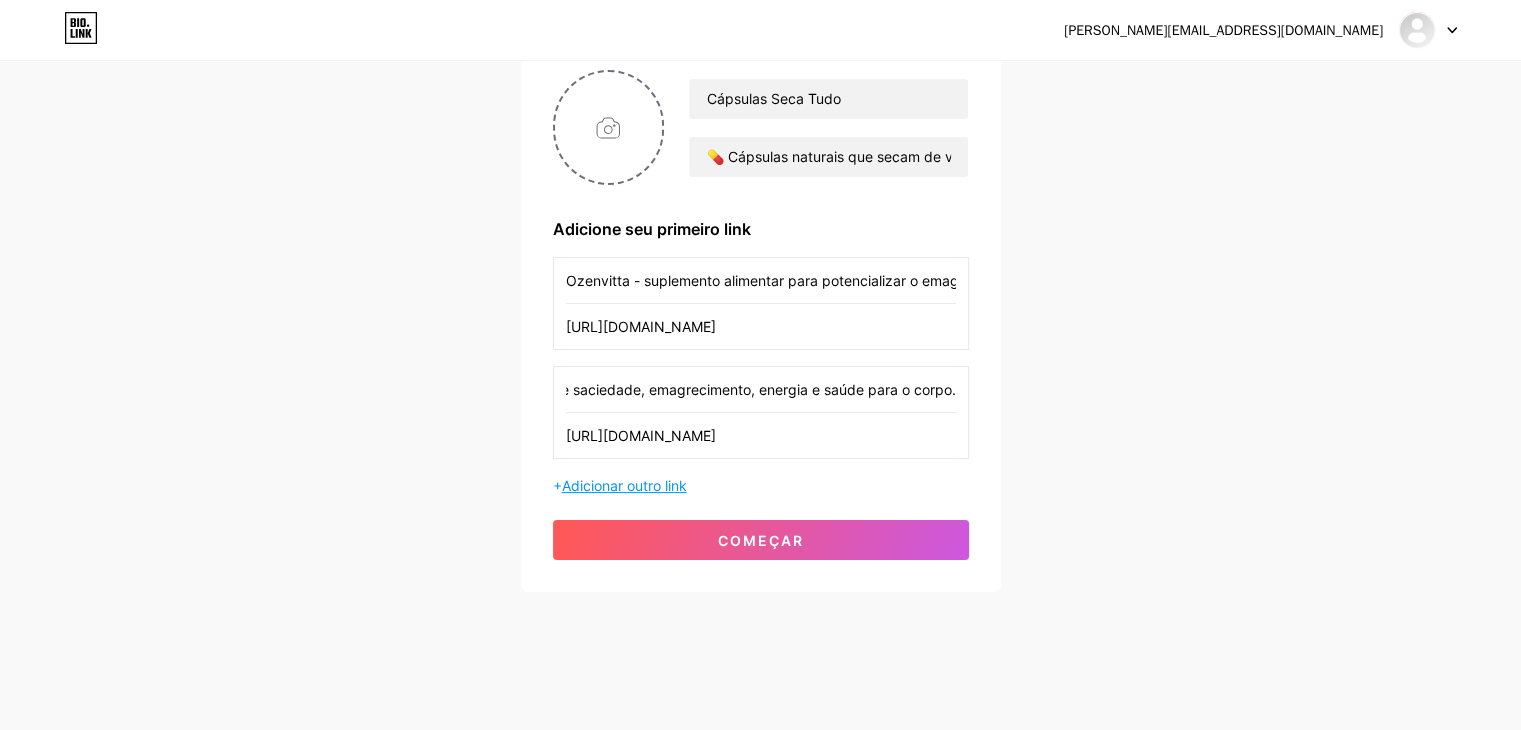 type on "Ozen-Fit -  promove saciedade, emagrecimento, energia e saúde para o corpo." 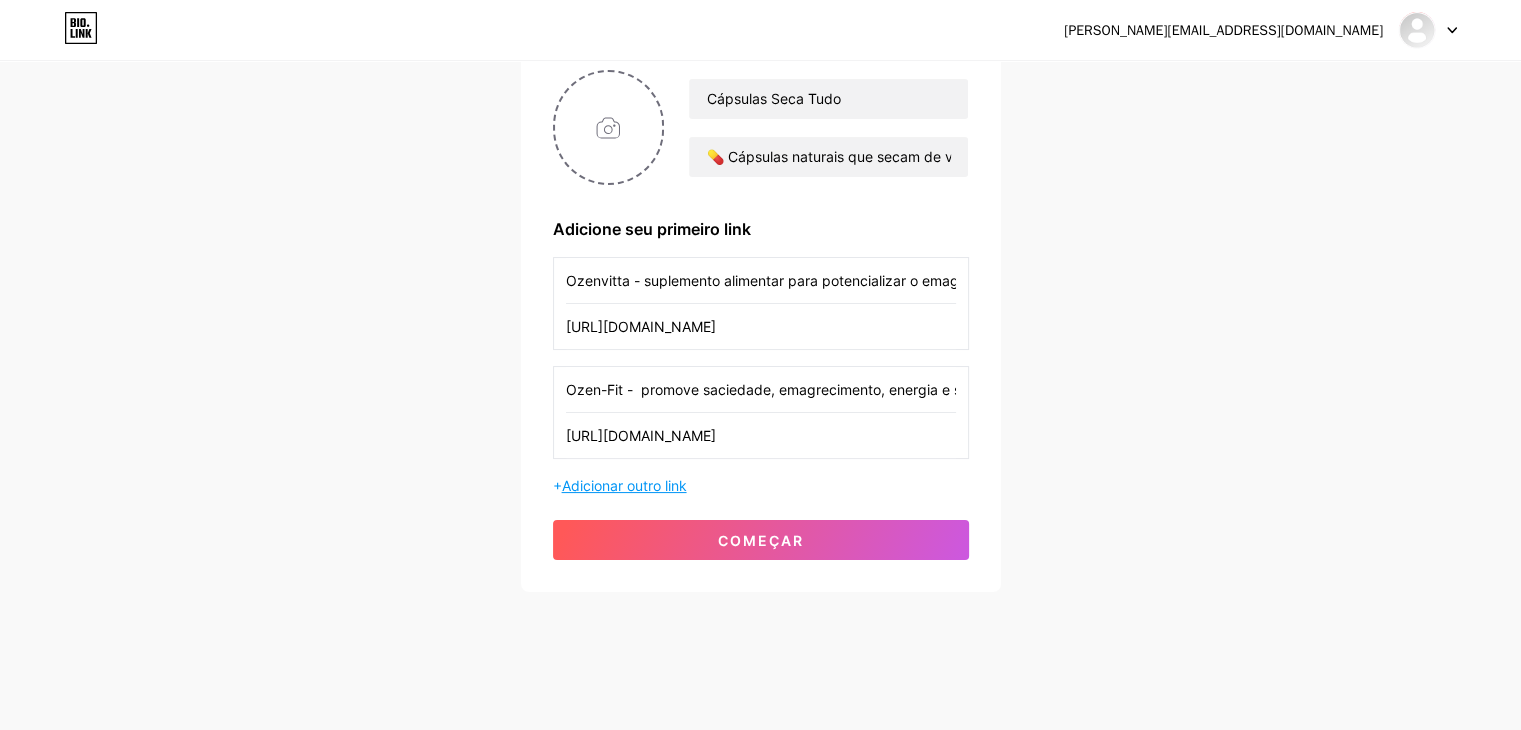click on "Adicionar outro link" at bounding box center (624, 485) 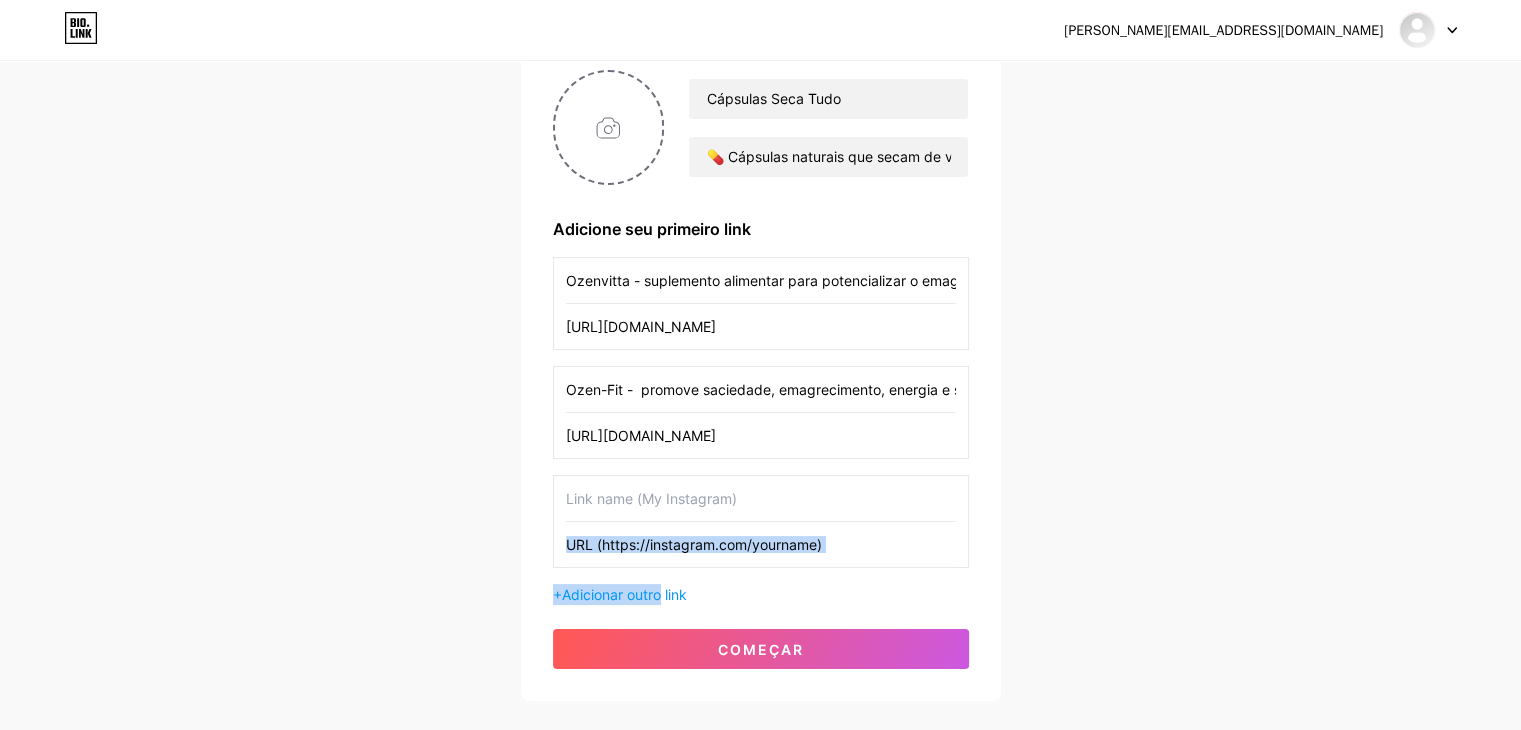 drag, startPoint x: 664, startPoint y: 573, endPoint x: 691, endPoint y: 540, distance: 42.638012 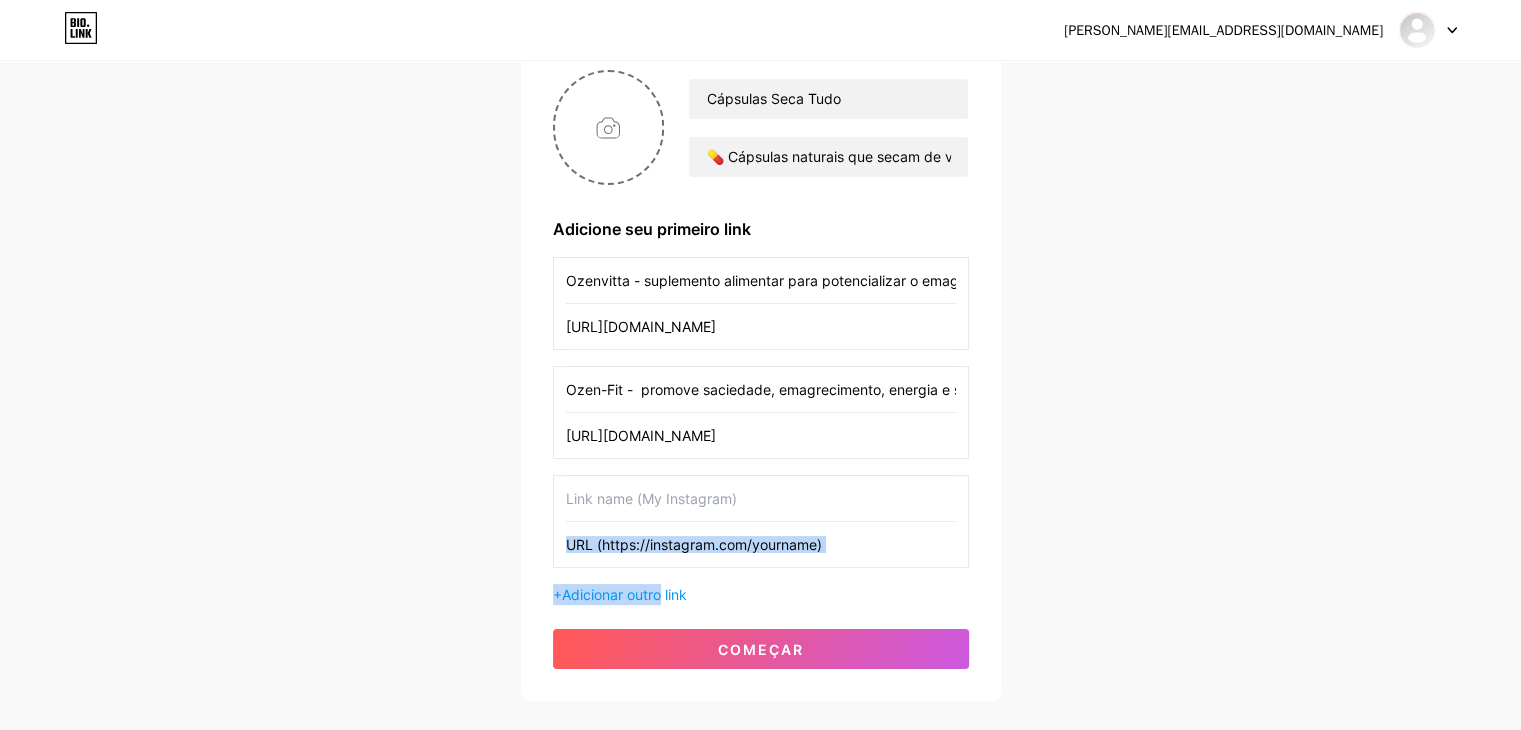 click on "Ozenvitta - suplemento alimentar para potencializar o emagrecimento   [URL][DOMAIN_NAME]   Ozen-Fit -  promove saciedade, emagrecimento, energia e saúde para o corpo.   [URL][DOMAIN_NAME]
+  Adicionar outro link" at bounding box center (761, 431) 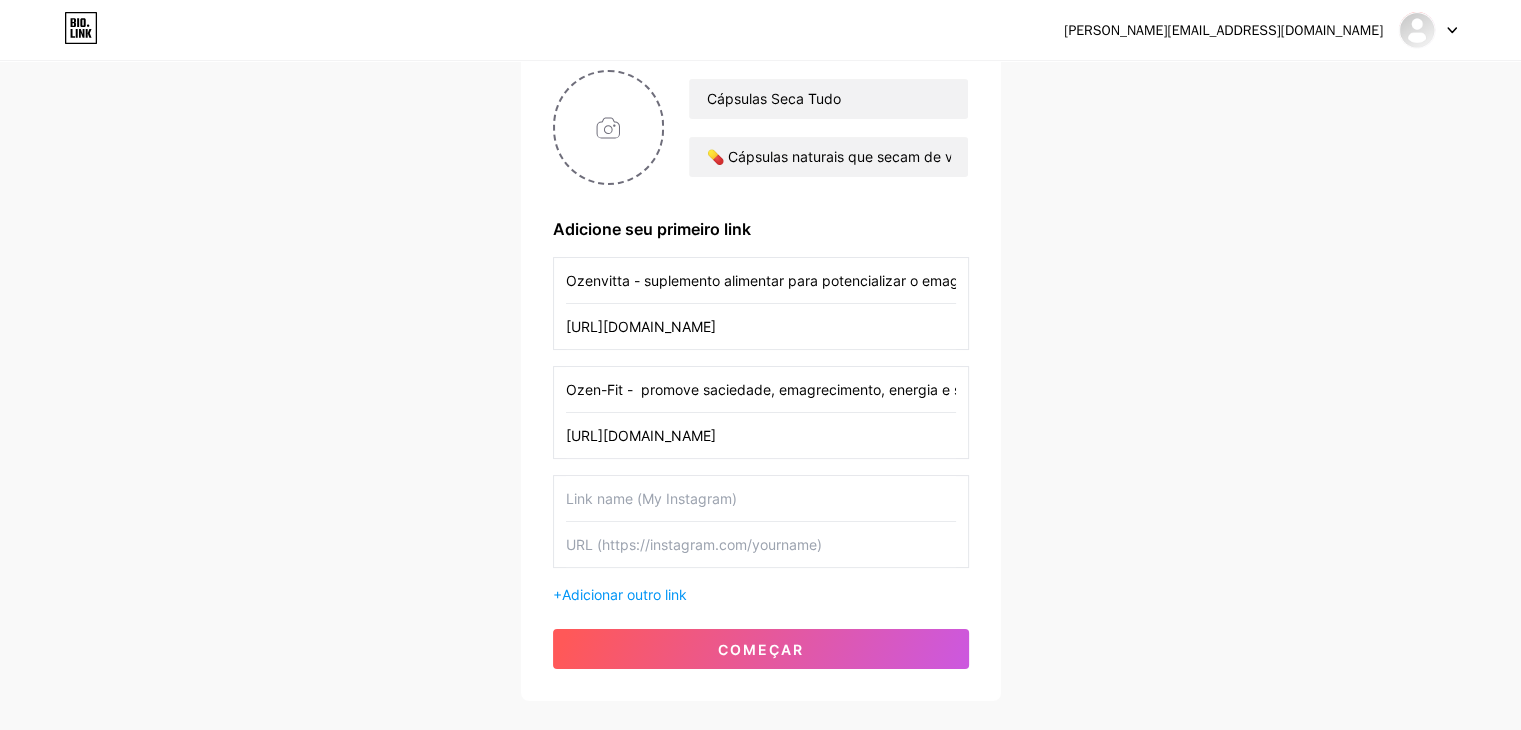 paste on "[URL][DOMAIN_NAME]" 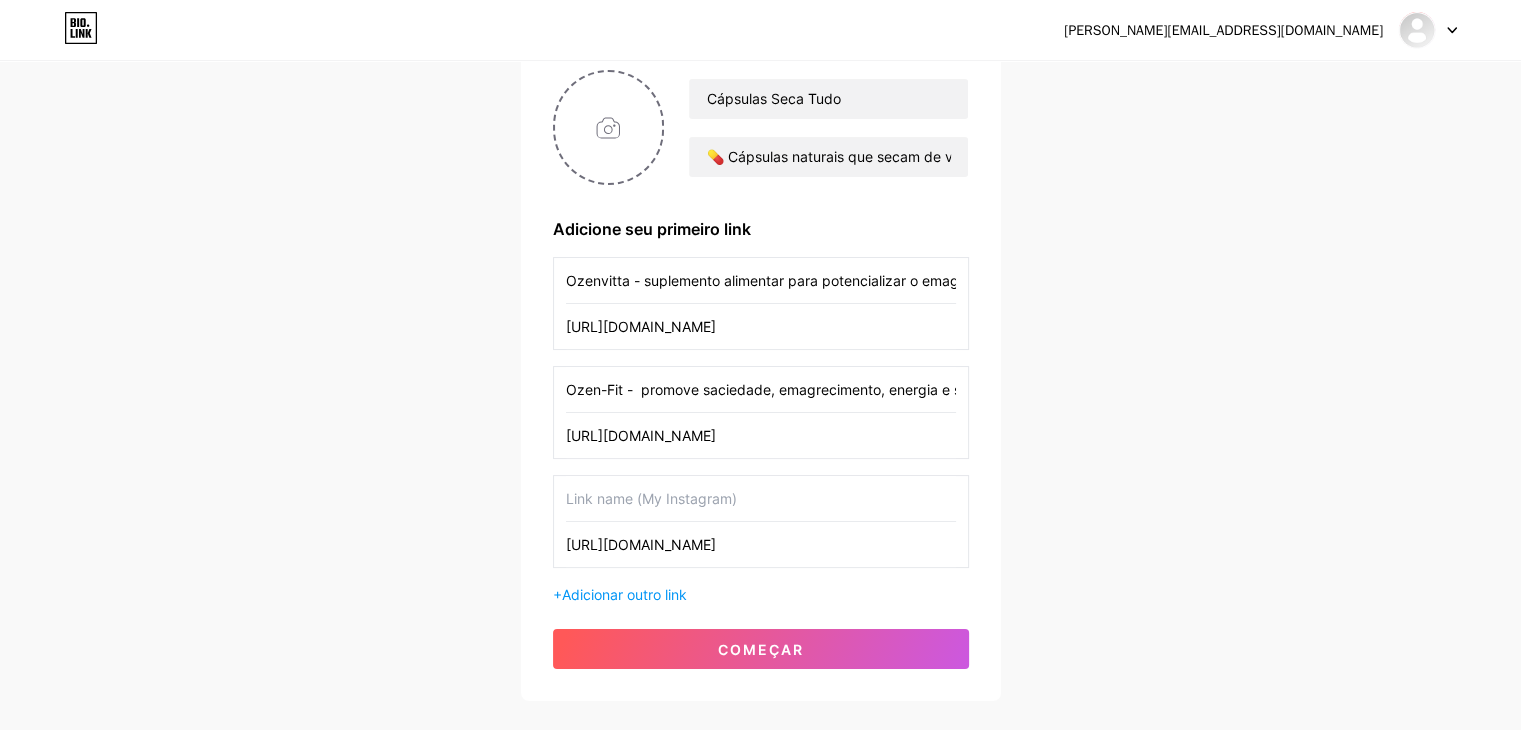 type on "[URL][DOMAIN_NAME]" 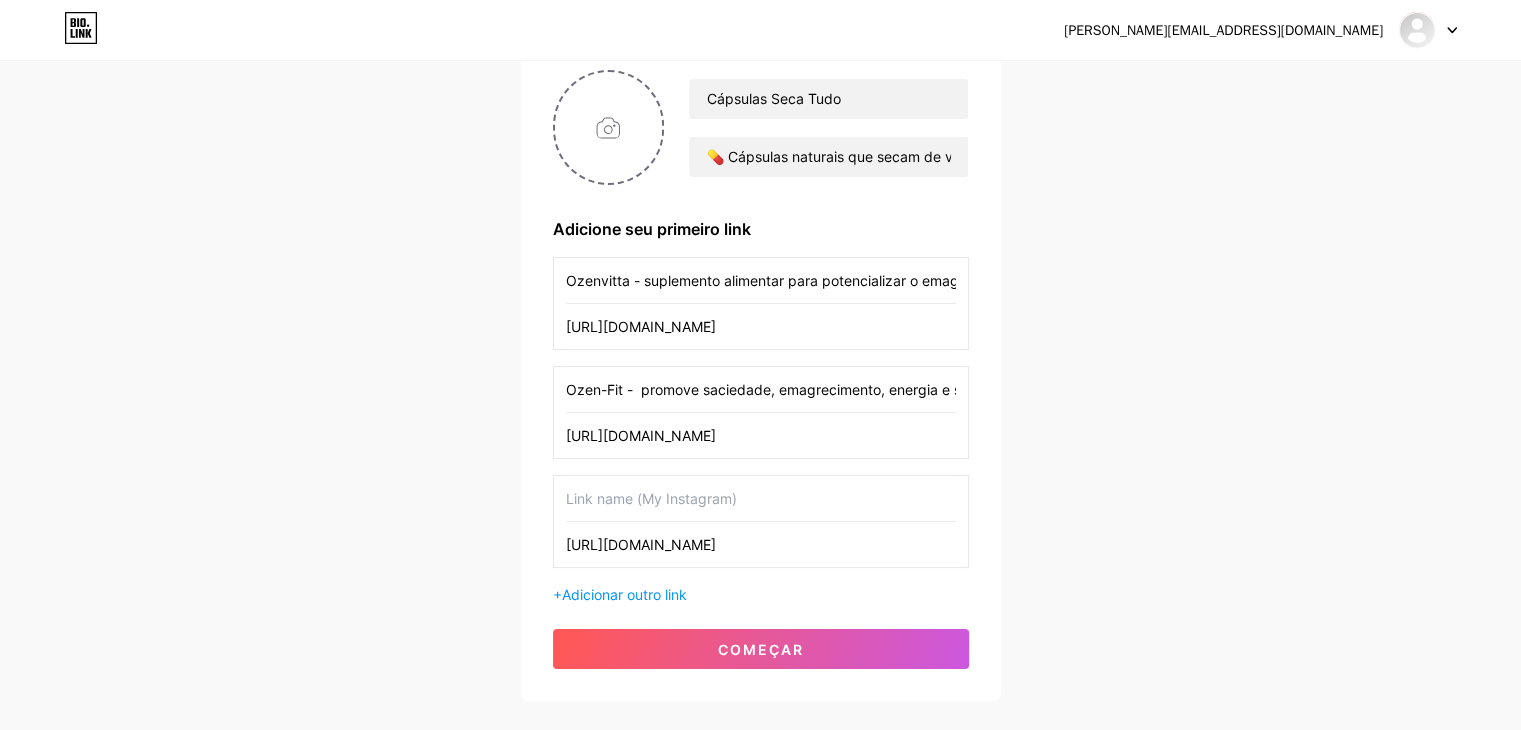 click at bounding box center (761, 498) 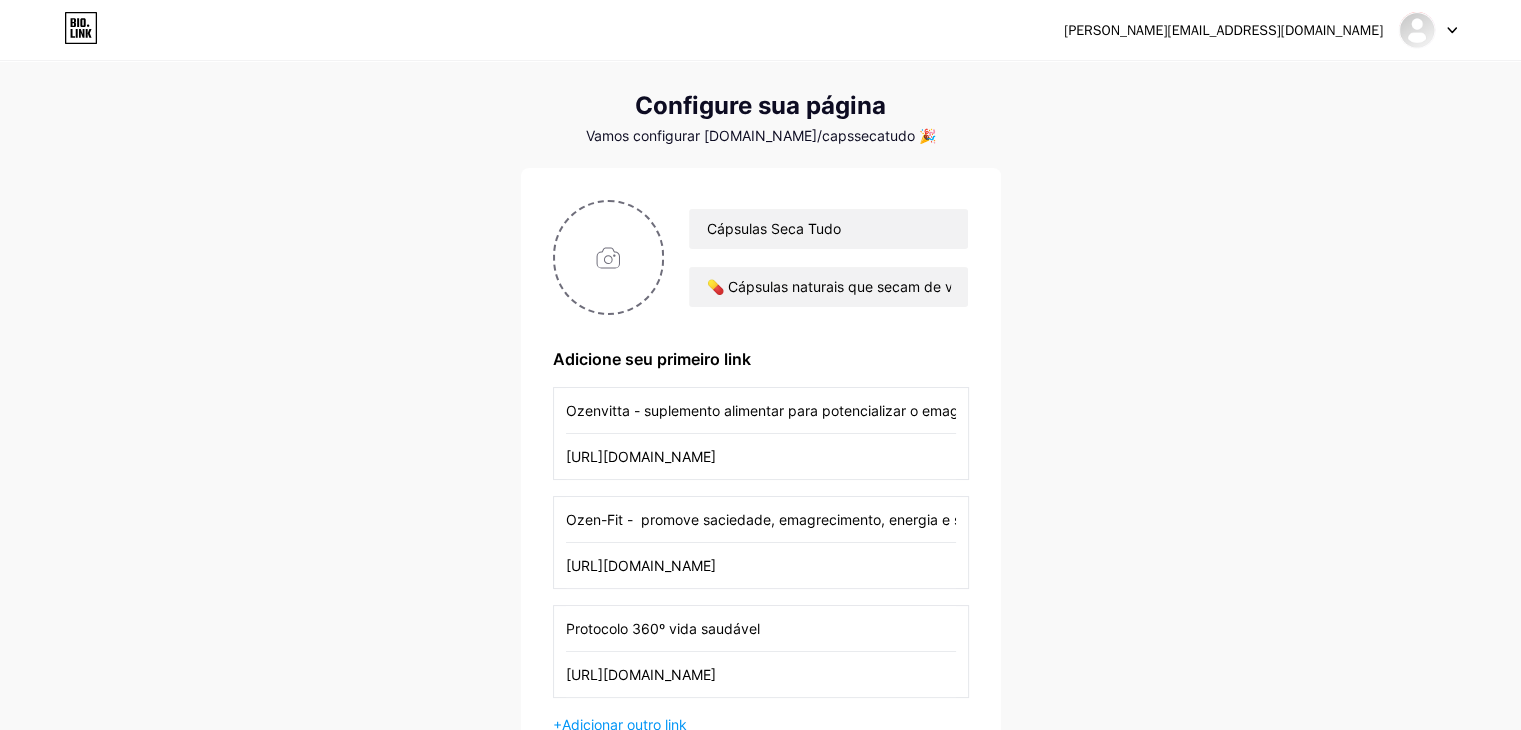 scroll, scrollTop: 0, scrollLeft: 0, axis: both 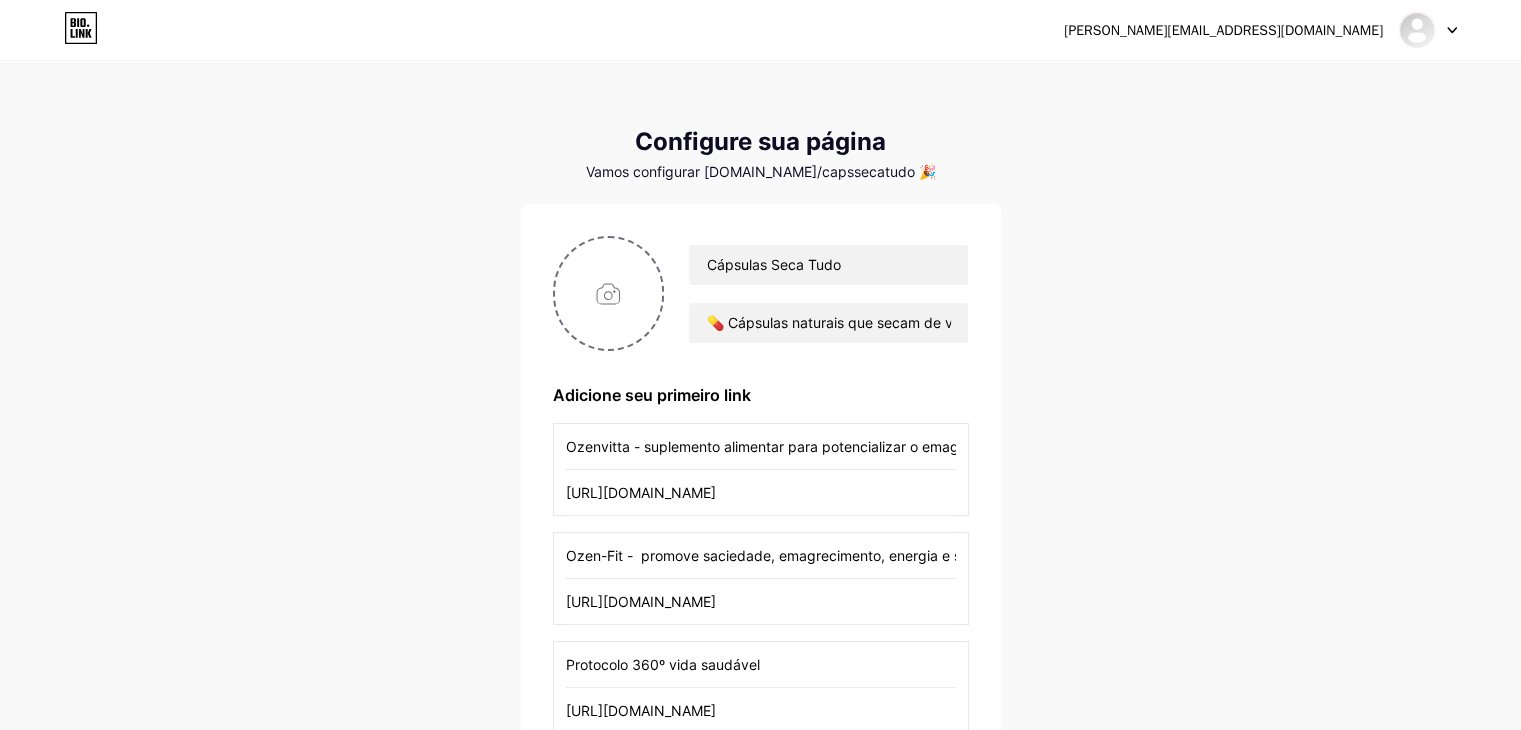 type on "Protocolo 360º vida saudável" 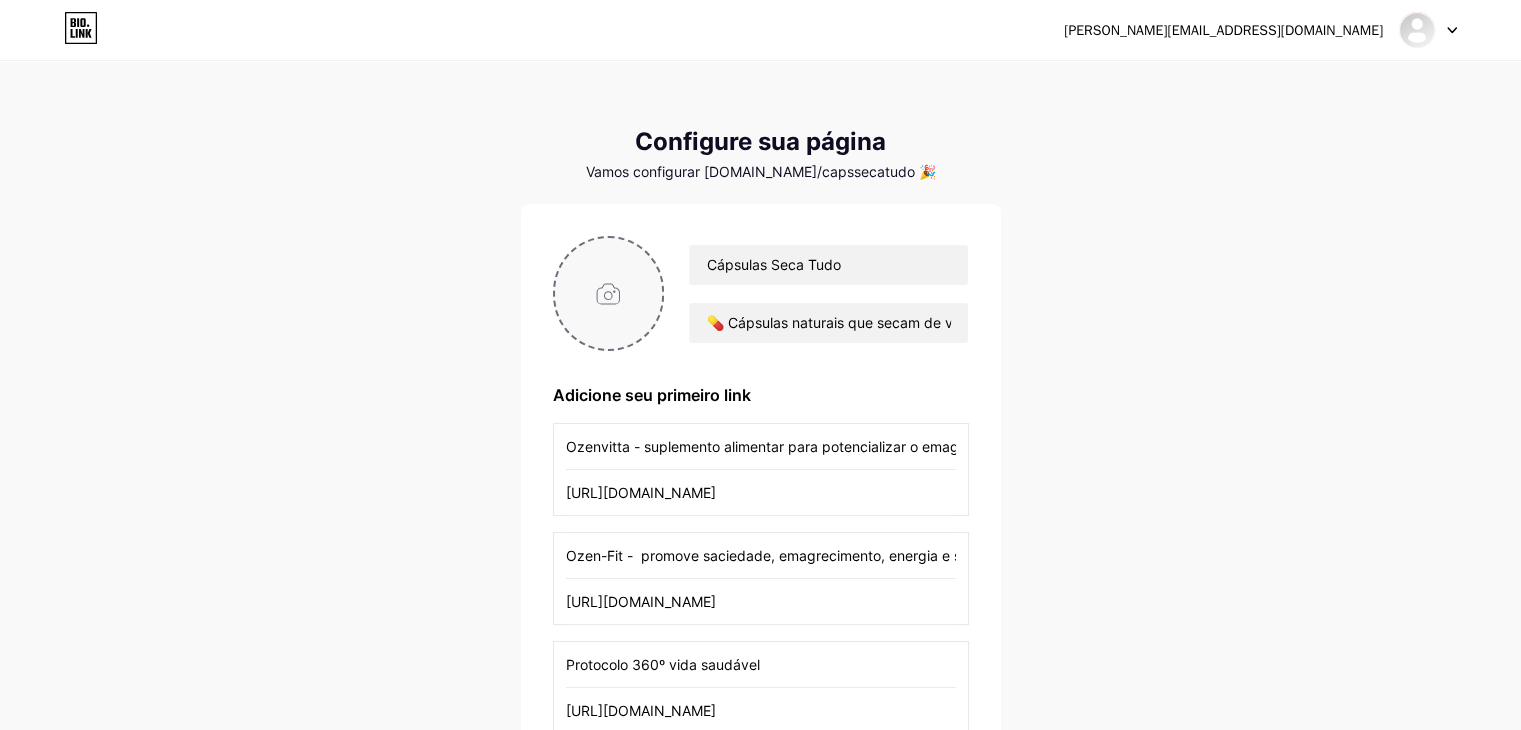 click at bounding box center (609, 293) 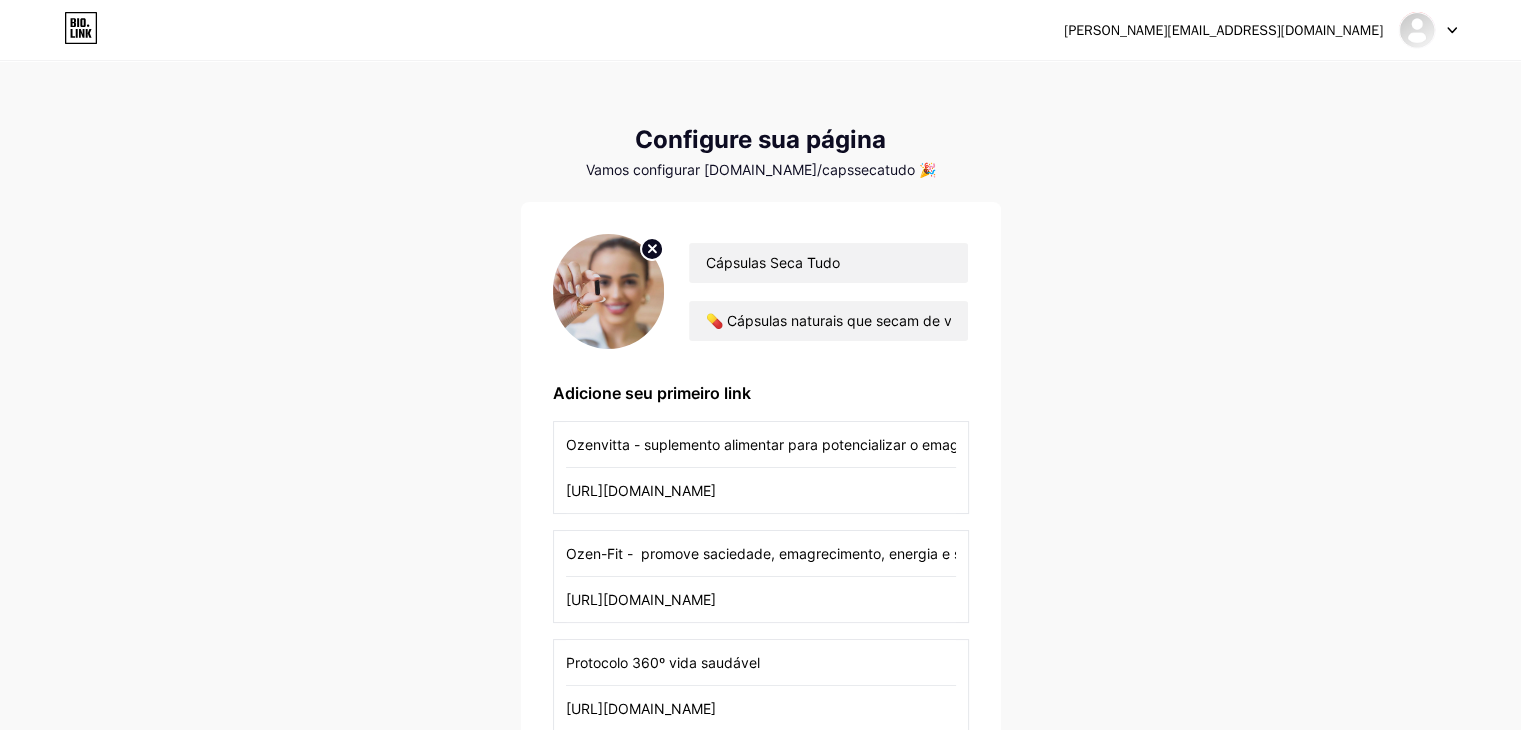 scroll, scrollTop: 3, scrollLeft: 0, axis: vertical 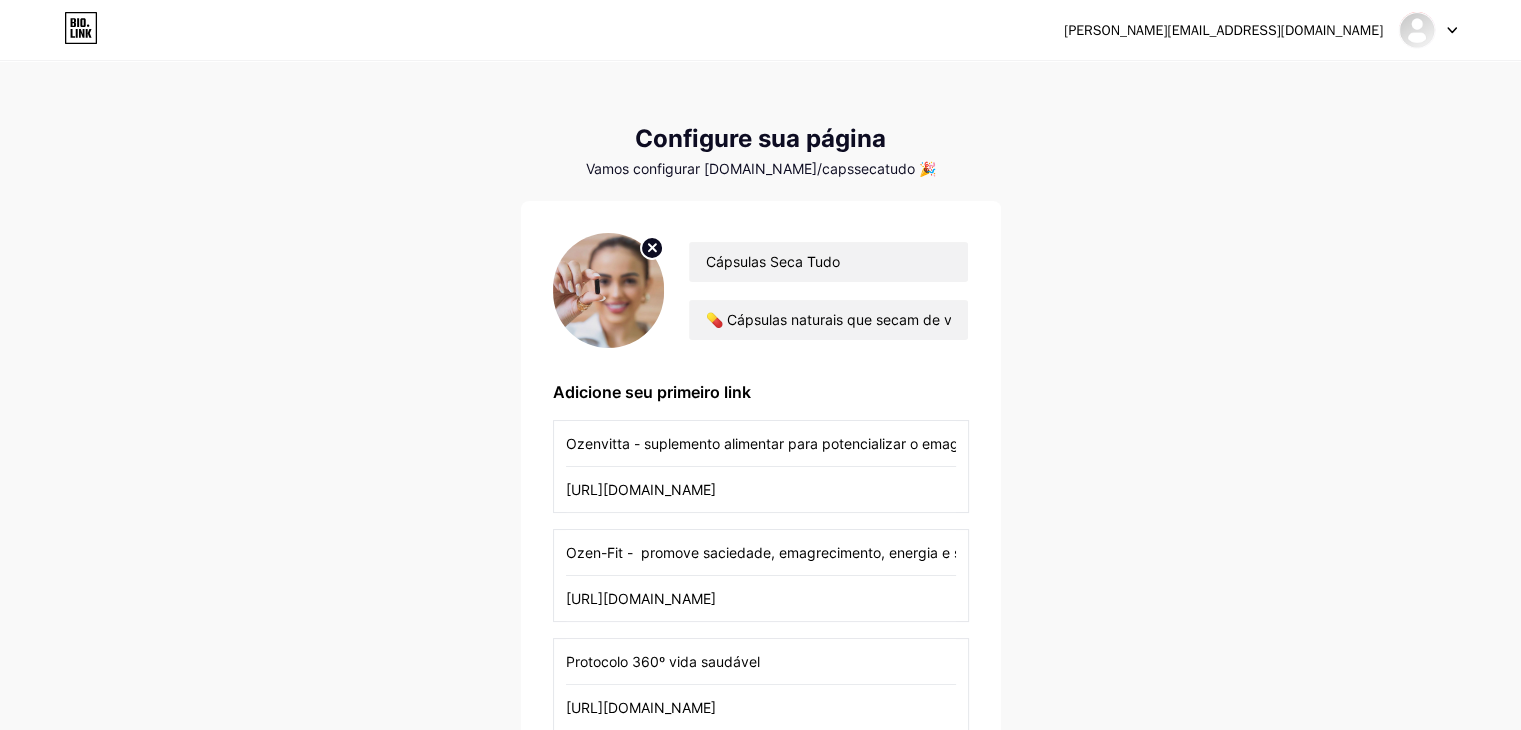 drag, startPoint x: 1519, startPoint y: 222, endPoint x: 1532, endPoint y: 249, distance: 29.966648 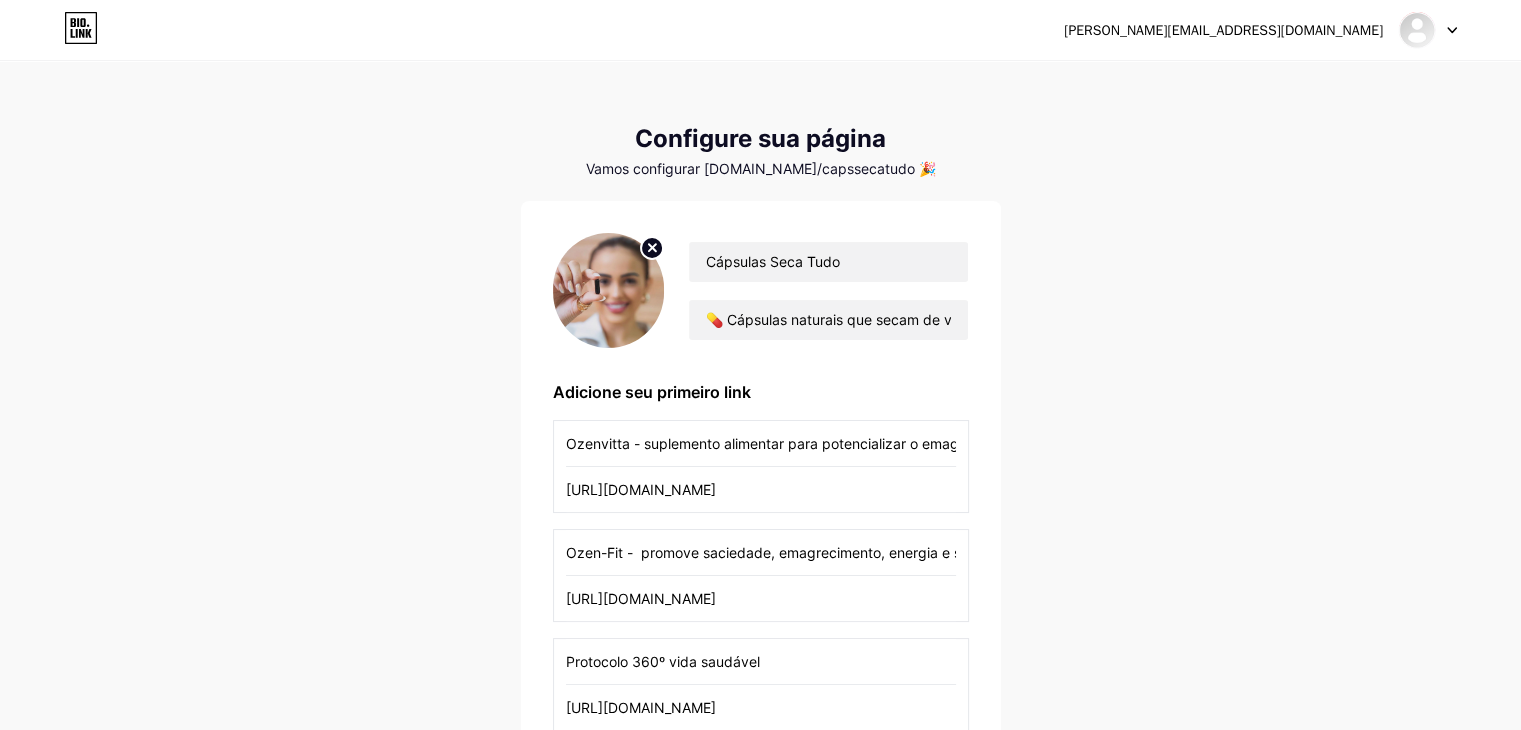 click on "[PERSON_NAME][EMAIL_ADDRESS][DOMAIN_NAME]           Painel     Sair   Configure sua página   Vamos configurar [DOMAIN_NAME]/capssecatudo 🎉               Cápsulas Seca Tudo     💊 Cápsulas naturais que secam de verdade   🔥 Emagrecimento saudável em até 30 dias   🌿 Resultados reais e 100% garantidos     Adicione seu primeiro link   Ozenvitta - suplemento alimentar para potencializar o emagrecimento   [URL][DOMAIN_NAME]   Ozen-Fit -  promove saciedade, emagrecimento, energia e saúde para o corpo.   [URL][DOMAIN_NAME]   Protocolo 360º vida saudável   [URL][DOMAIN_NAME]
+  Adicionar outro link     começar
Texto original Avalie a tradução O feedback vai ser usado para ajudar a melhorar o Google Tradutor" at bounding box center [760, 502] 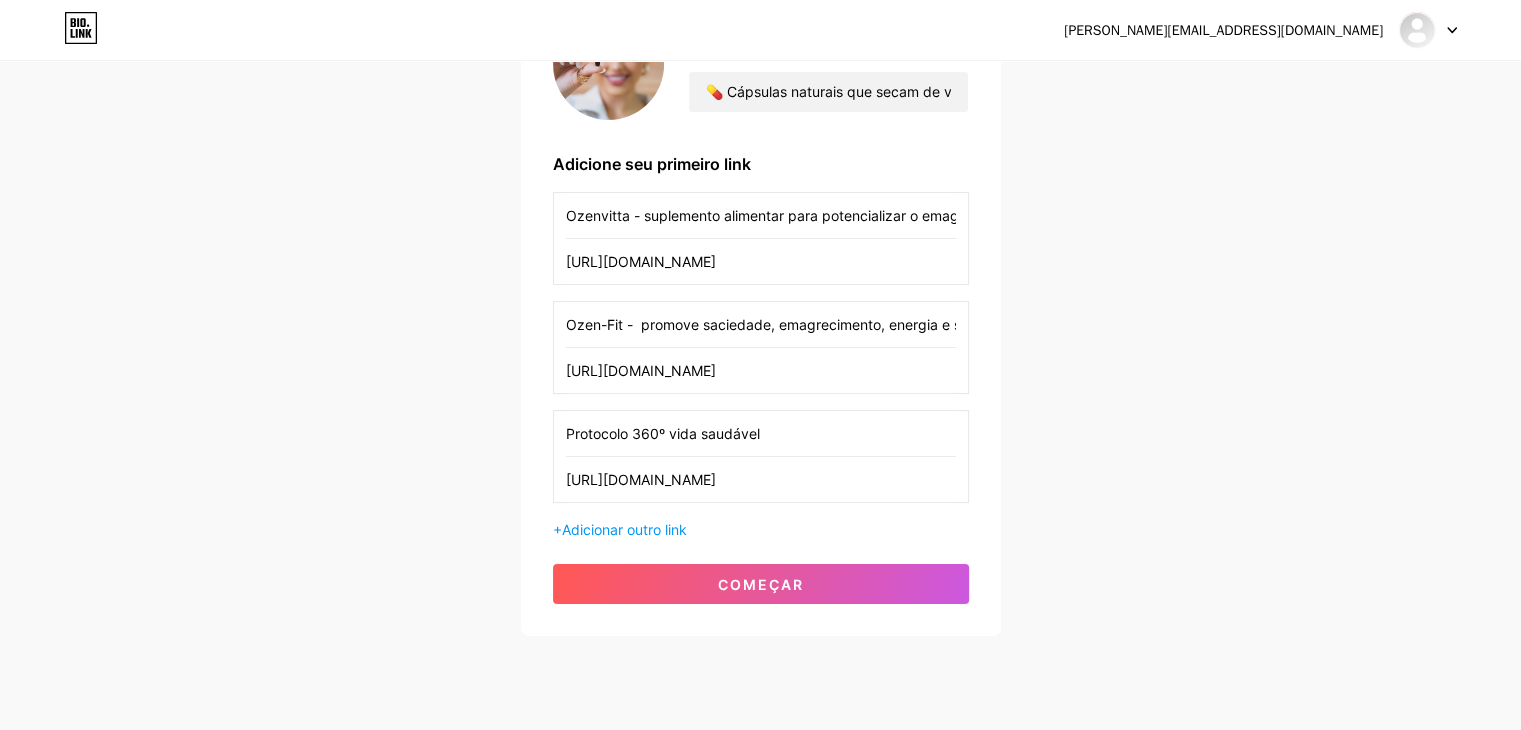 scroll, scrollTop: 280, scrollLeft: 0, axis: vertical 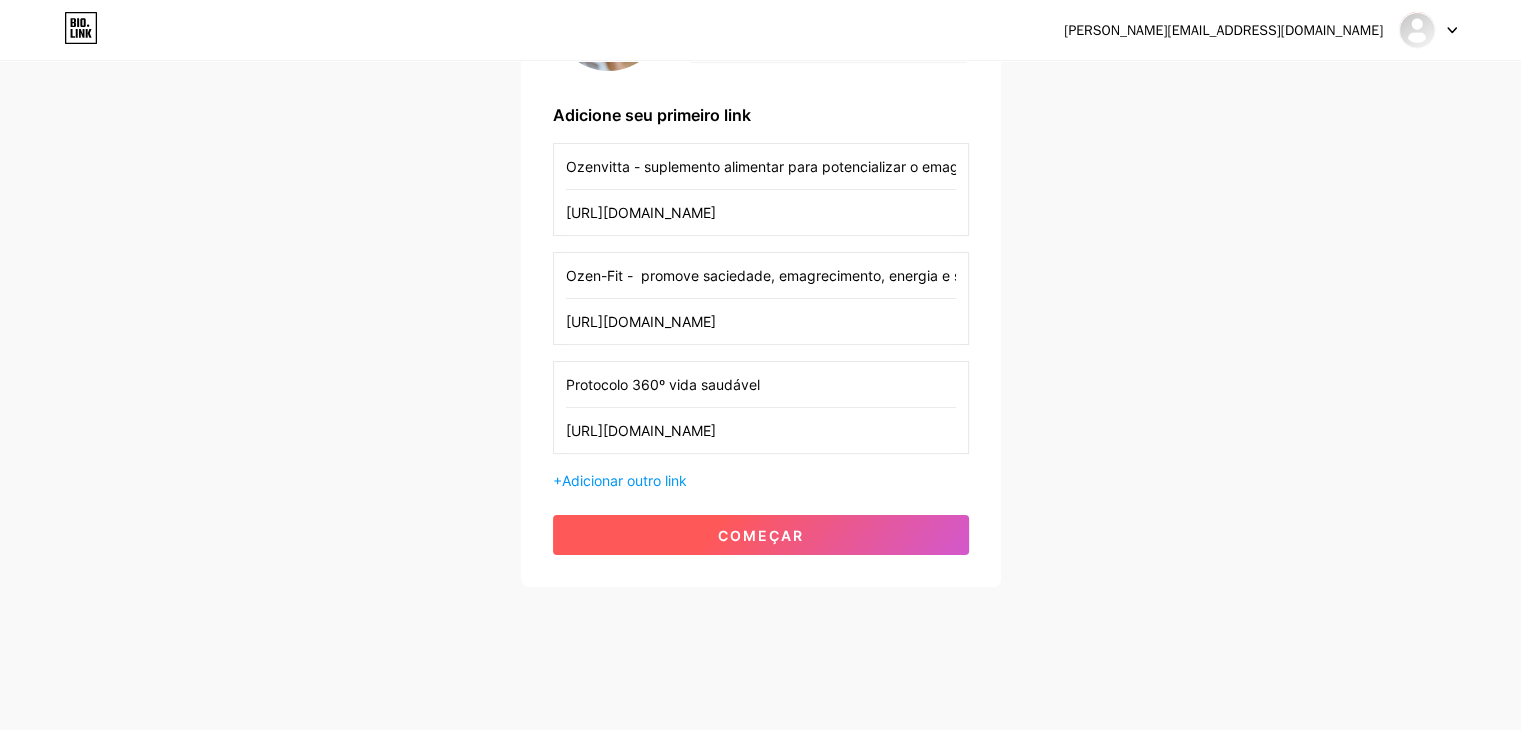 type 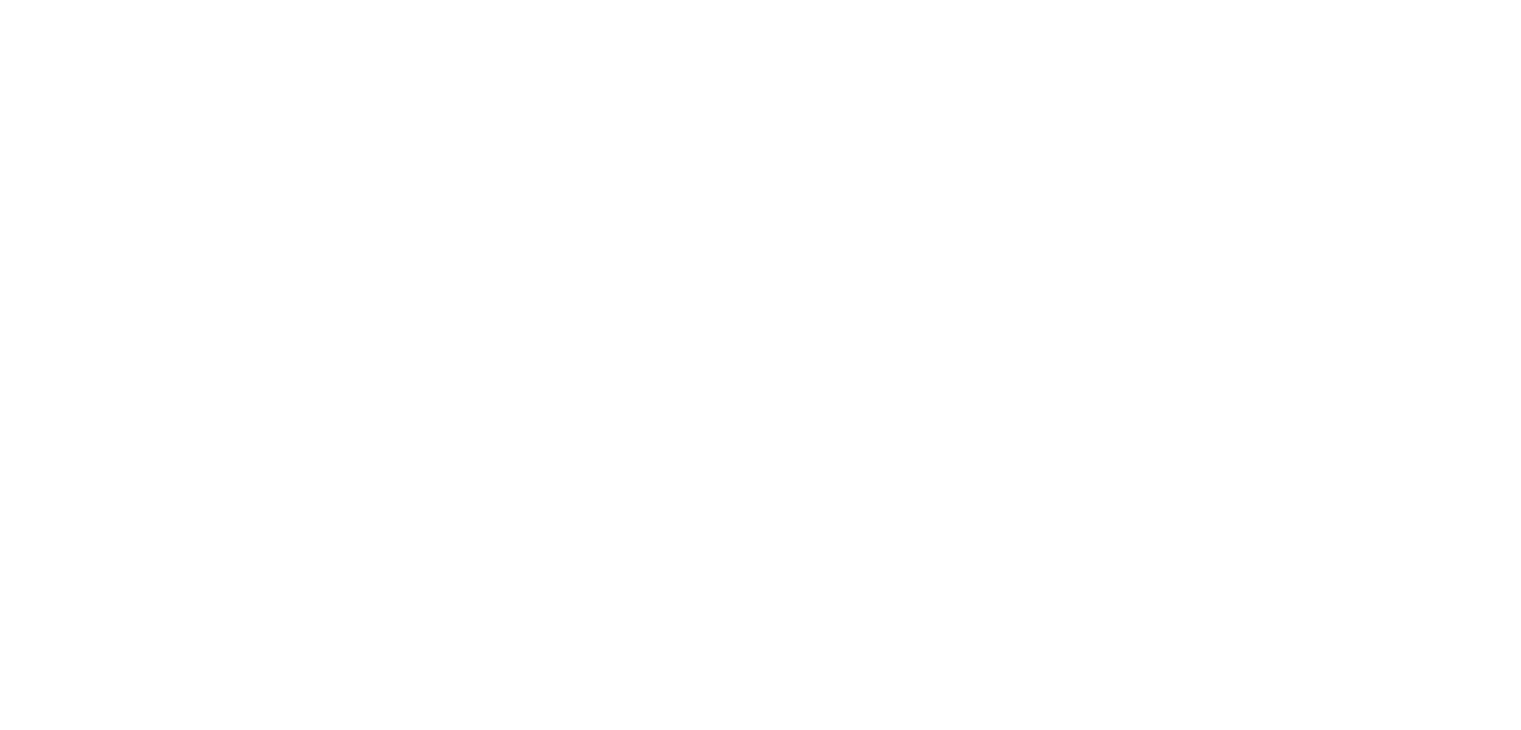 scroll, scrollTop: 0, scrollLeft: 0, axis: both 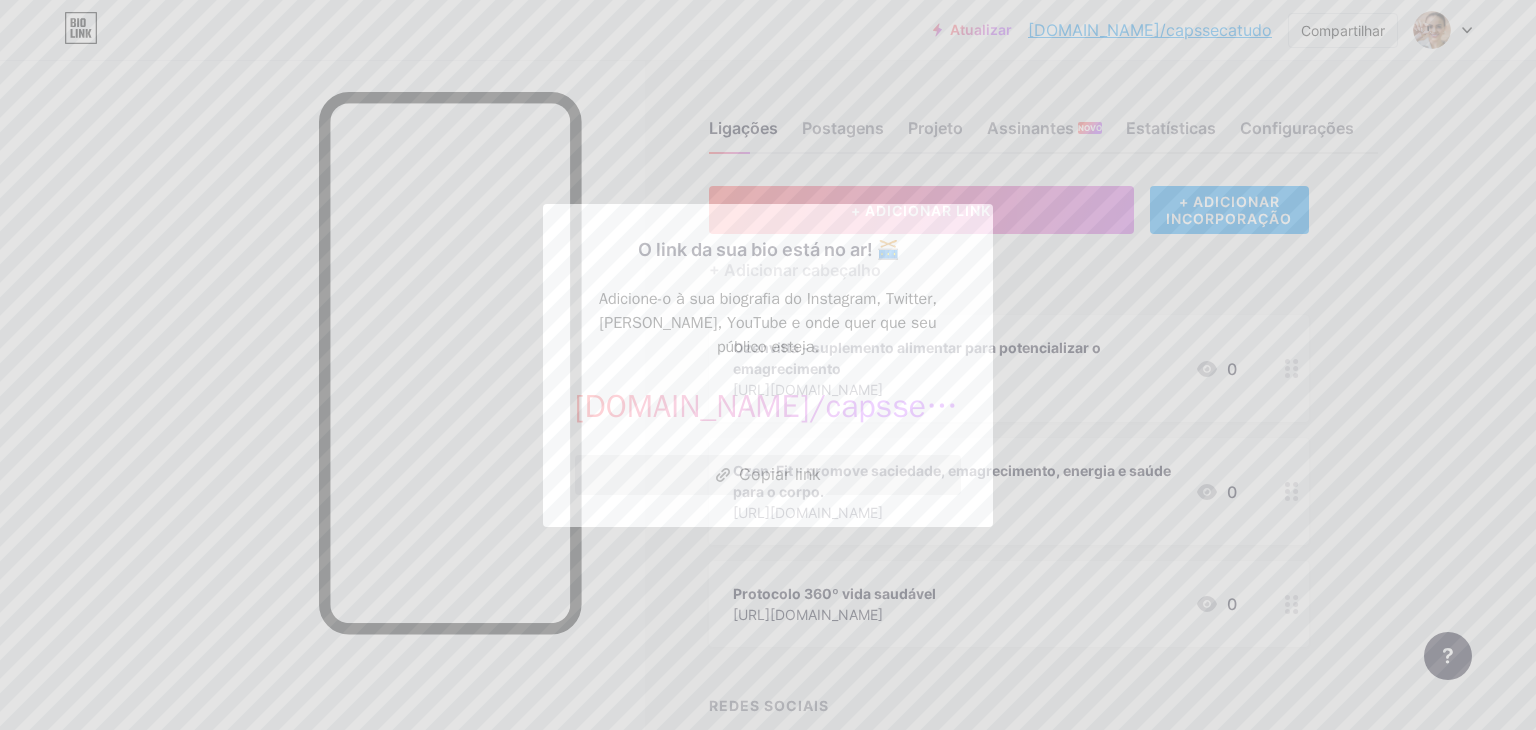 type 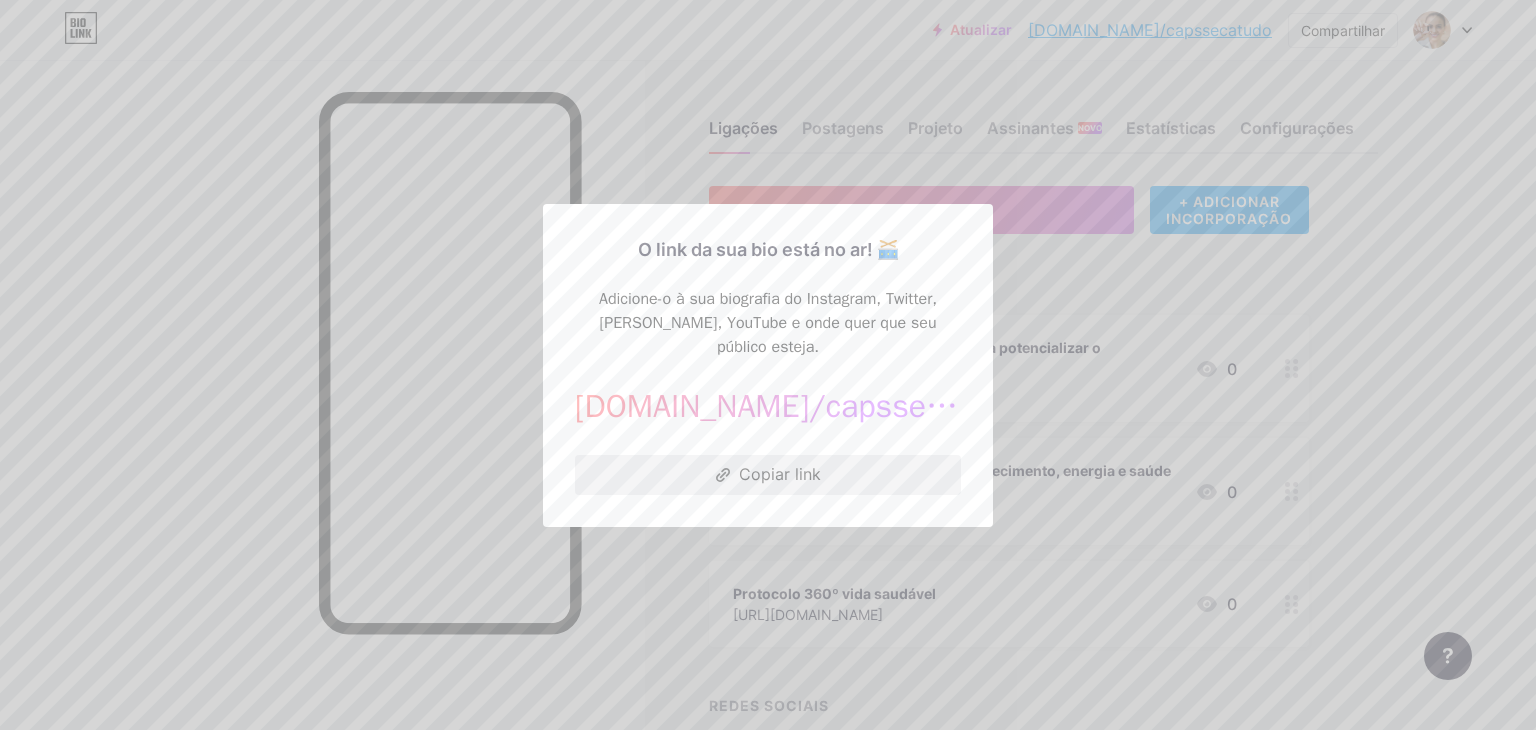 click on "Copiar link" at bounding box center (768, 475) 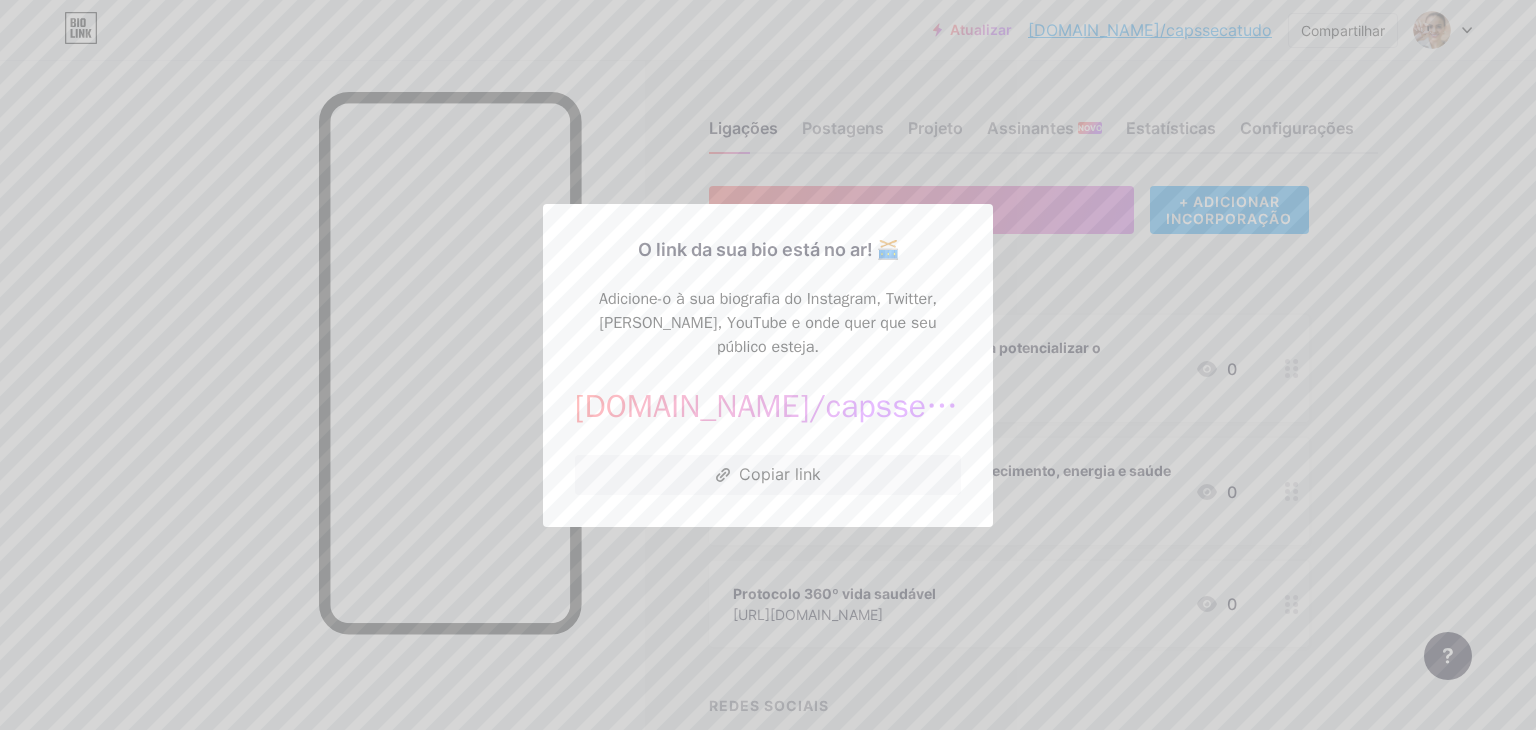 click at bounding box center (768, 365) 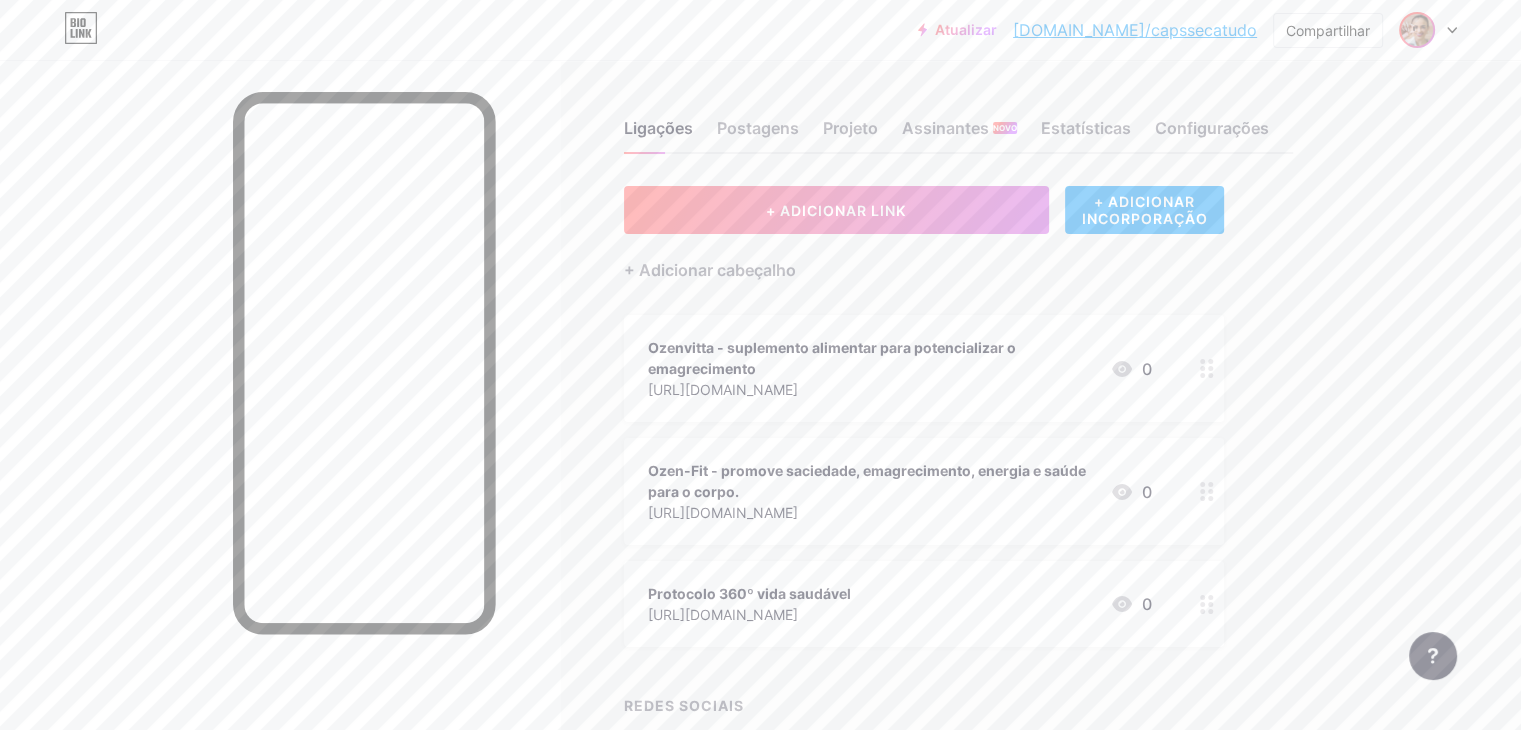 click at bounding box center (1417, 30) 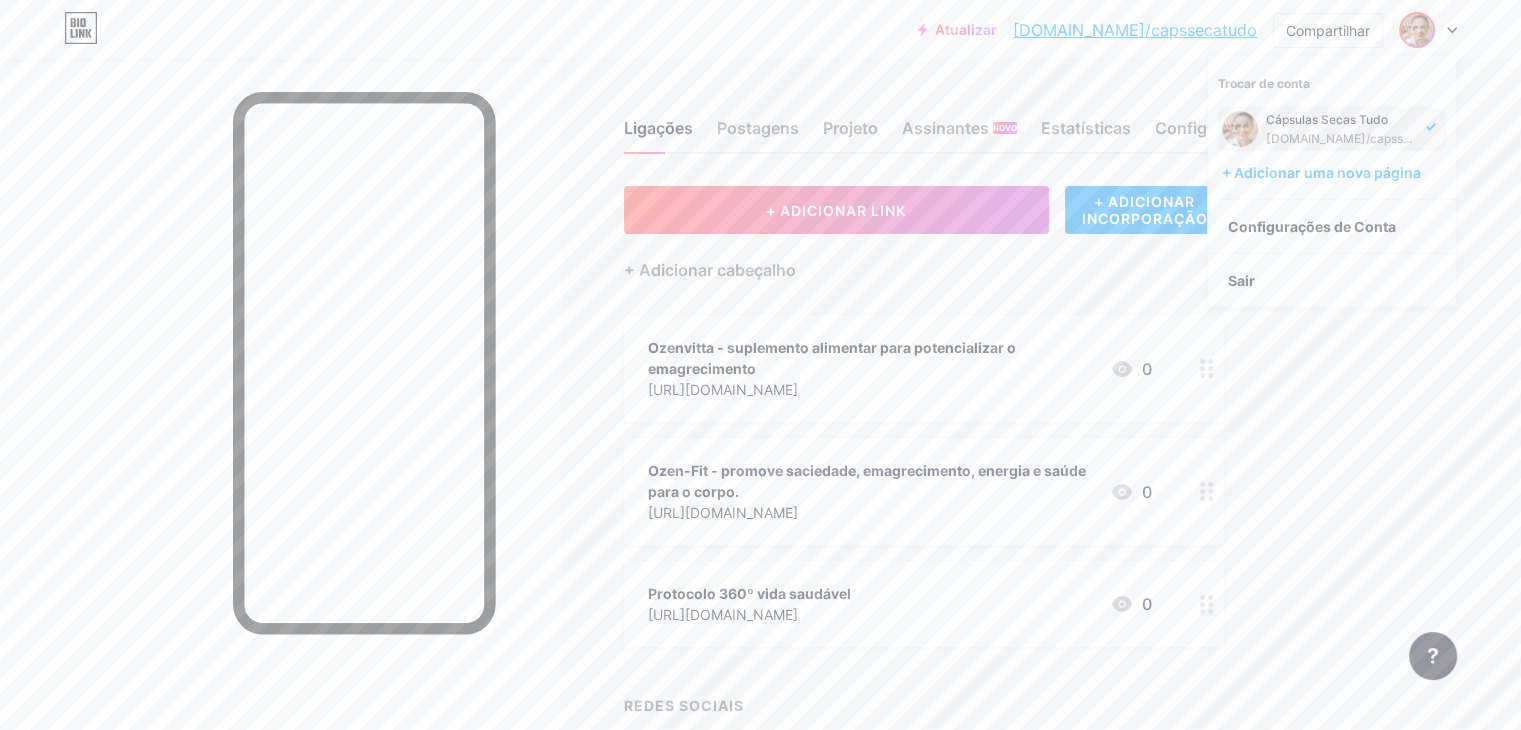click at bounding box center [1428, 30] 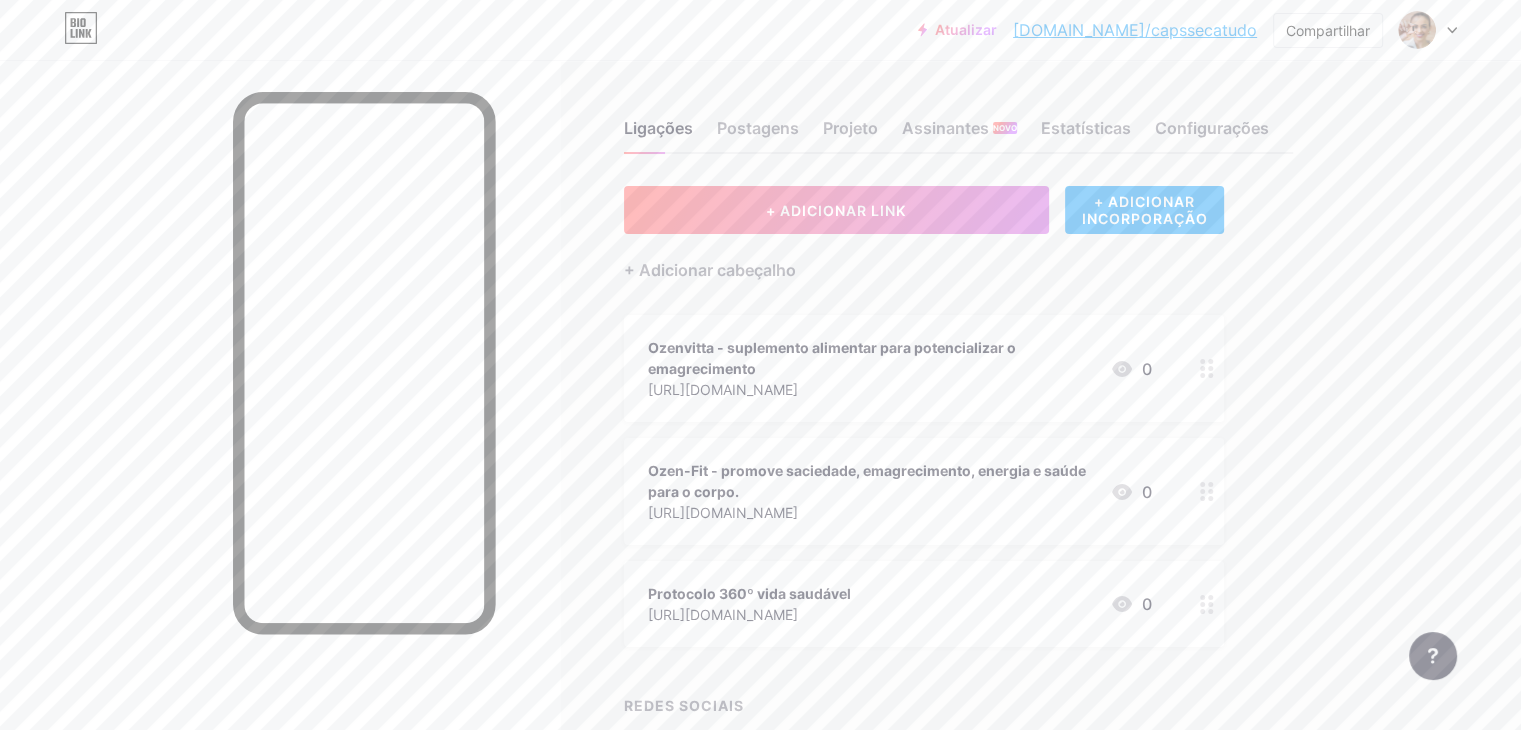 click at bounding box center (1428, 30) 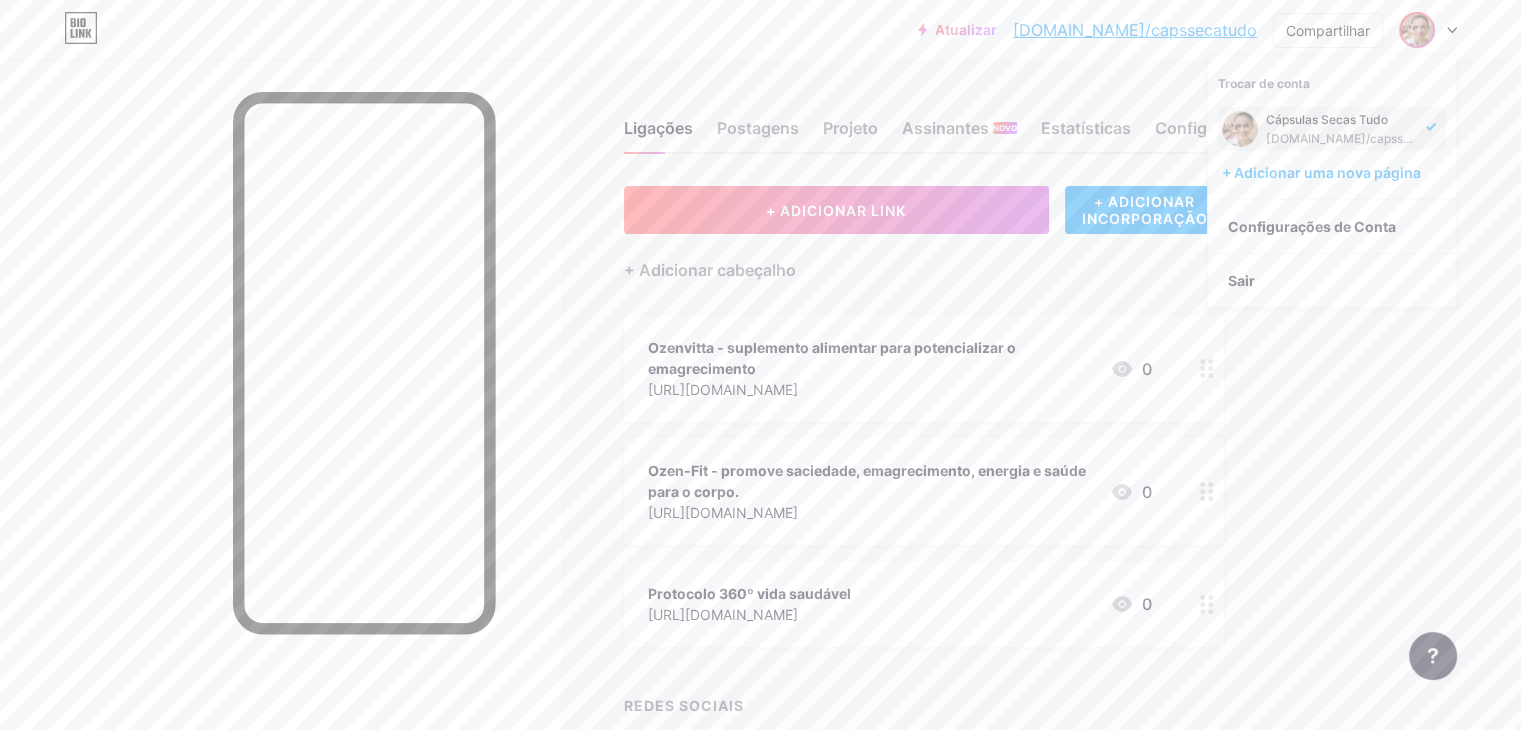 click 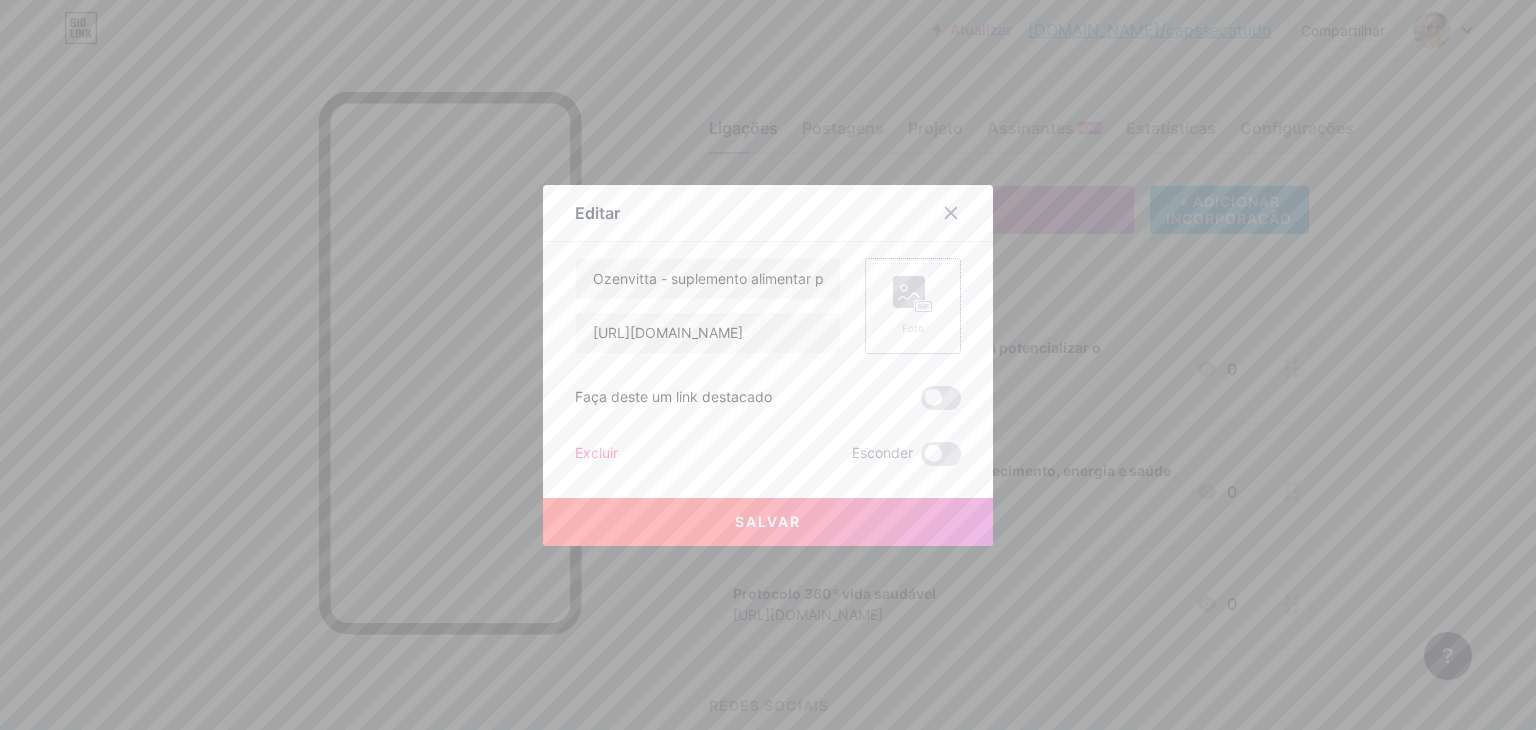 click 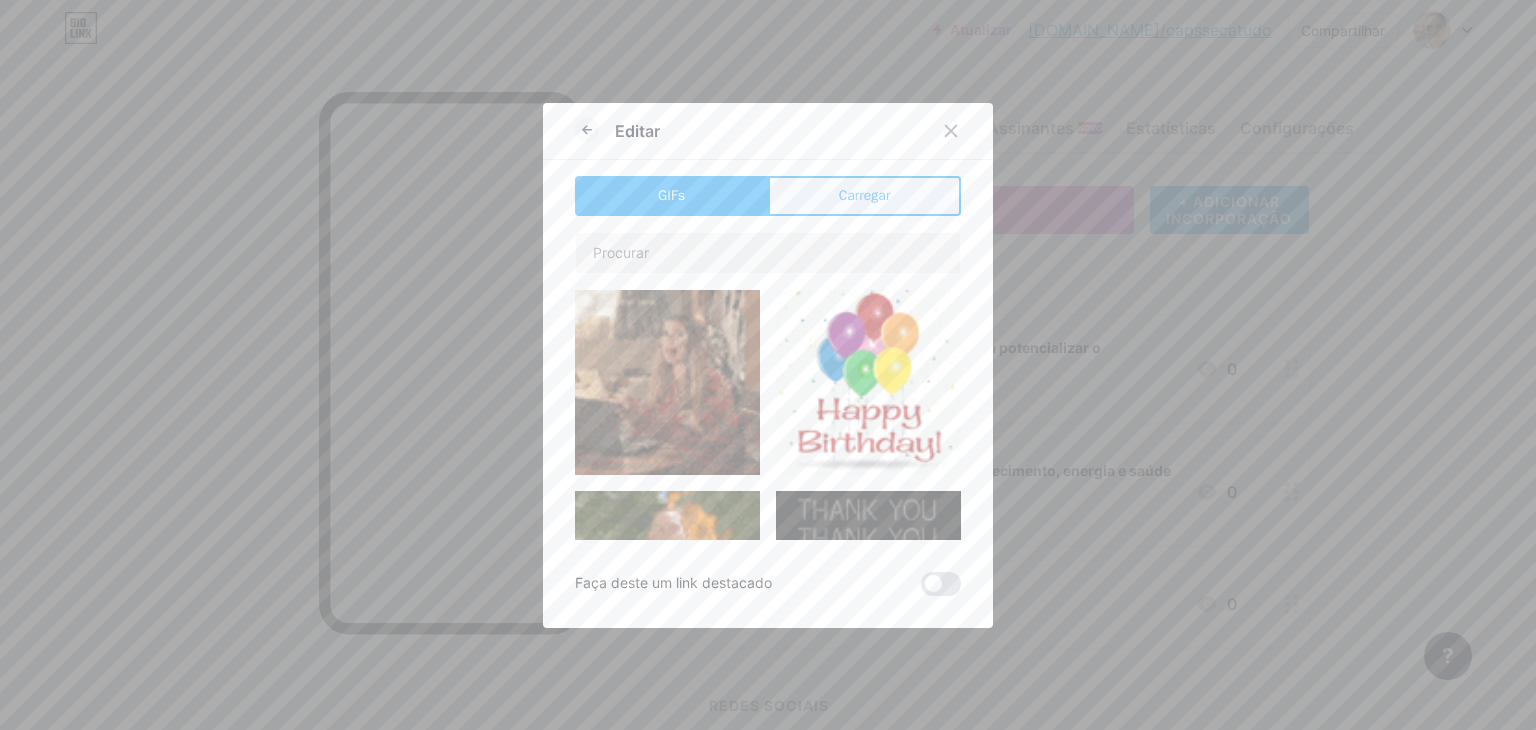 type 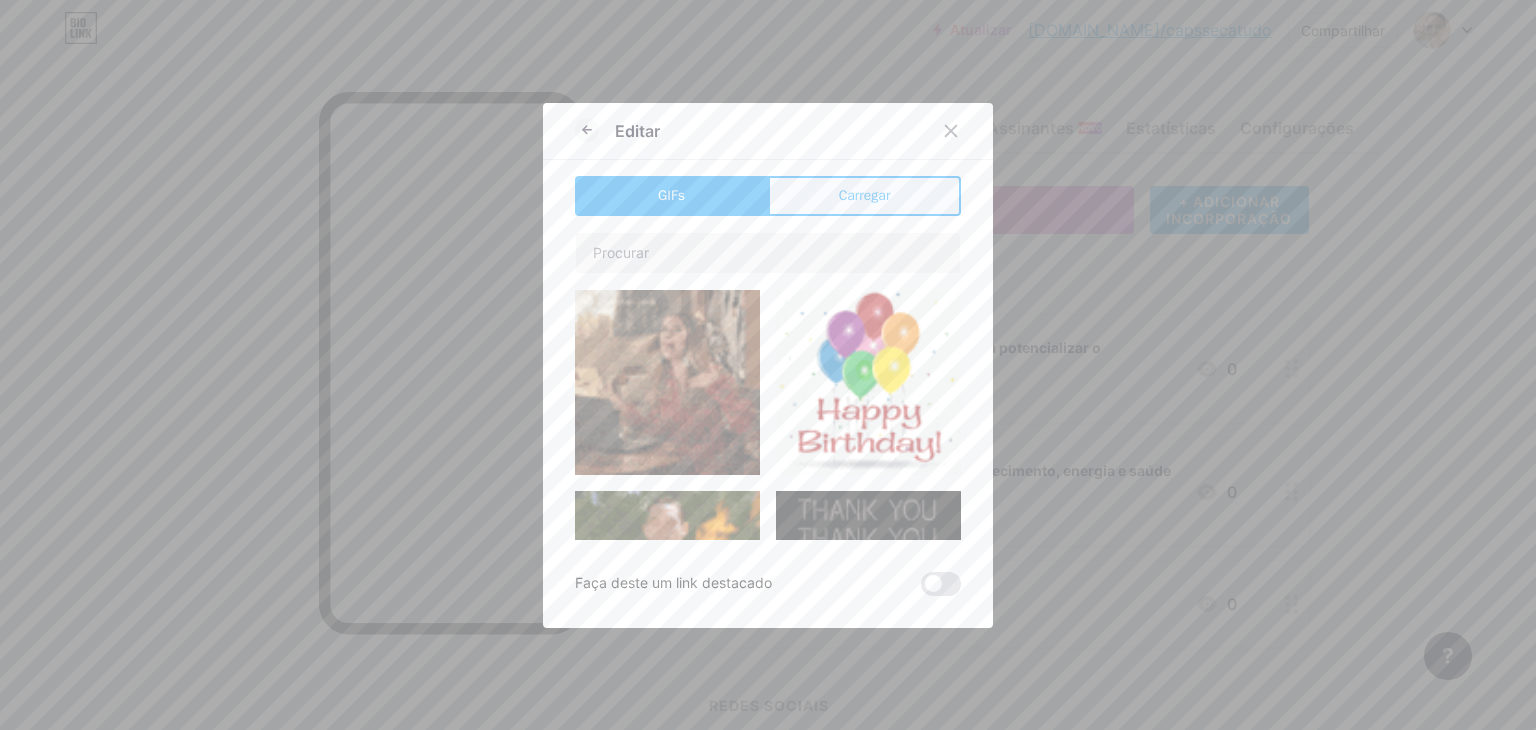 click on "Carregar" at bounding box center [865, 195] 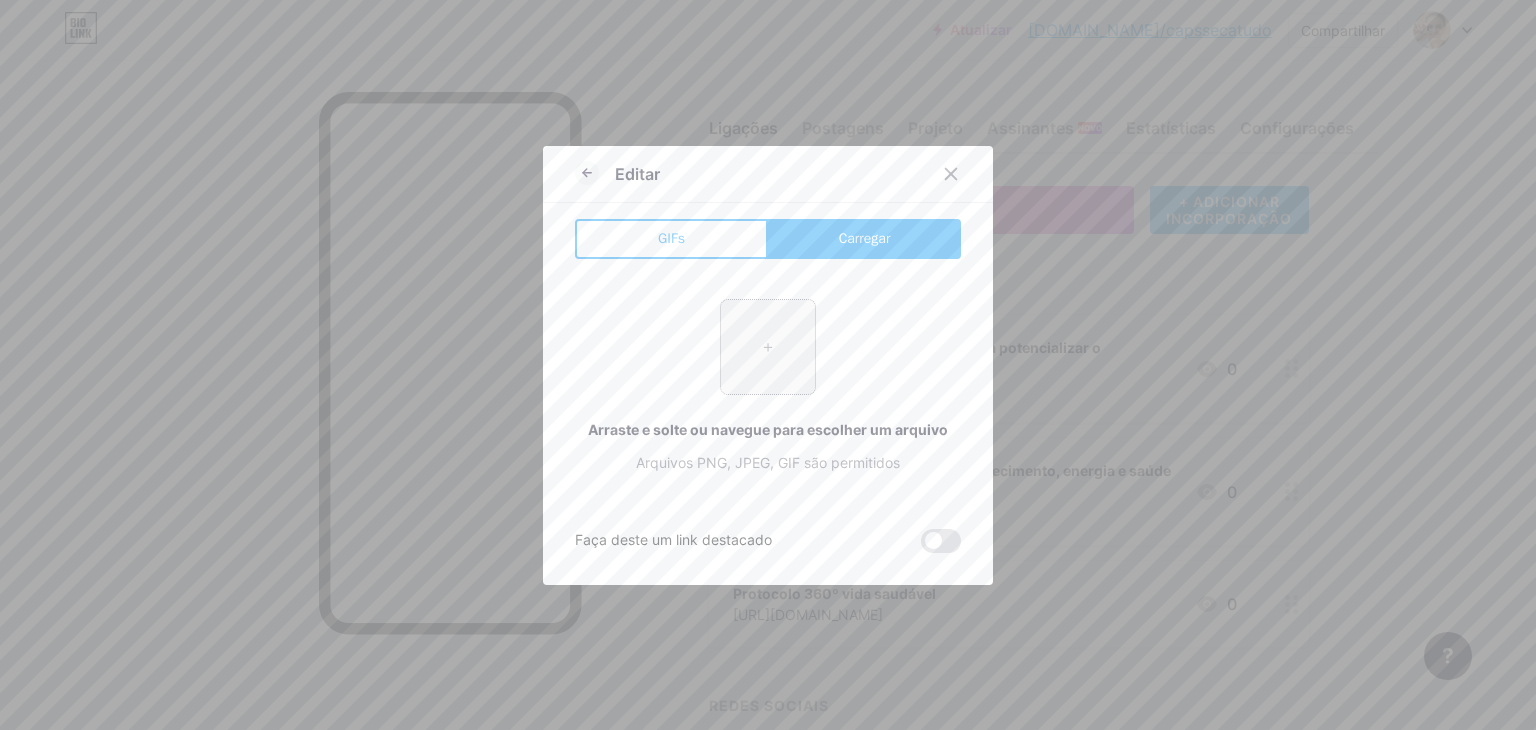 click at bounding box center [768, 347] 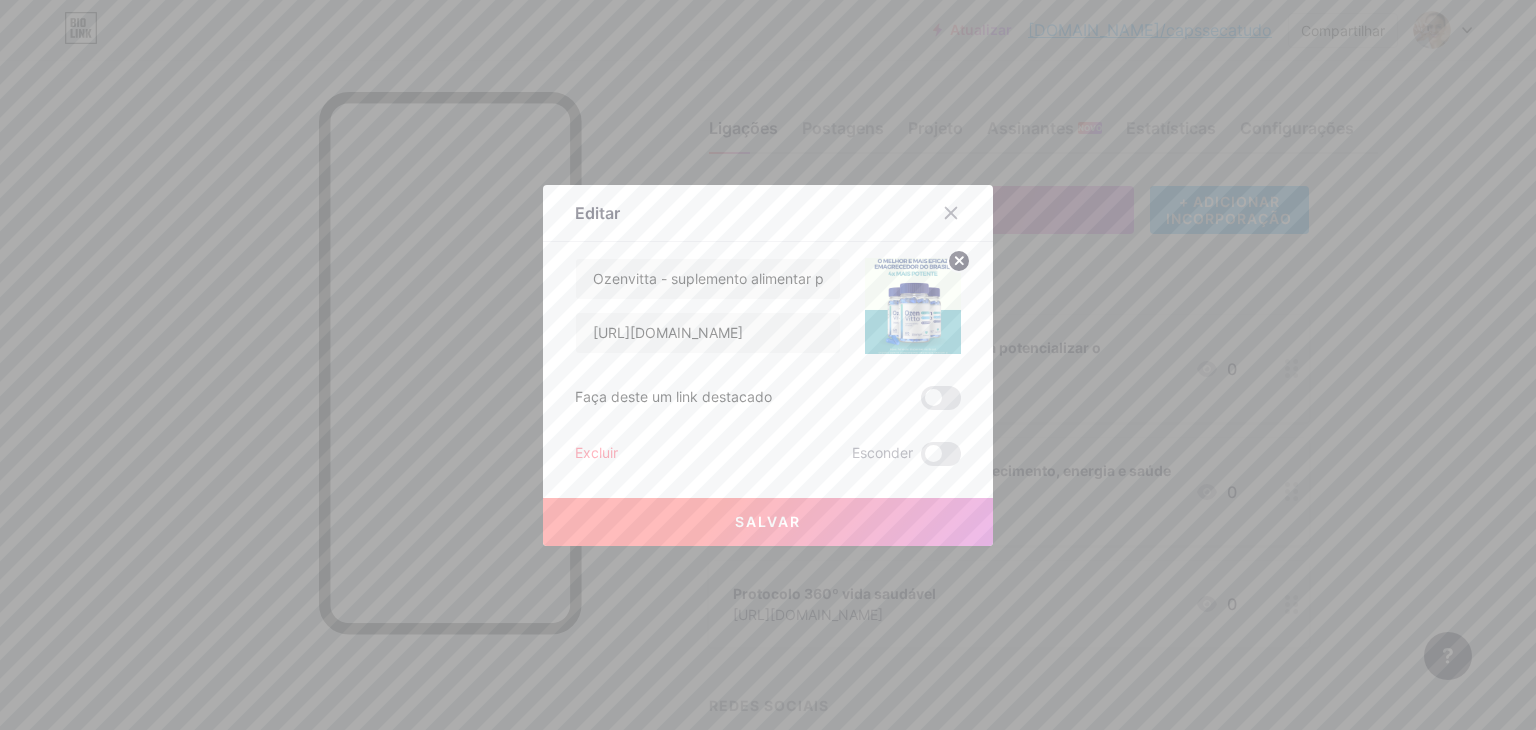 type 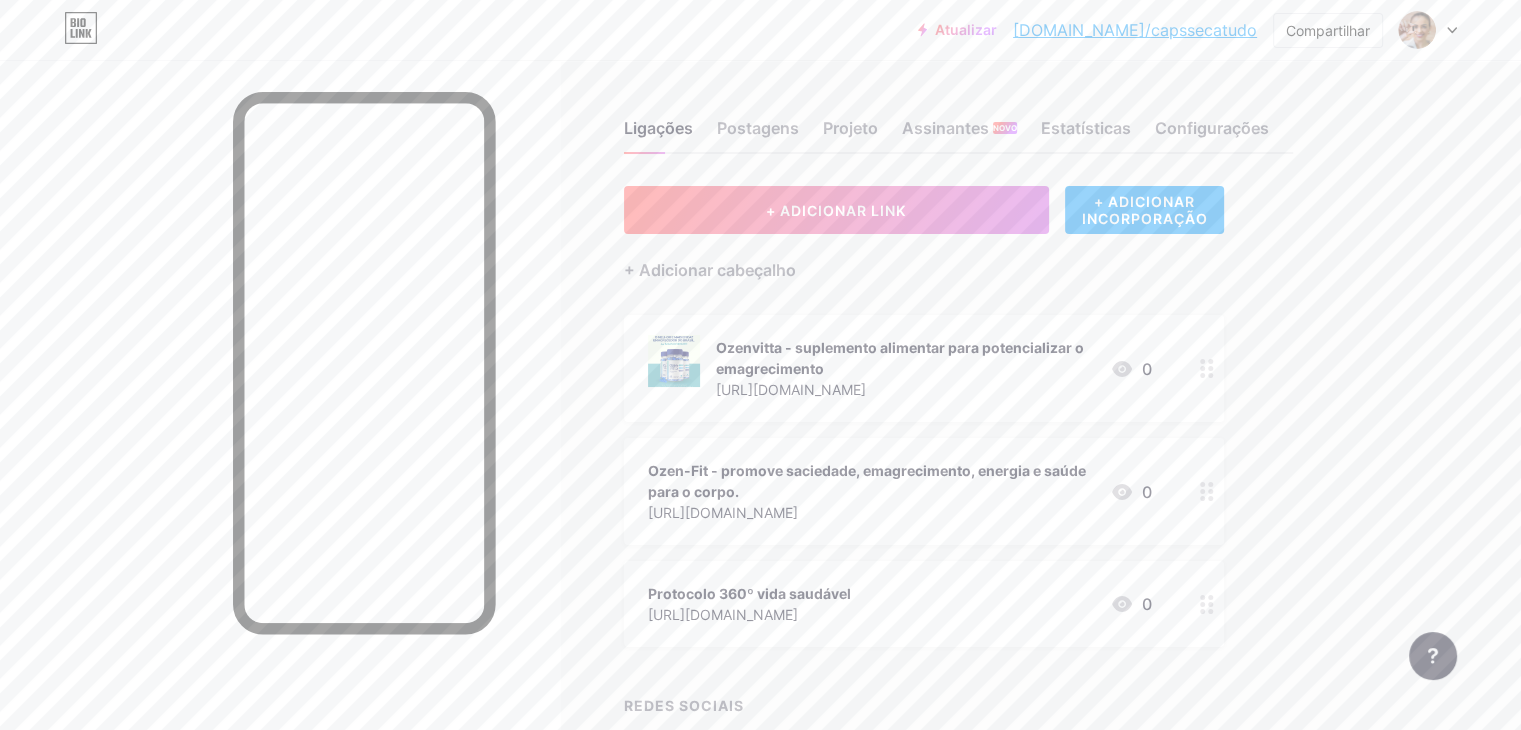 click at bounding box center (1207, 491) 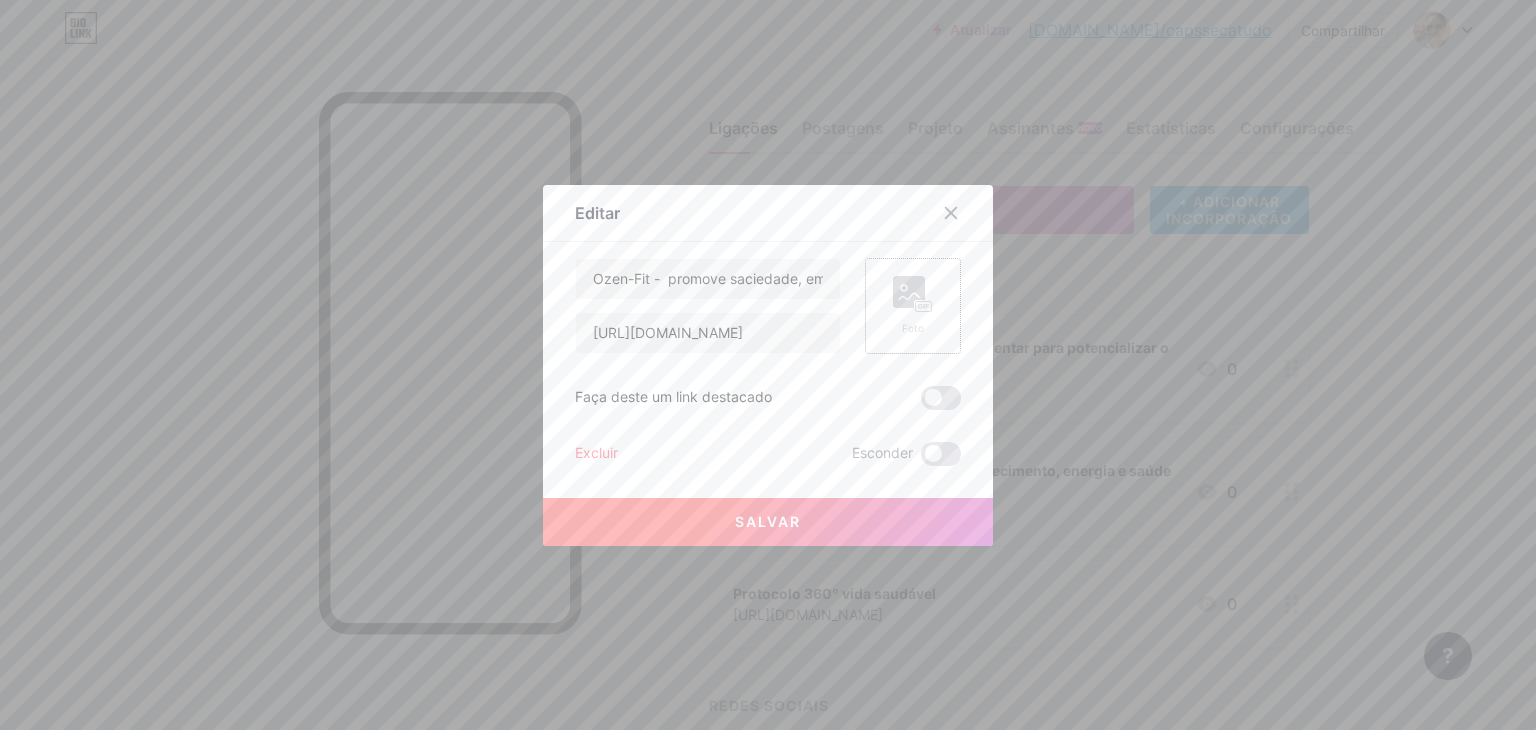 click 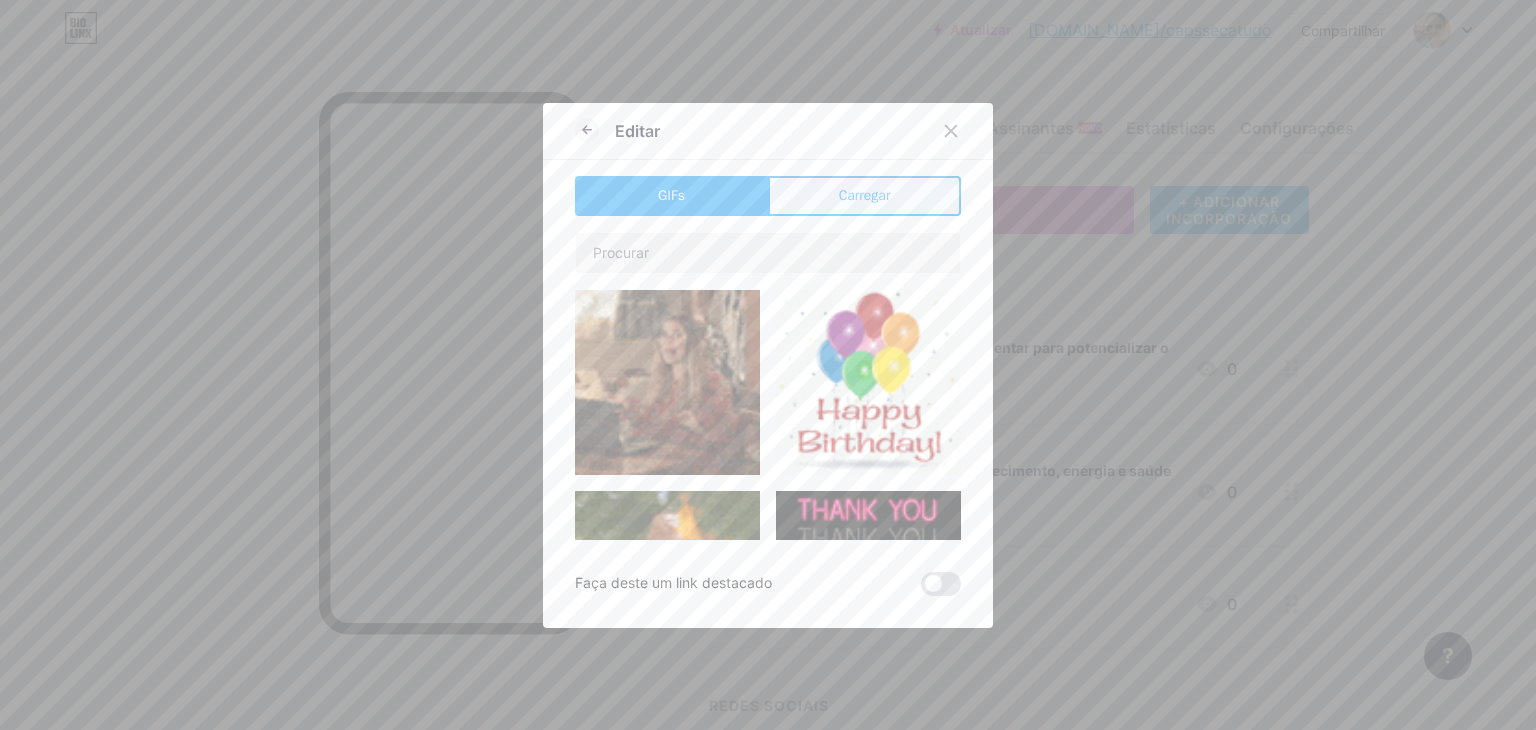 type 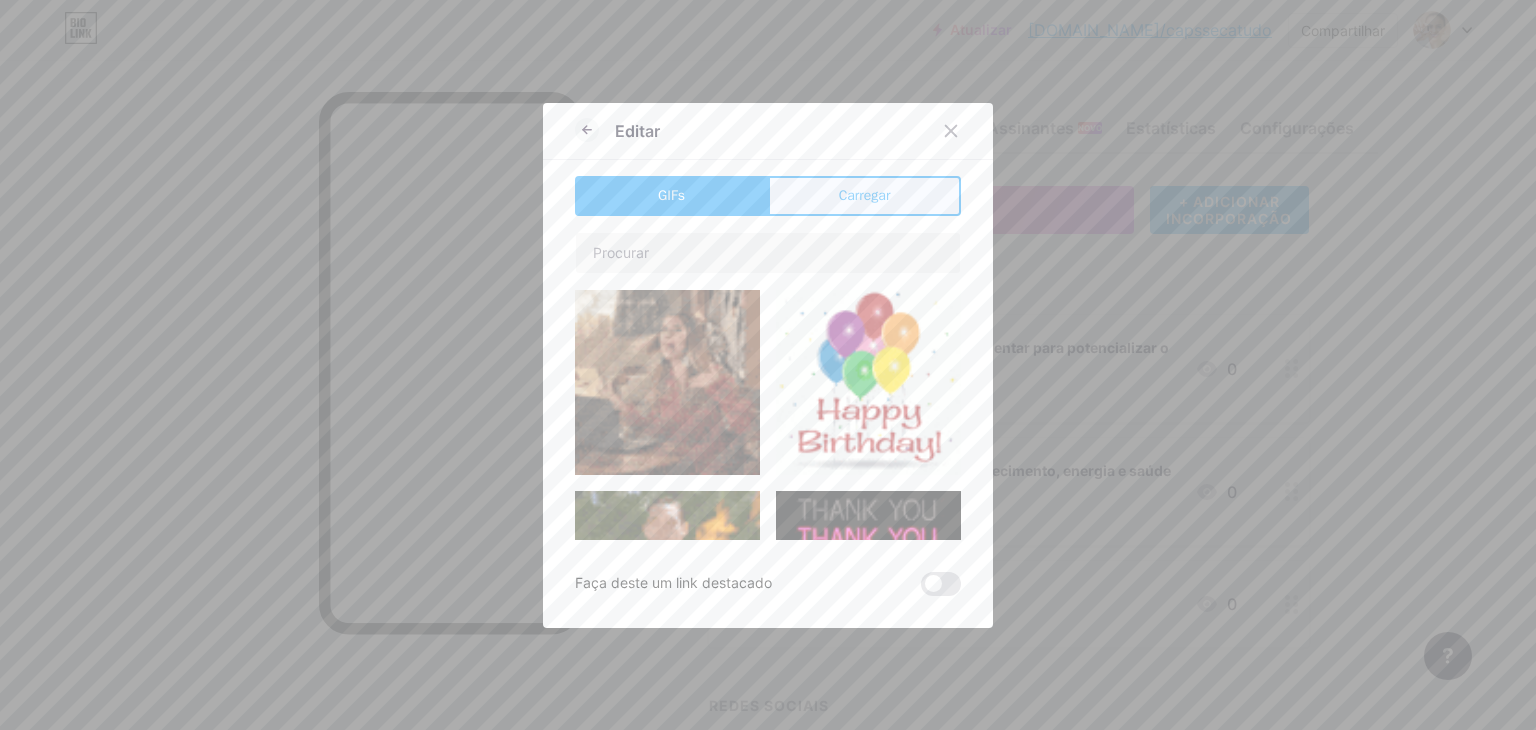click on "Carregar" at bounding box center [865, 195] 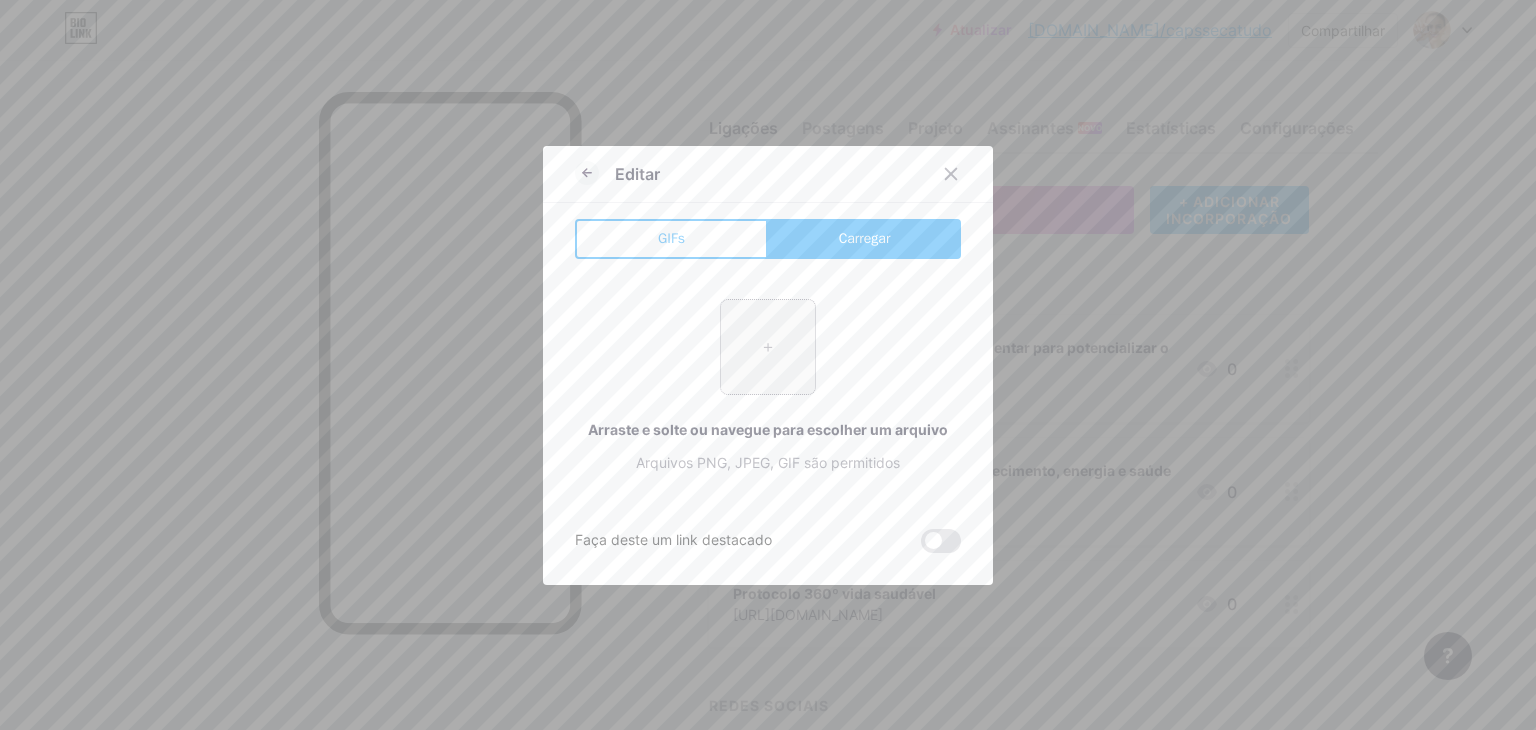 click at bounding box center [768, 347] 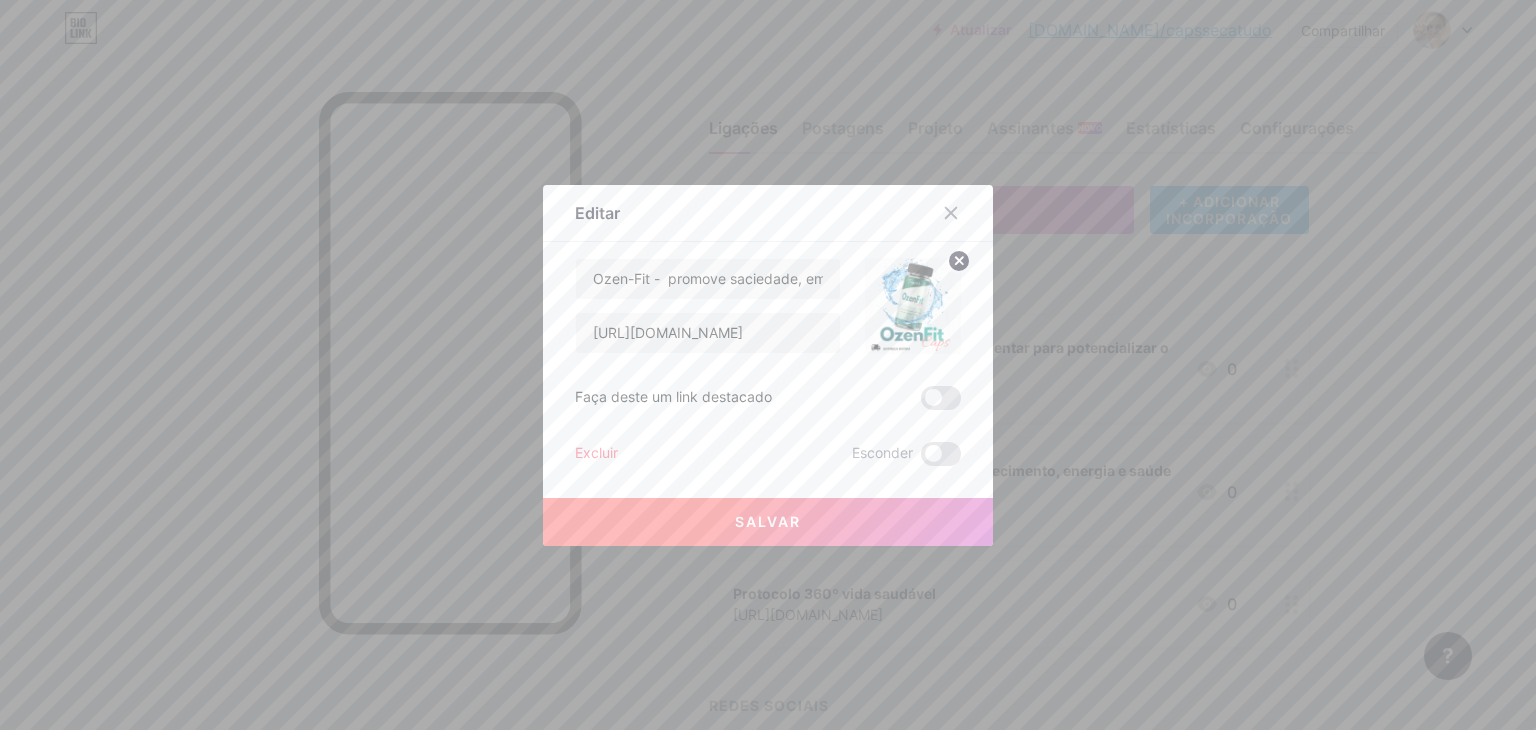 type 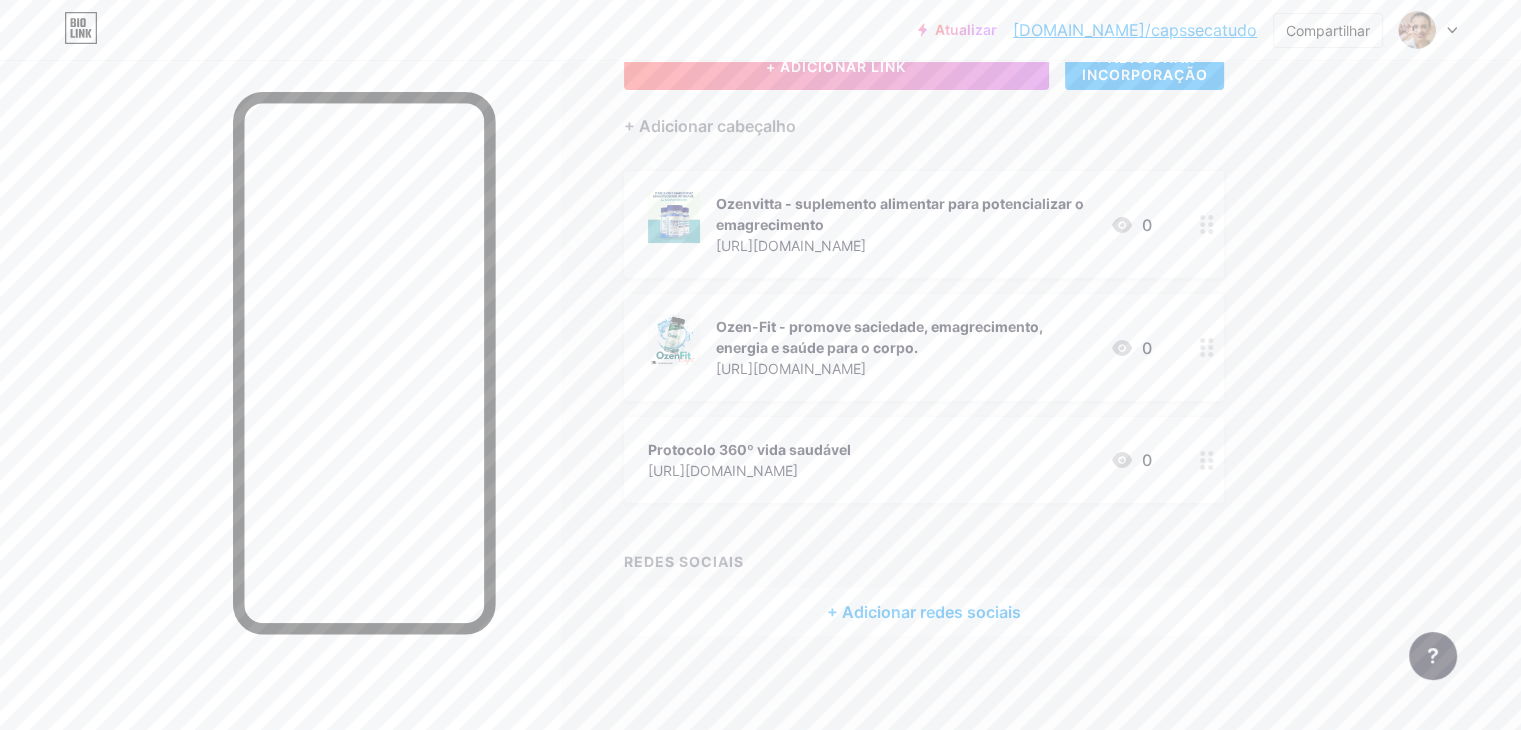 scroll, scrollTop: 148, scrollLeft: 0, axis: vertical 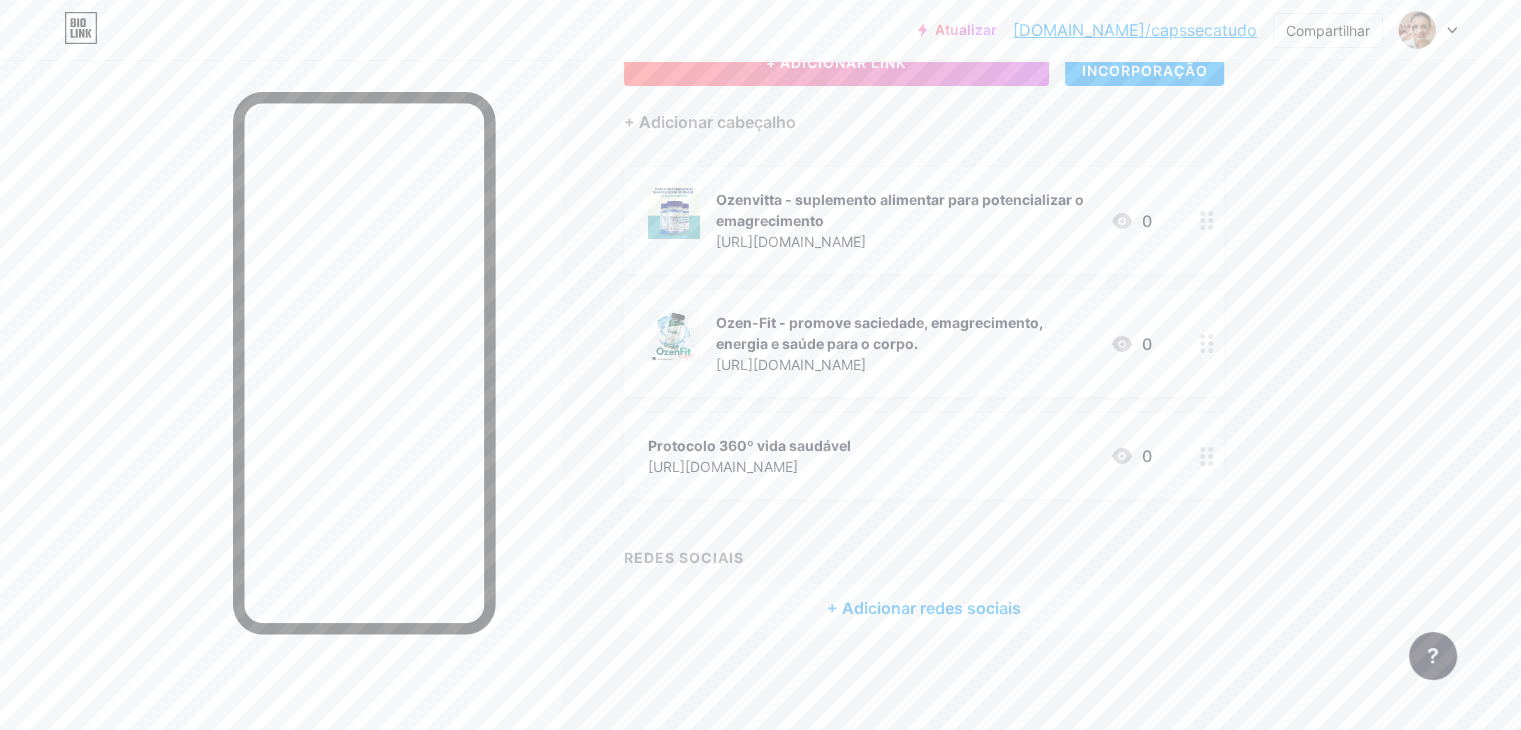 click on "Atualizar   [DOMAIN_NAME]/capsse...   [DOMAIN_NAME]/capssecatudo   Compartilhar               Trocar de conta     Cápsulas Secas Tudo   [DOMAIN_NAME]/capssecatudo       + Adicionar uma nova página       Configurações de Conta   Sair   Link copiado
Ligações
Postagens
Projeto
Assinantes
NOVO
Estatísticas
Configurações       + ADICIONAR LINK     + ADICIONAR INCORPORAÇÃO
+ Adicionar cabeçalho
Ozenvitta - suplemento alimentar para potencializar o emagrecimento
[URL][DOMAIN_NAME]
0
Ozen-Fit - promove saciedade, emagrecimento, energia e saúde para o corpo.
[URL][DOMAIN_NAME]
0
Protocolo 360º vida saudável
0" at bounding box center (760, 292) 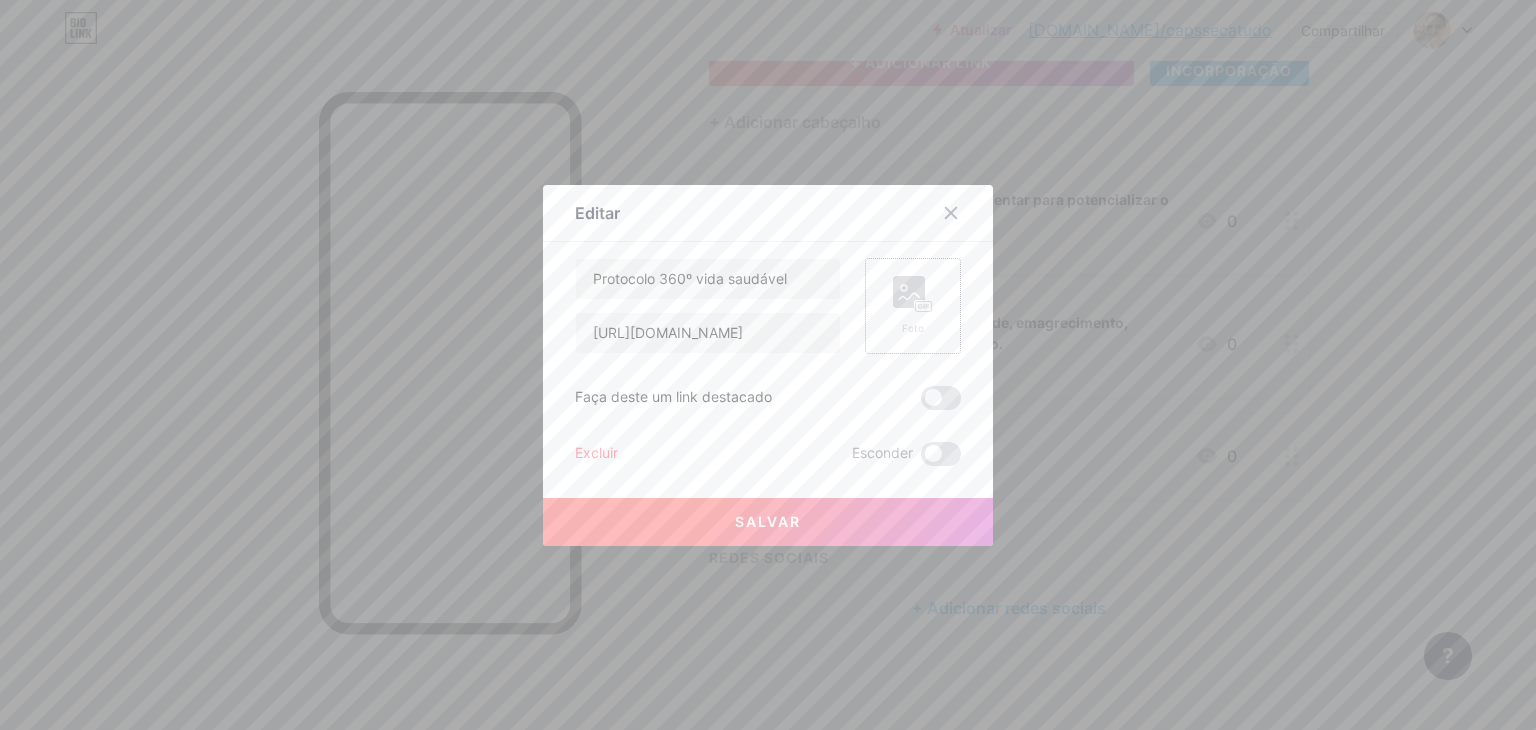 click 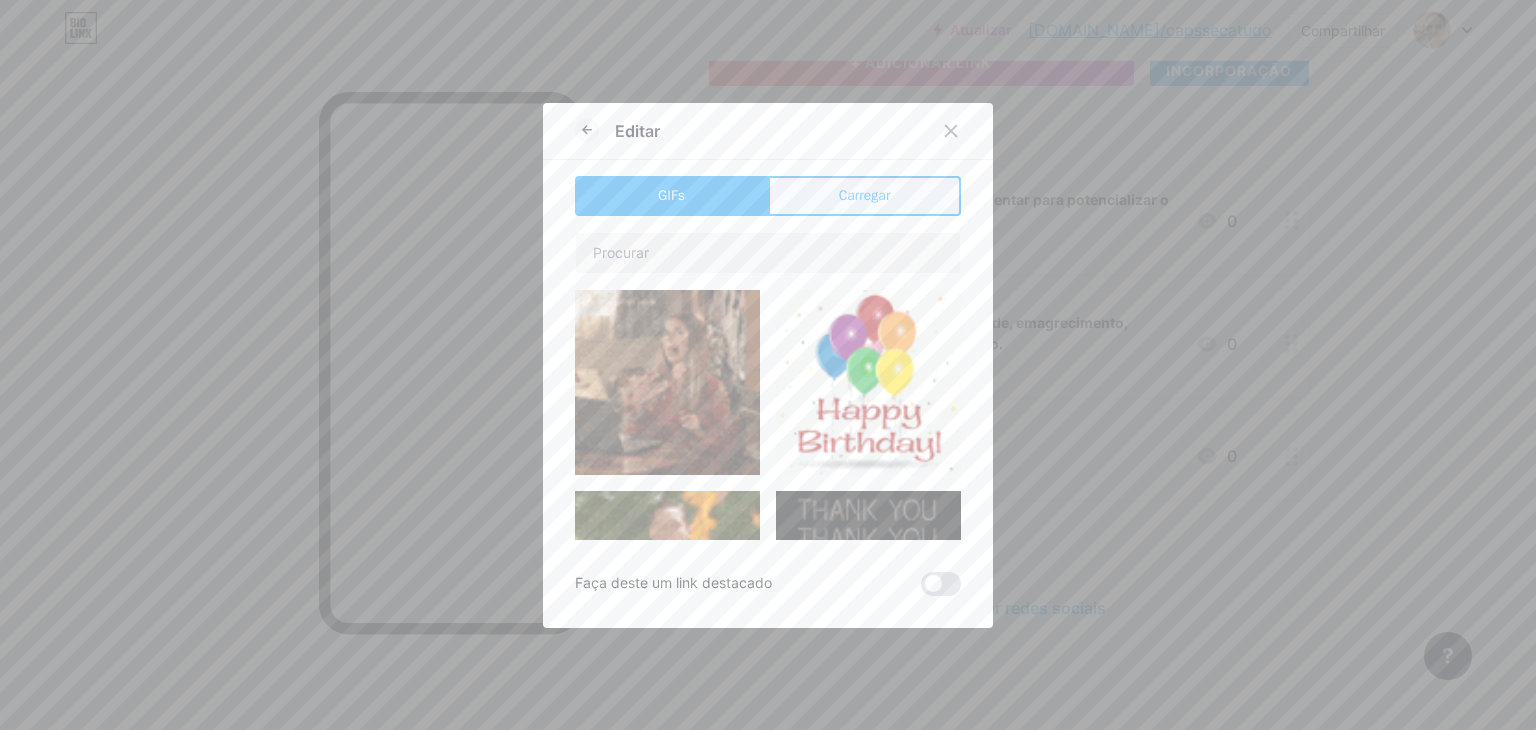 type 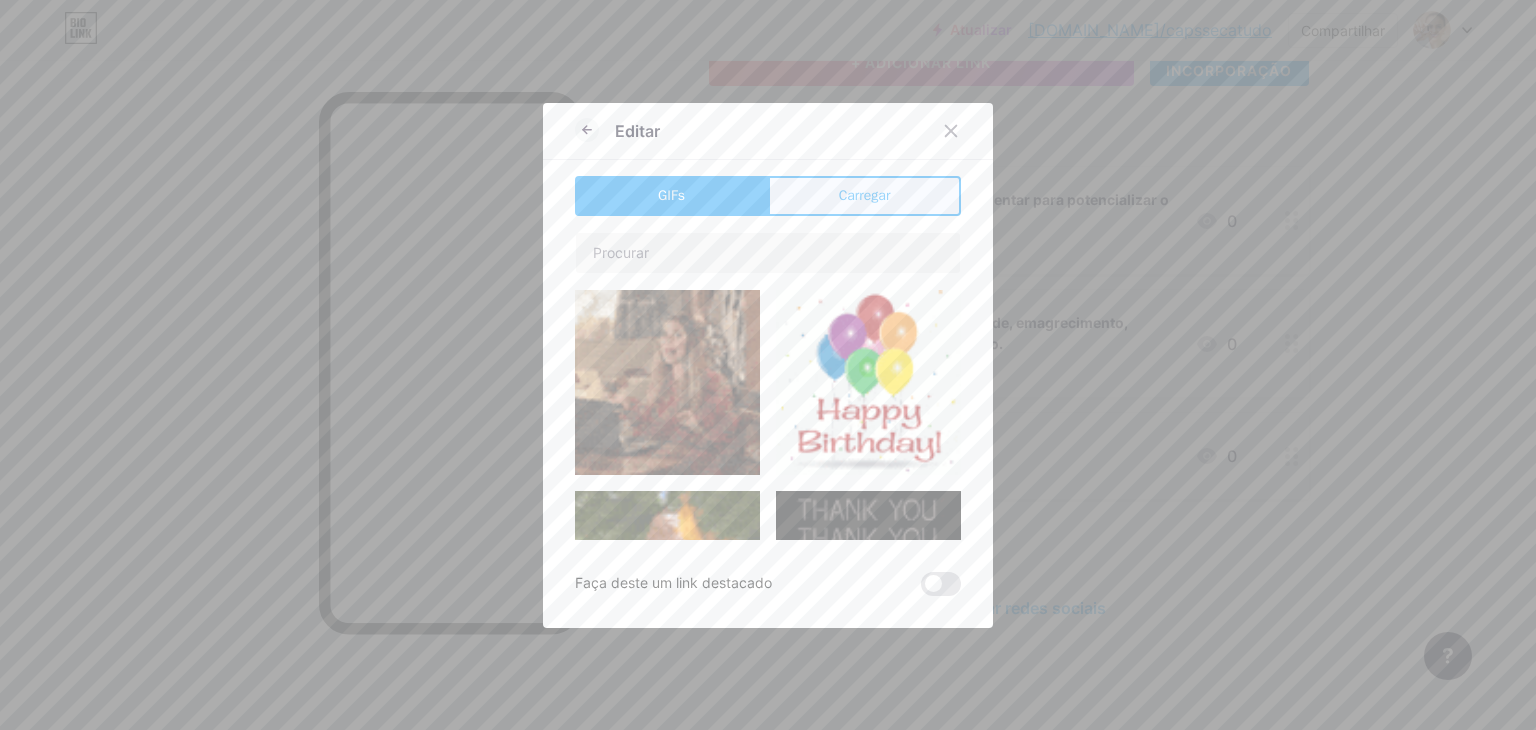 click on "Carregar" at bounding box center (865, 195) 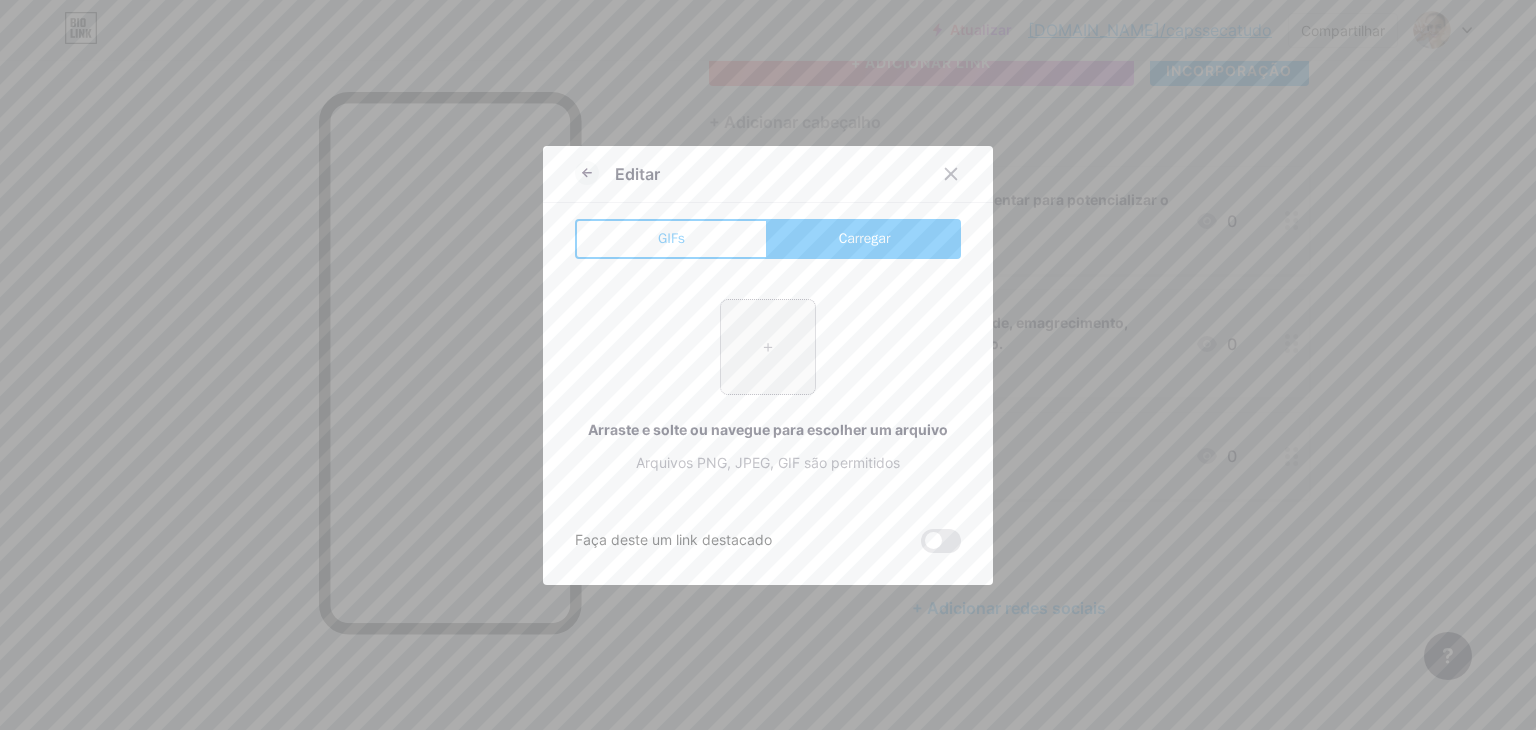 click at bounding box center (768, 347) 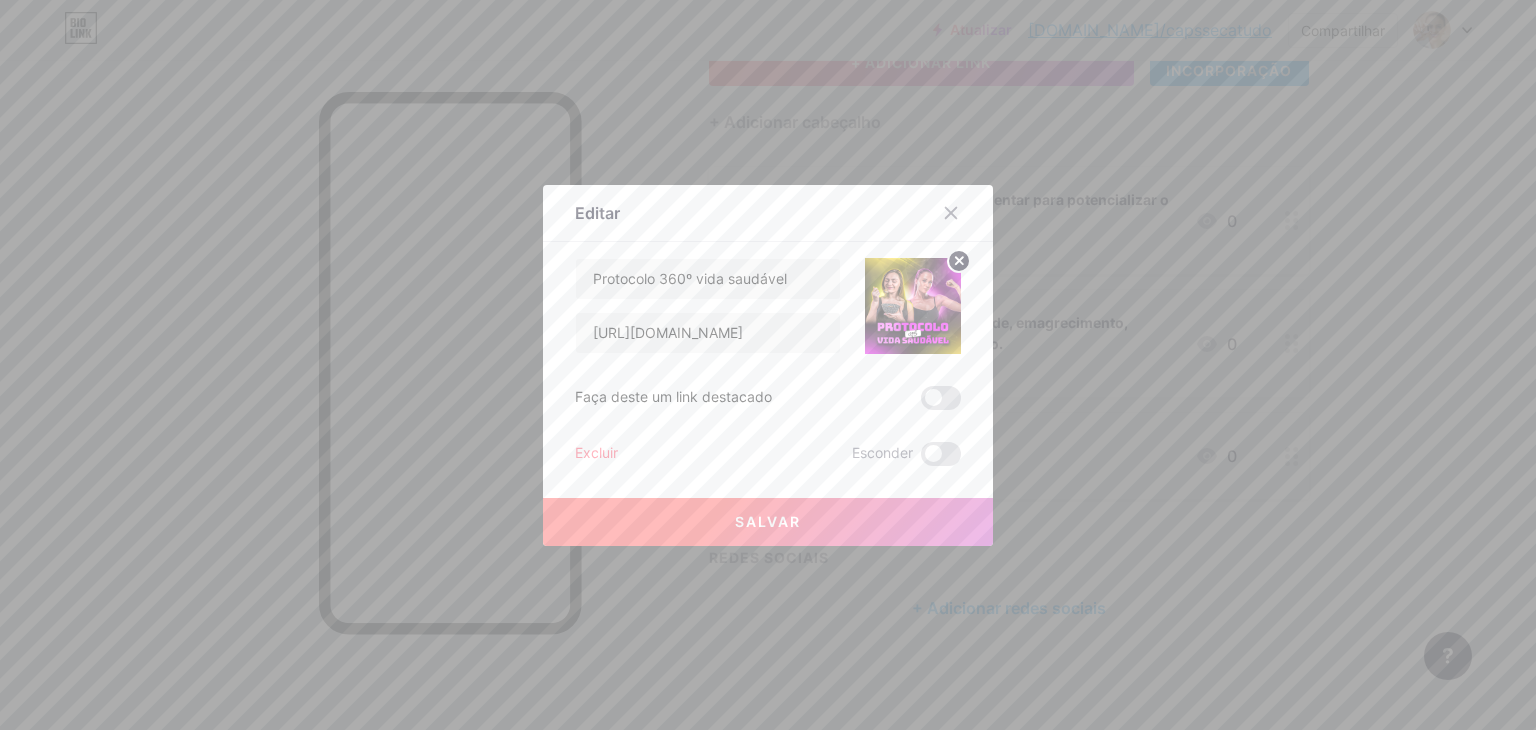 type 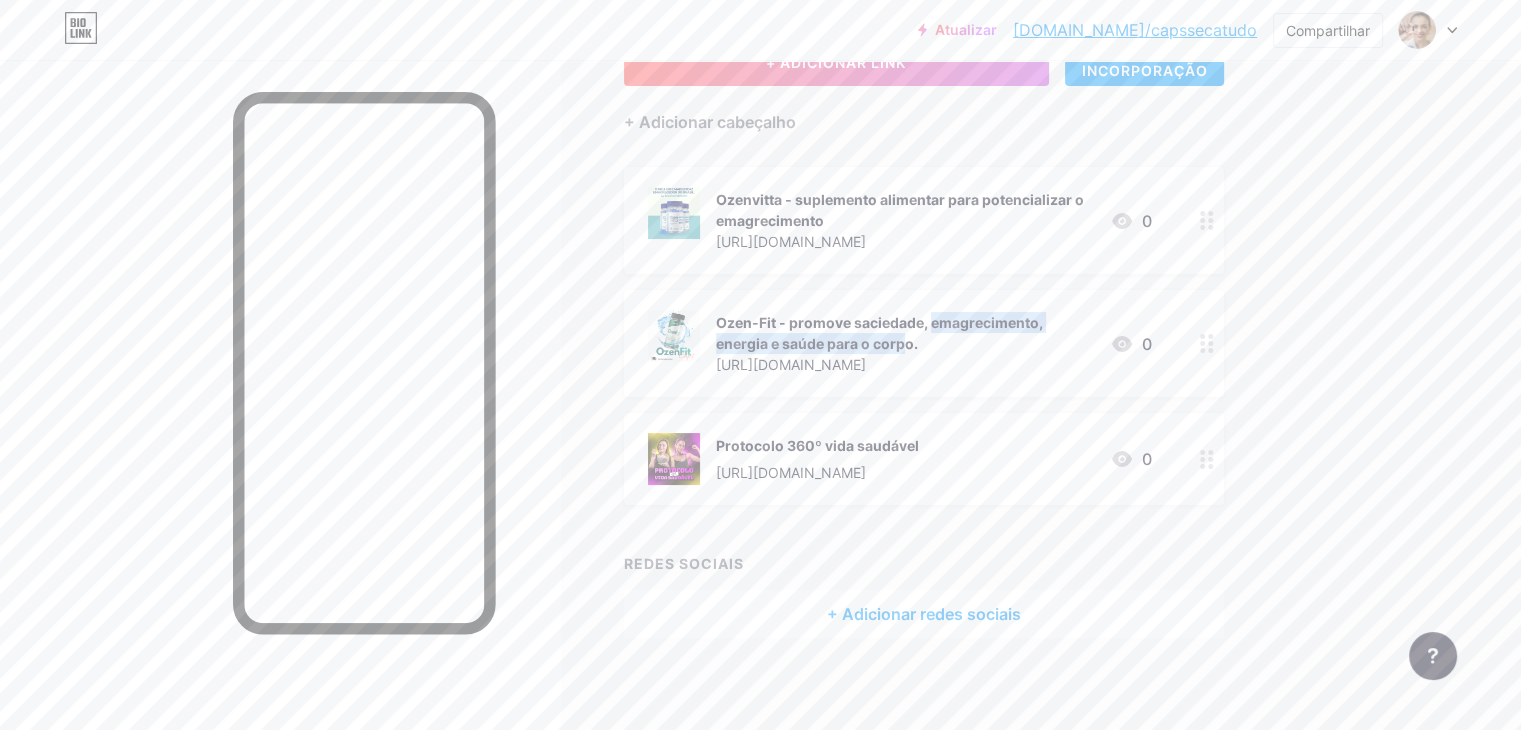 drag, startPoint x: 901, startPoint y: 337, endPoint x: 924, endPoint y: 324, distance: 26.41969 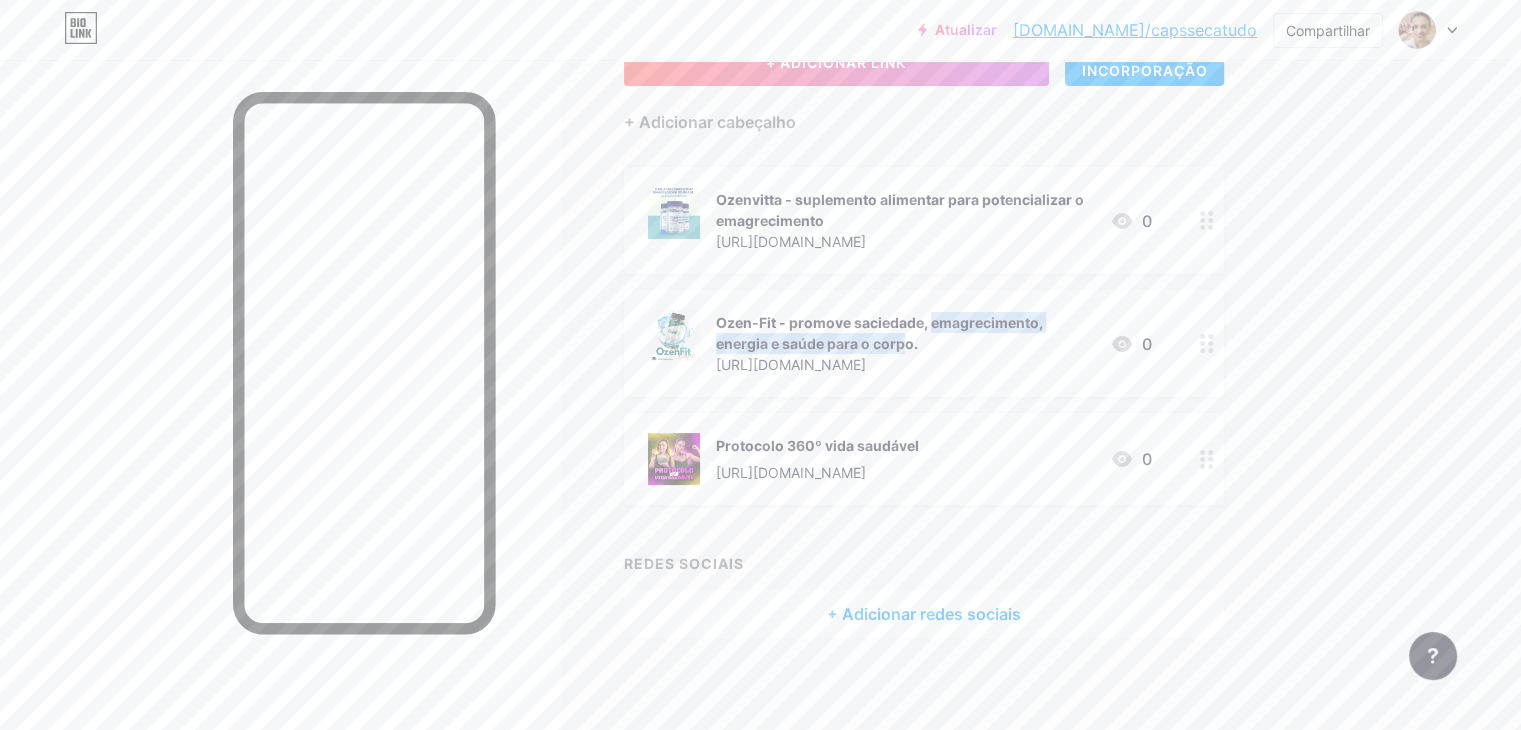 click on "Ozen-Fit - promove saciedade, emagrecimento, energia e saúde para o corpo." at bounding box center (879, 333) 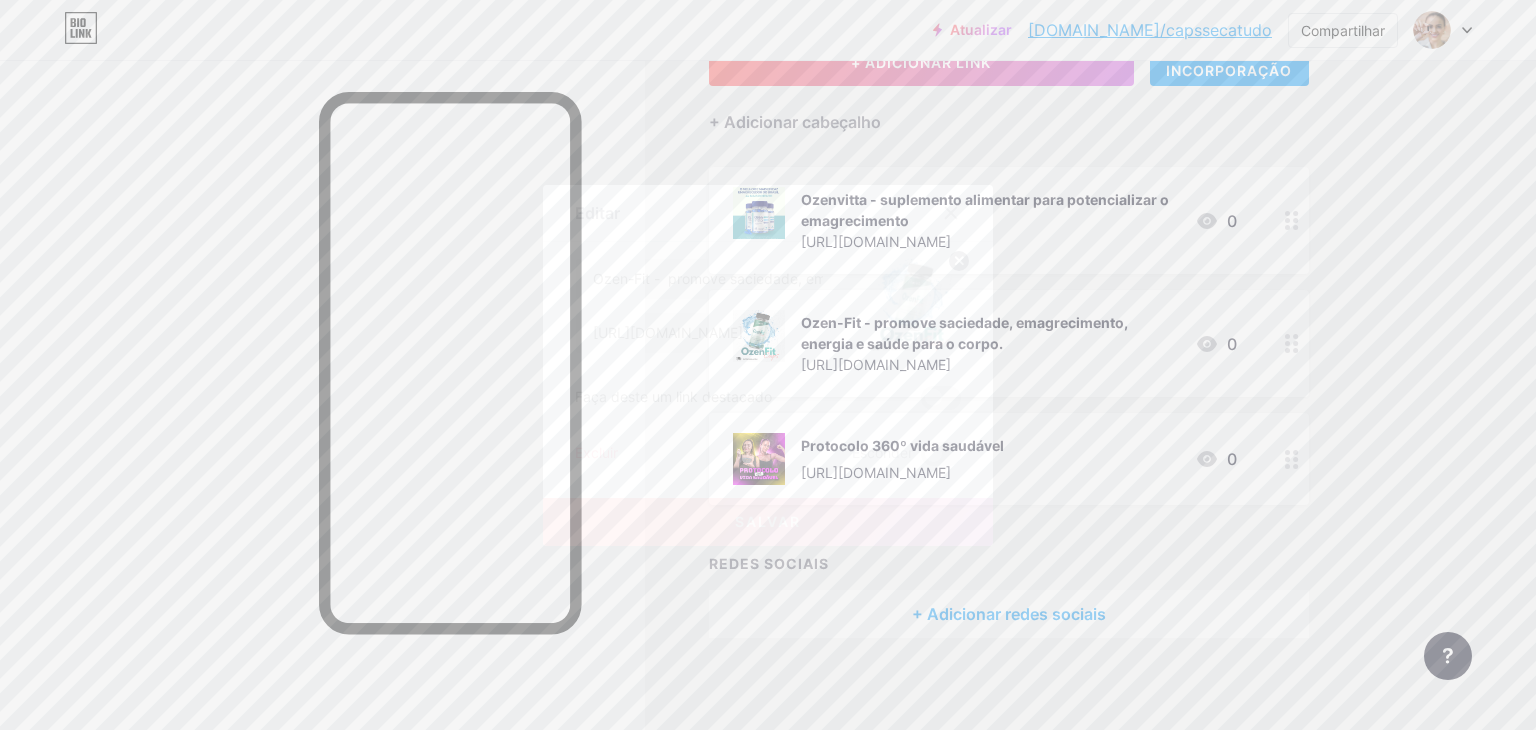 click at bounding box center [951, 213] 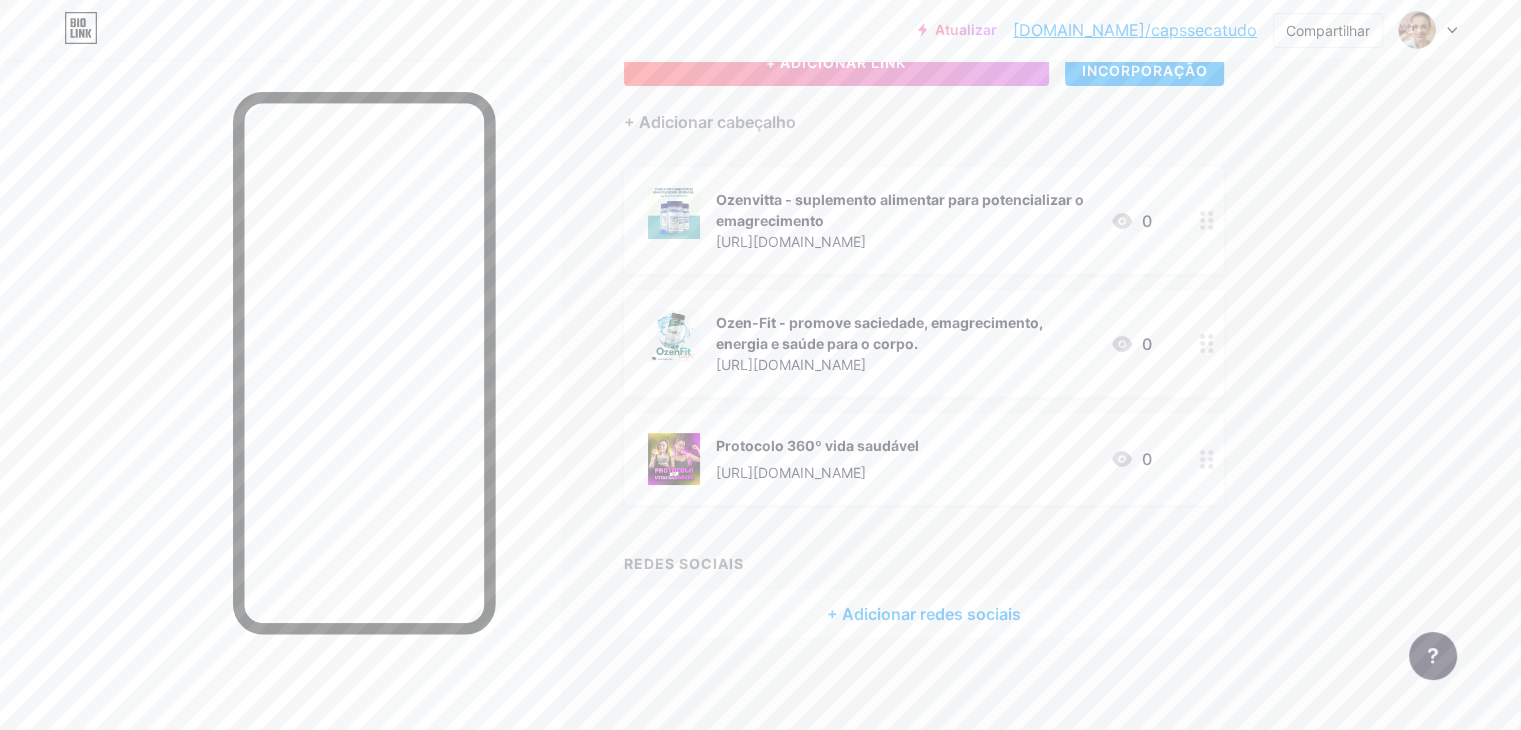 type 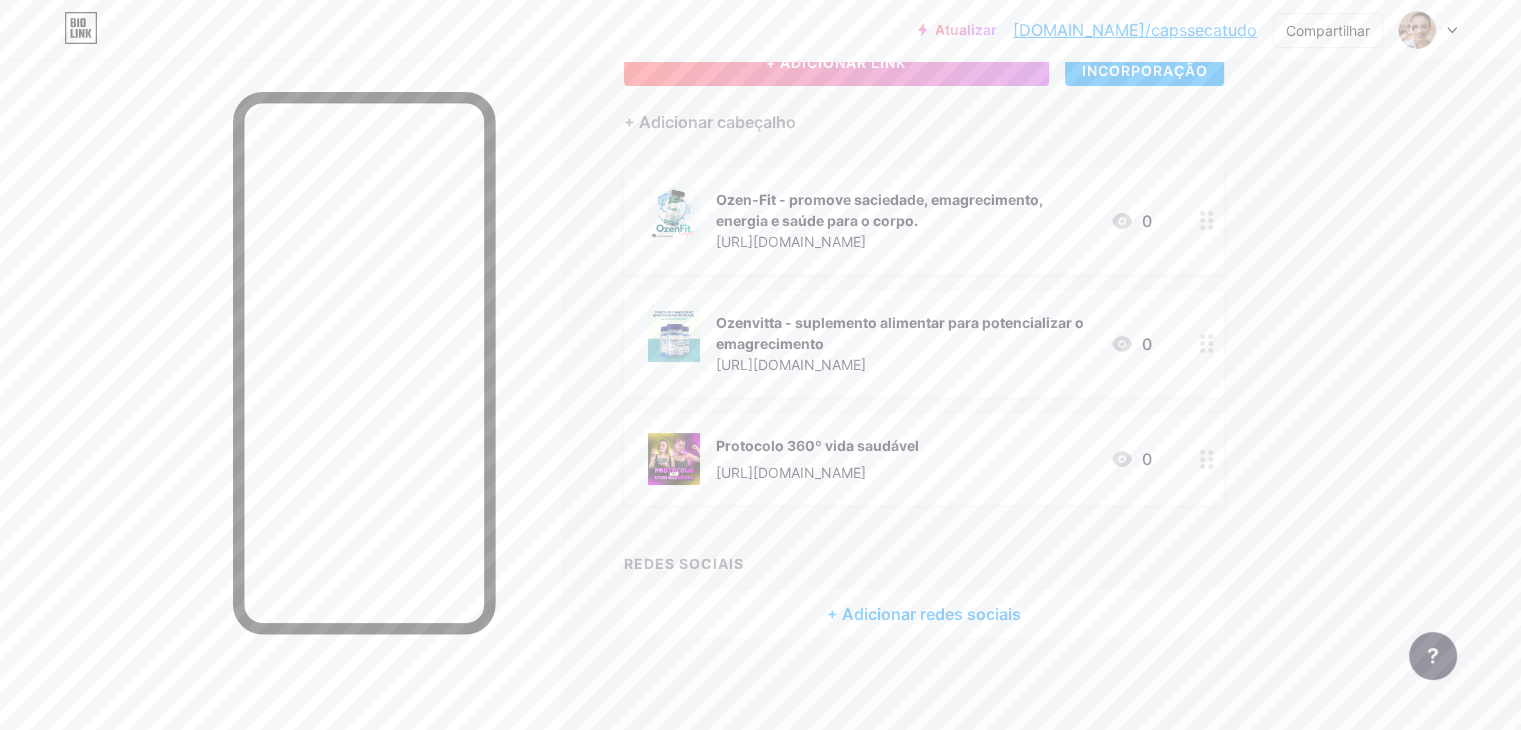 click on "Ligações
Postagens
Projeto
Assinantes
NOVO
Estatísticas
Configurações       + ADICIONAR LINK     + ADICIONAR INCORPORAÇÃO
+ Adicionar cabeçalho
Ozen-Fit - promove saciedade, emagrecimento, energia e saúde para o corpo.
[URL][DOMAIN_NAME]
0
Ozenvitta - suplemento alimentar para potencializar o emagrecimento
[URL][DOMAIN_NAME]
0
Protocolo 360º vida saudável
[URL][DOMAIN_NAME]
0
REDES SOCIAIS     + Adicionar redes sociais                       Solicitações de recursos             Central de ajuda         Entre em contato com o suporte" at bounding box center [688, 325] 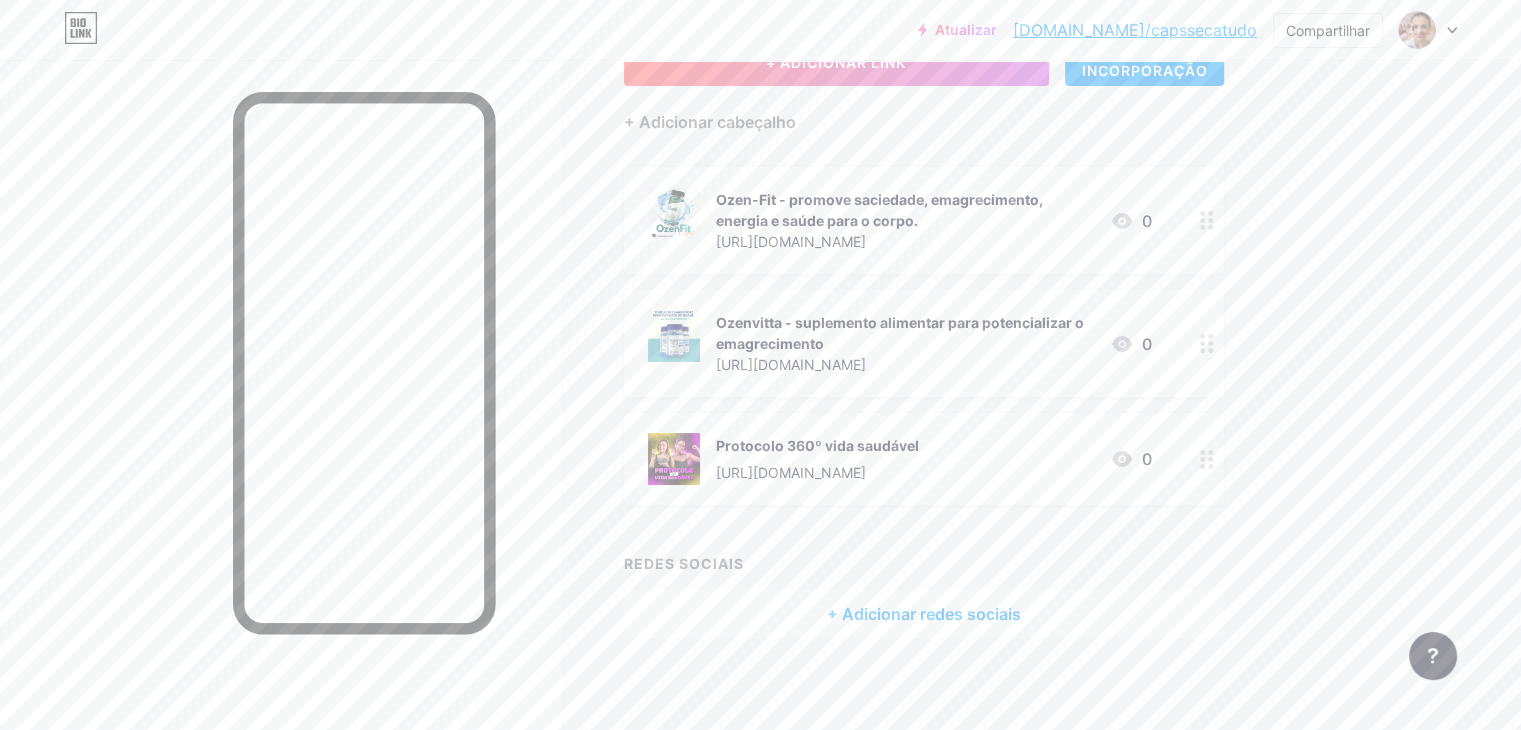 click 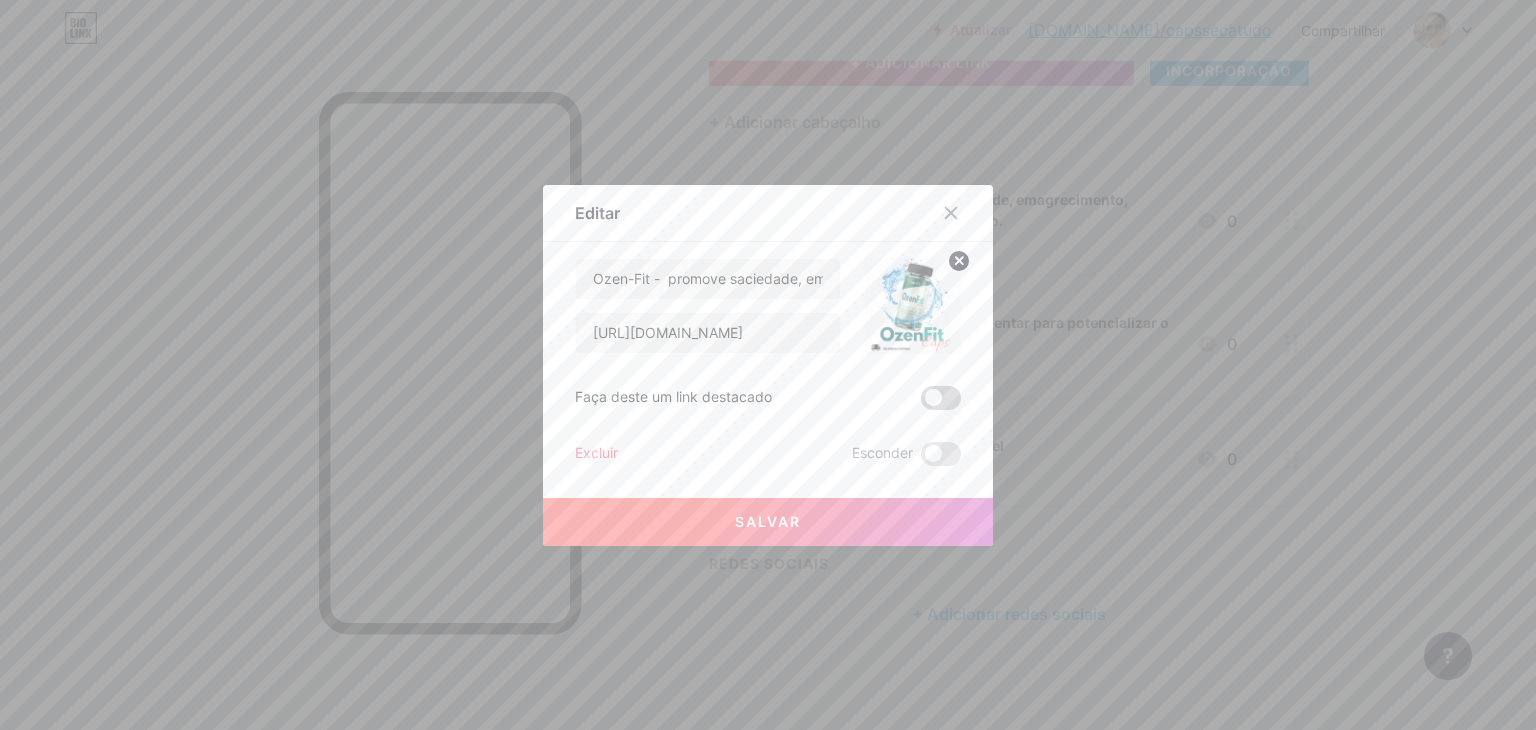 click at bounding box center (941, 398) 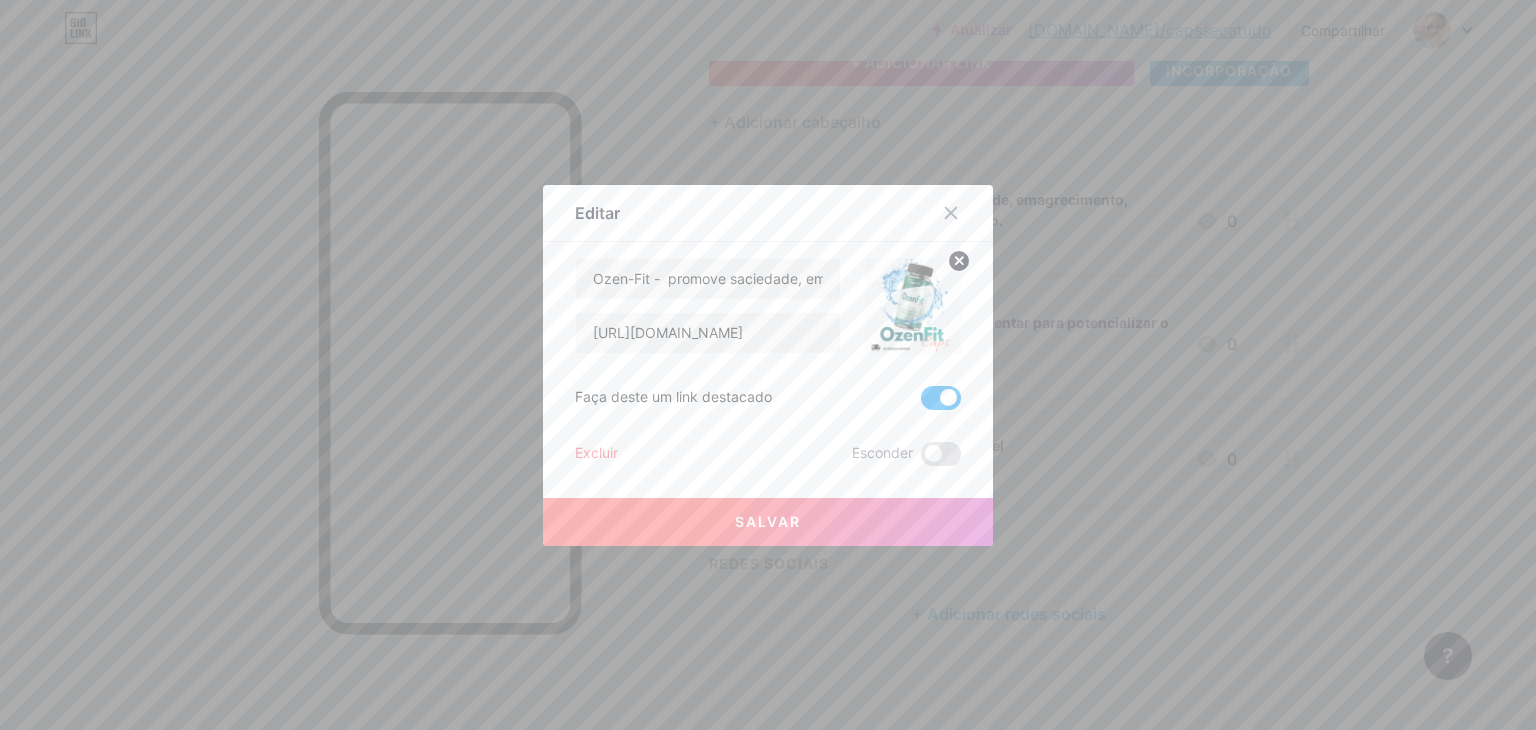 type 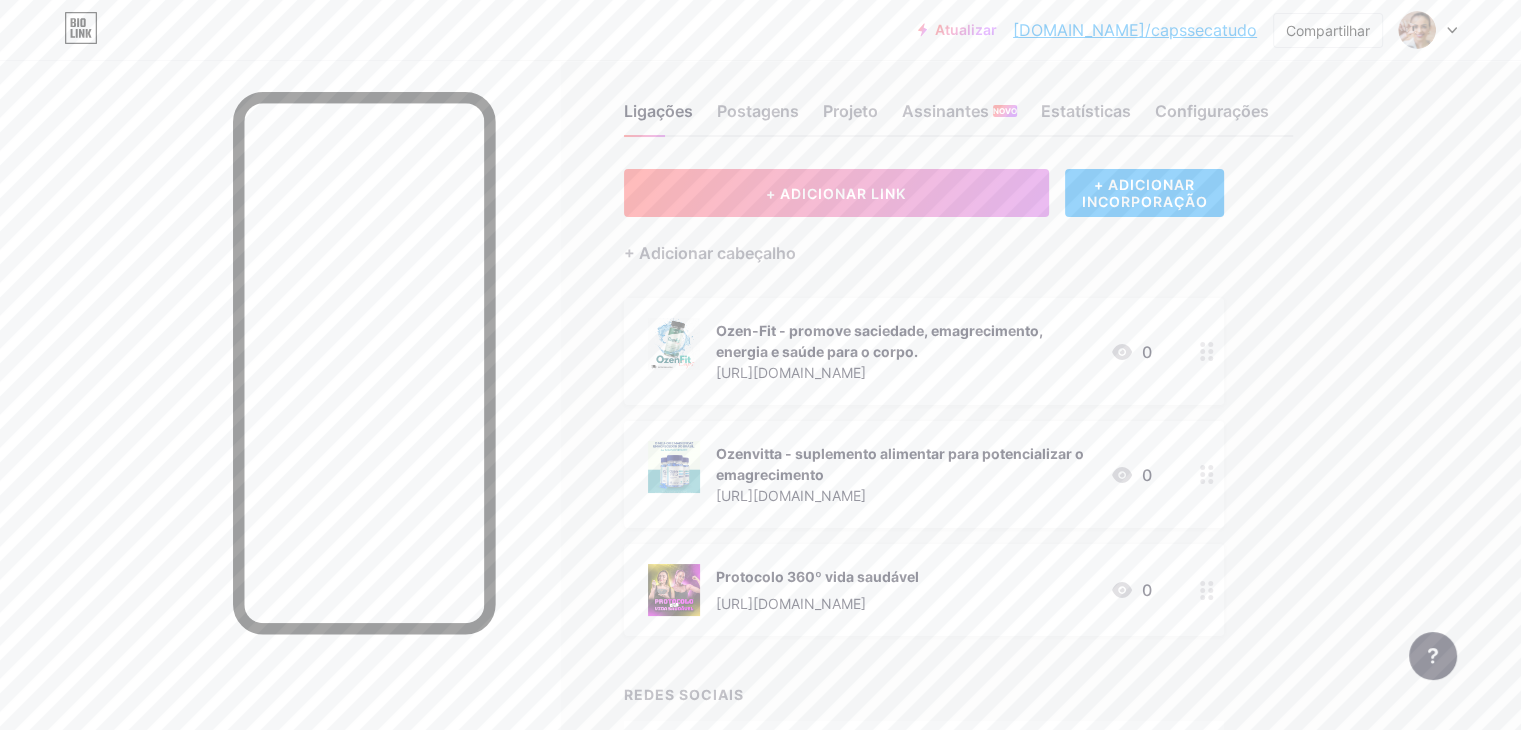 scroll, scrollTop: 0, scrollLeft: 0, axis: both 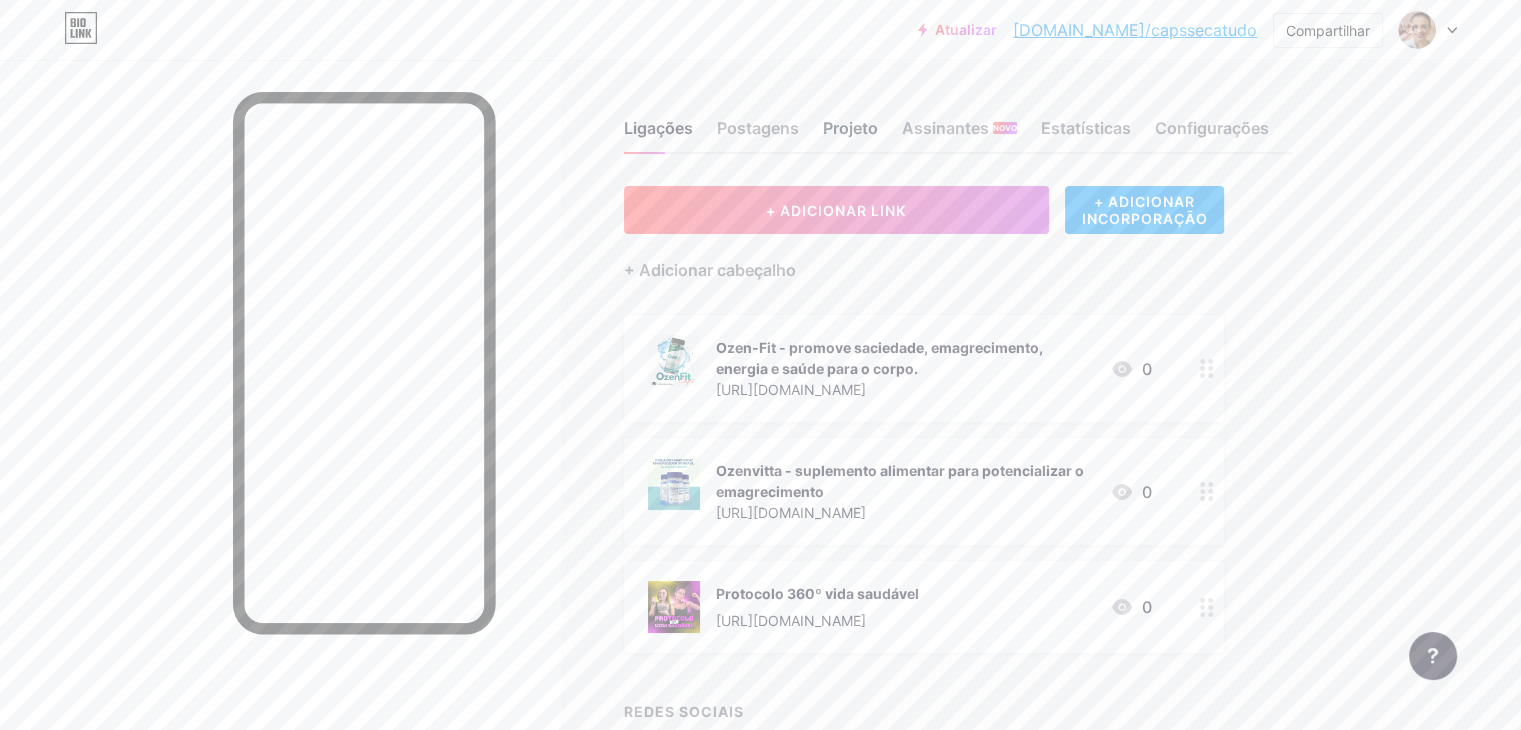 click on "Projeto" at bounding box center [850, 128] 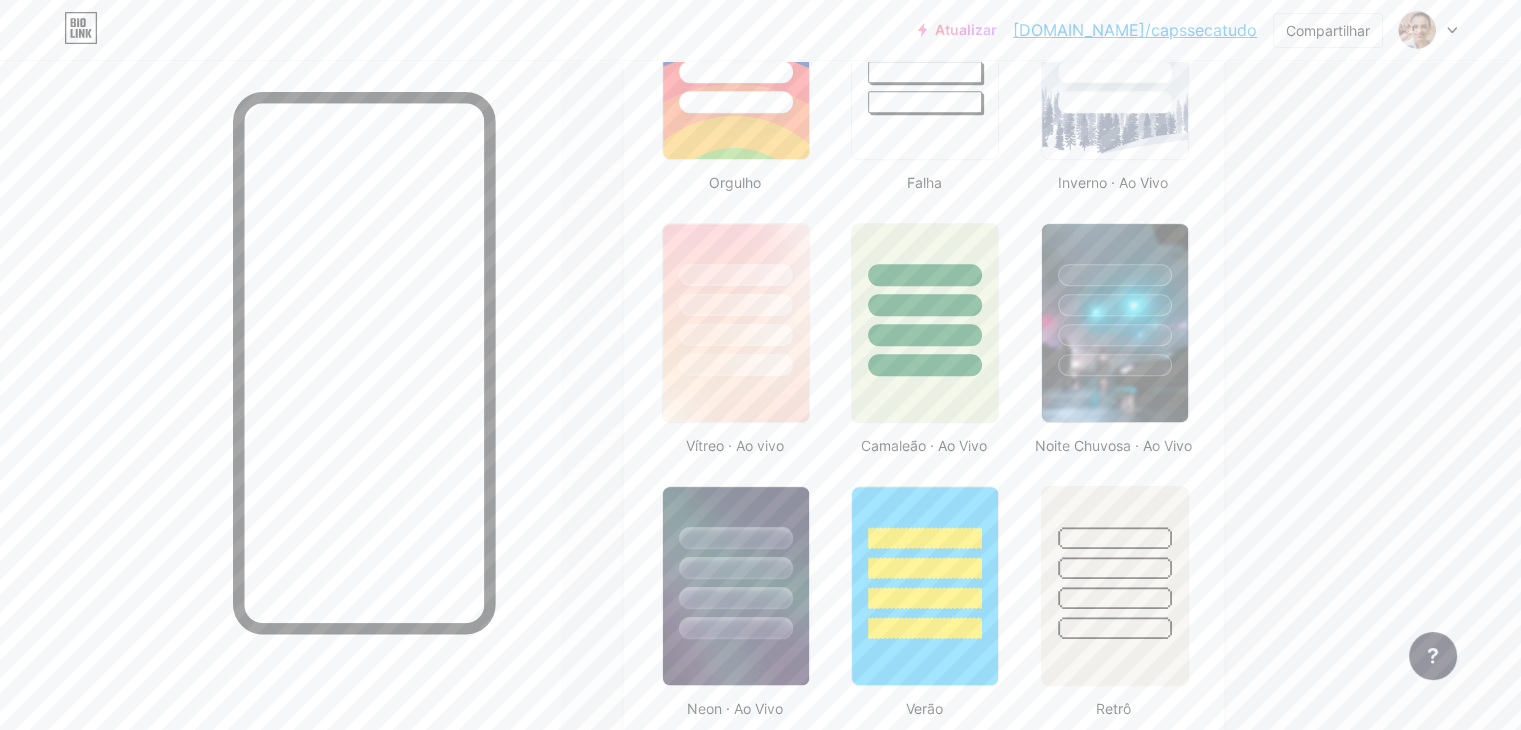 scroll, scrollTop: 904, scrollLeft: 0, axis: vertical 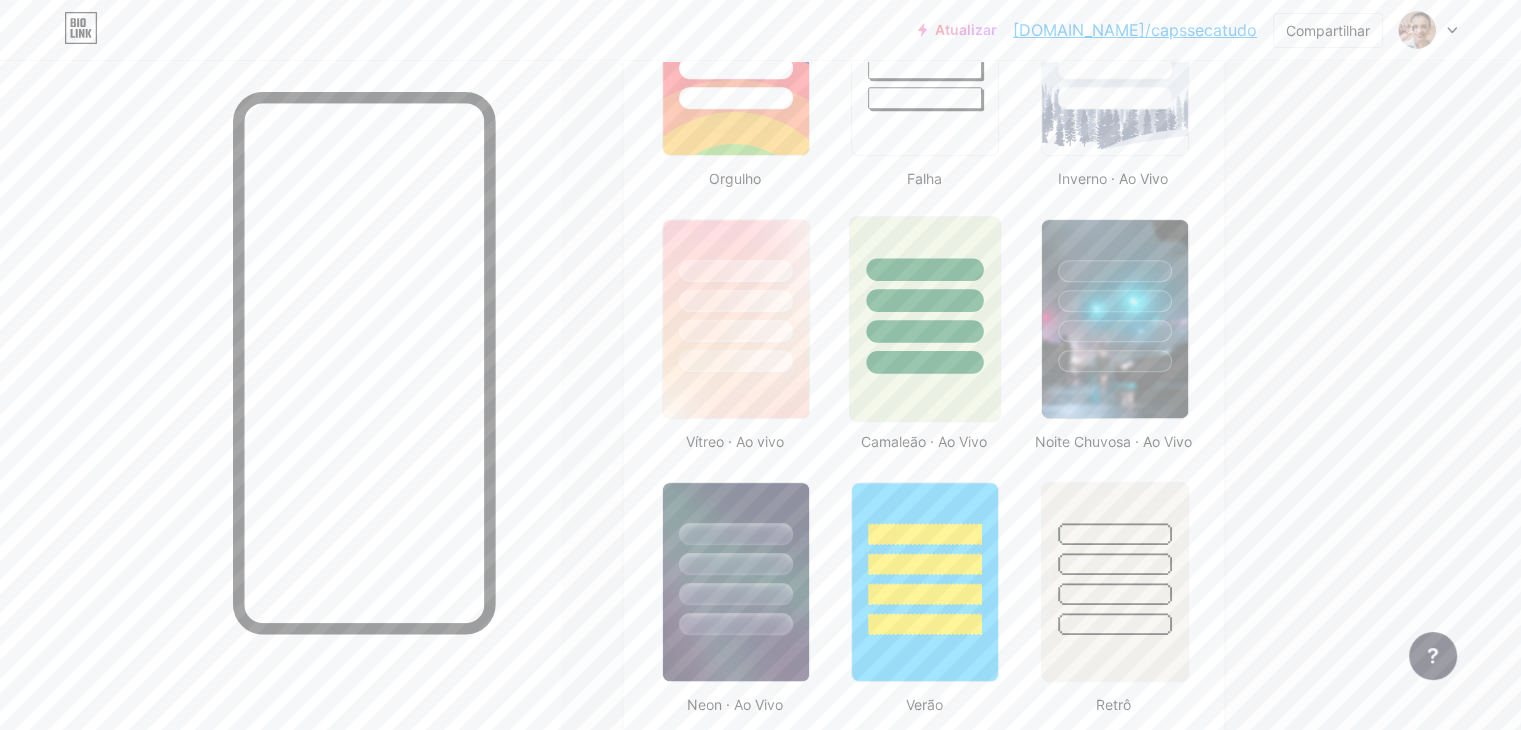 click at bounding box center (925, 269) 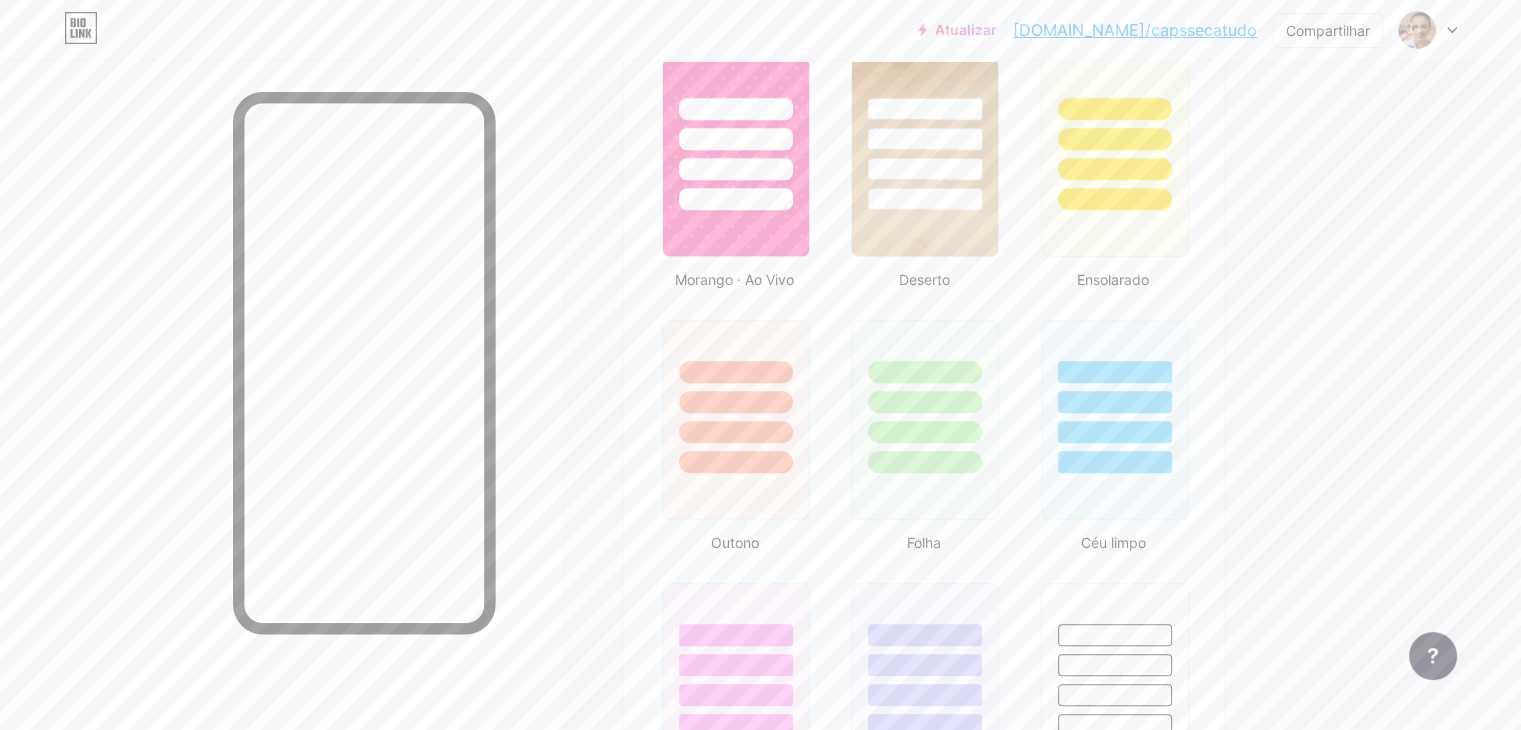 scroll, scrollTop: 1596, scrollLeft: 0, axis: vertical 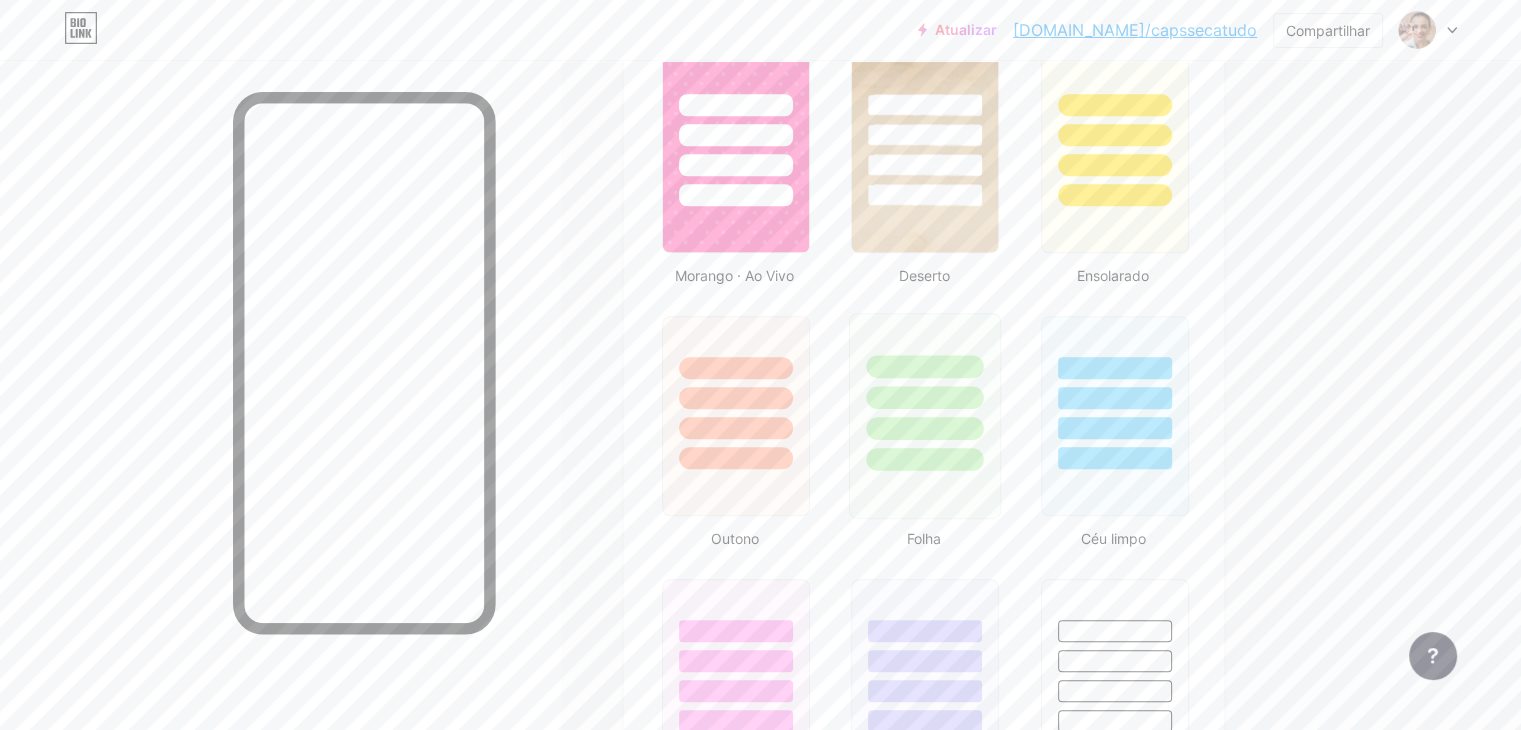 click at bounding box center (925, 392) 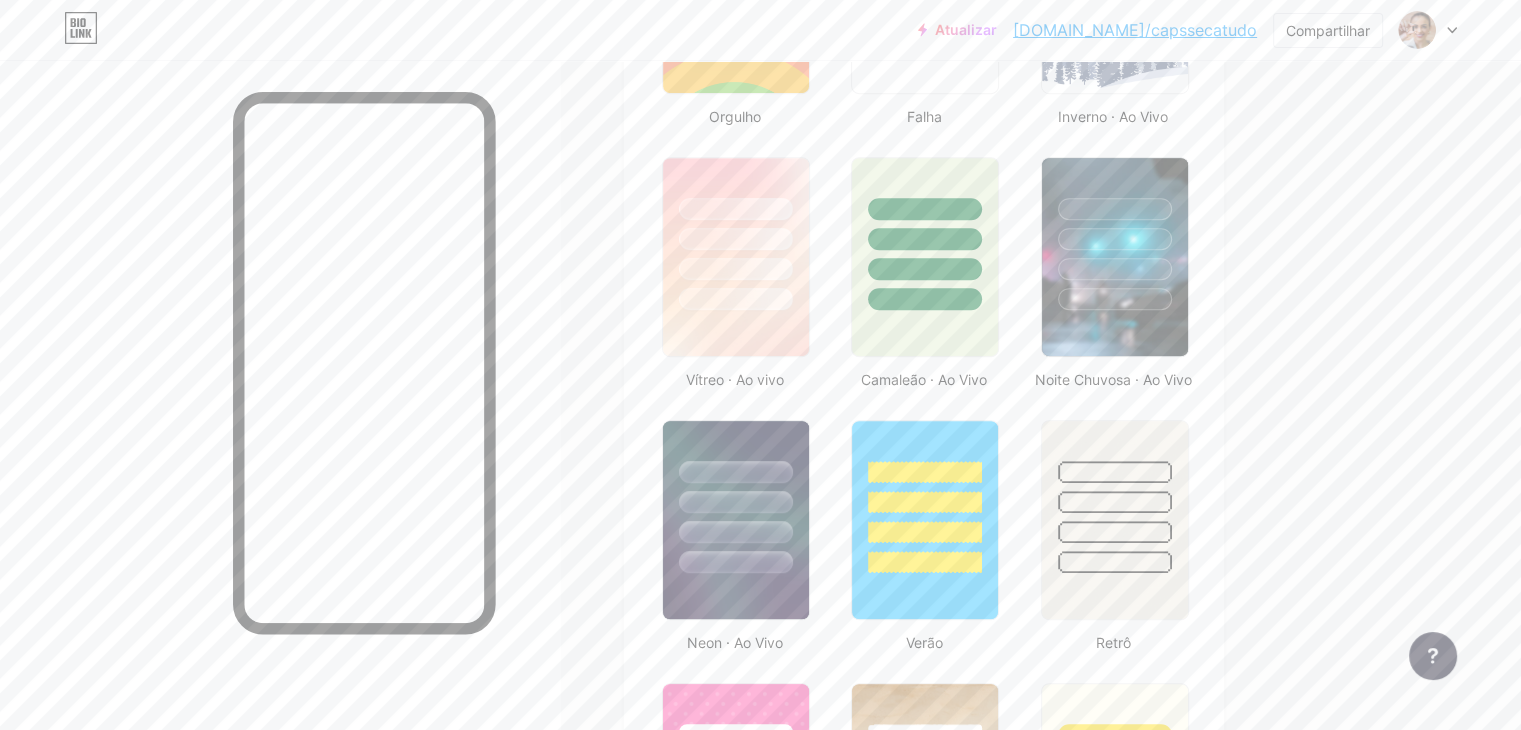 scroll, scrollTop: 938, scrollLeft: 0, axis: vertical 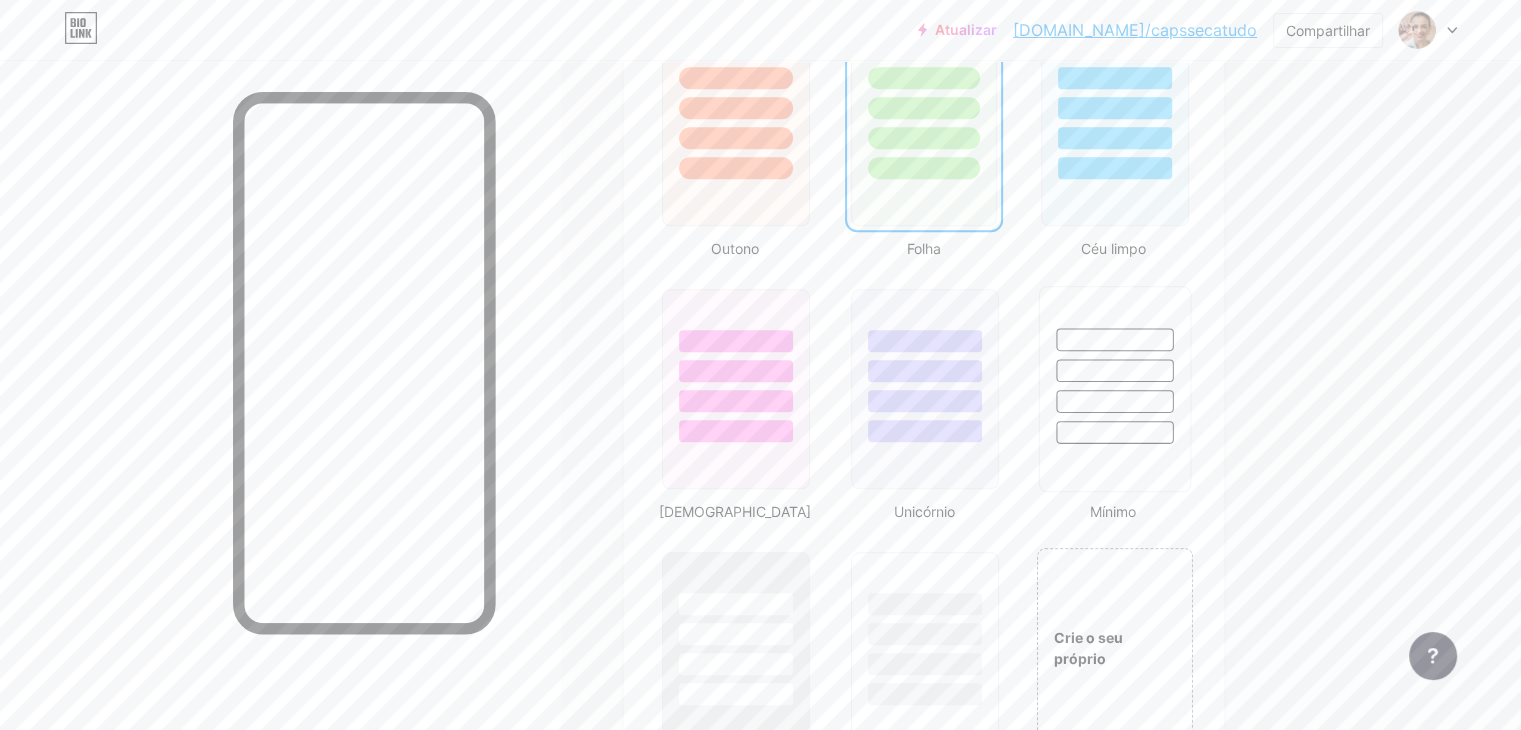 click at bounding box center (1114, 365) 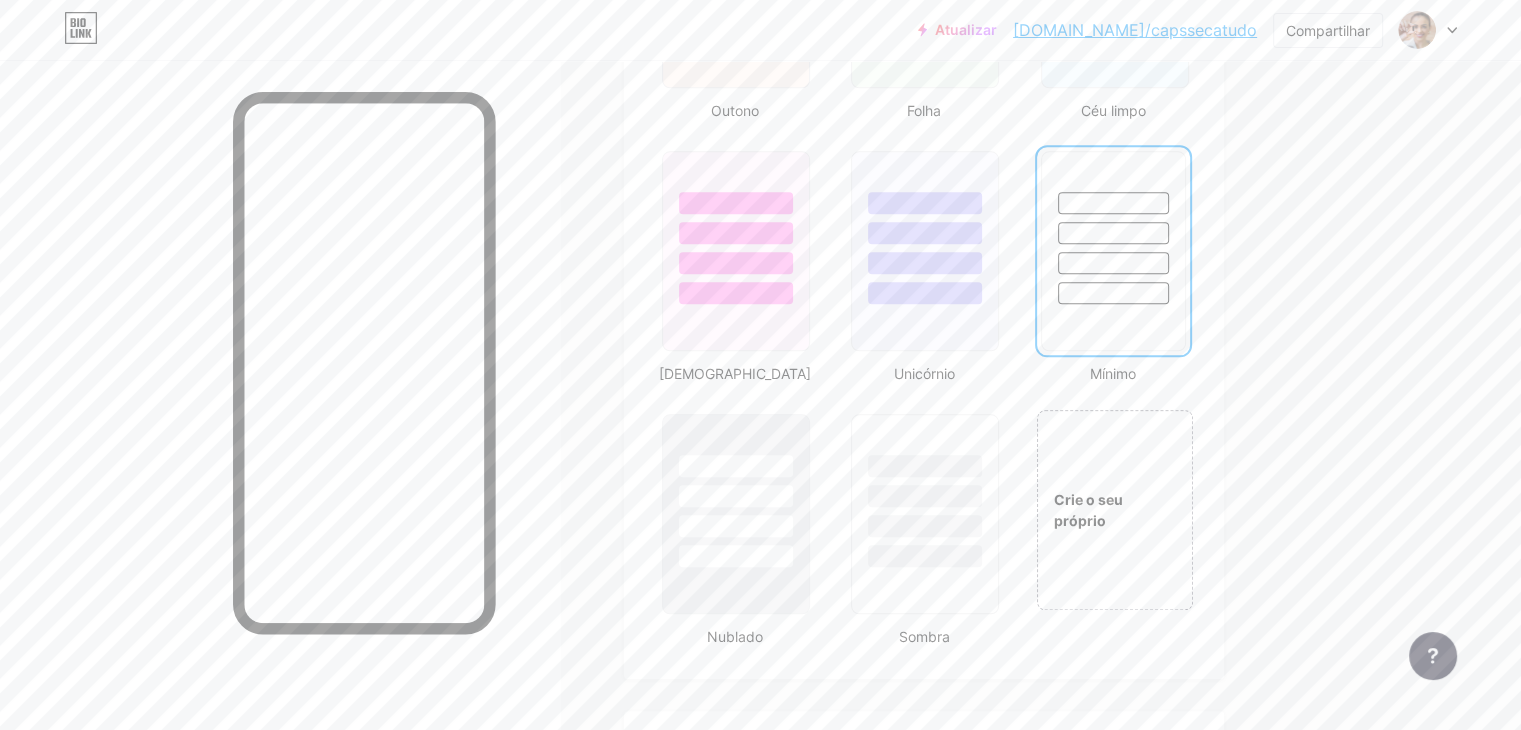 scroll, scrollTop: 2036, scrollLeft: 0, axis: vertical 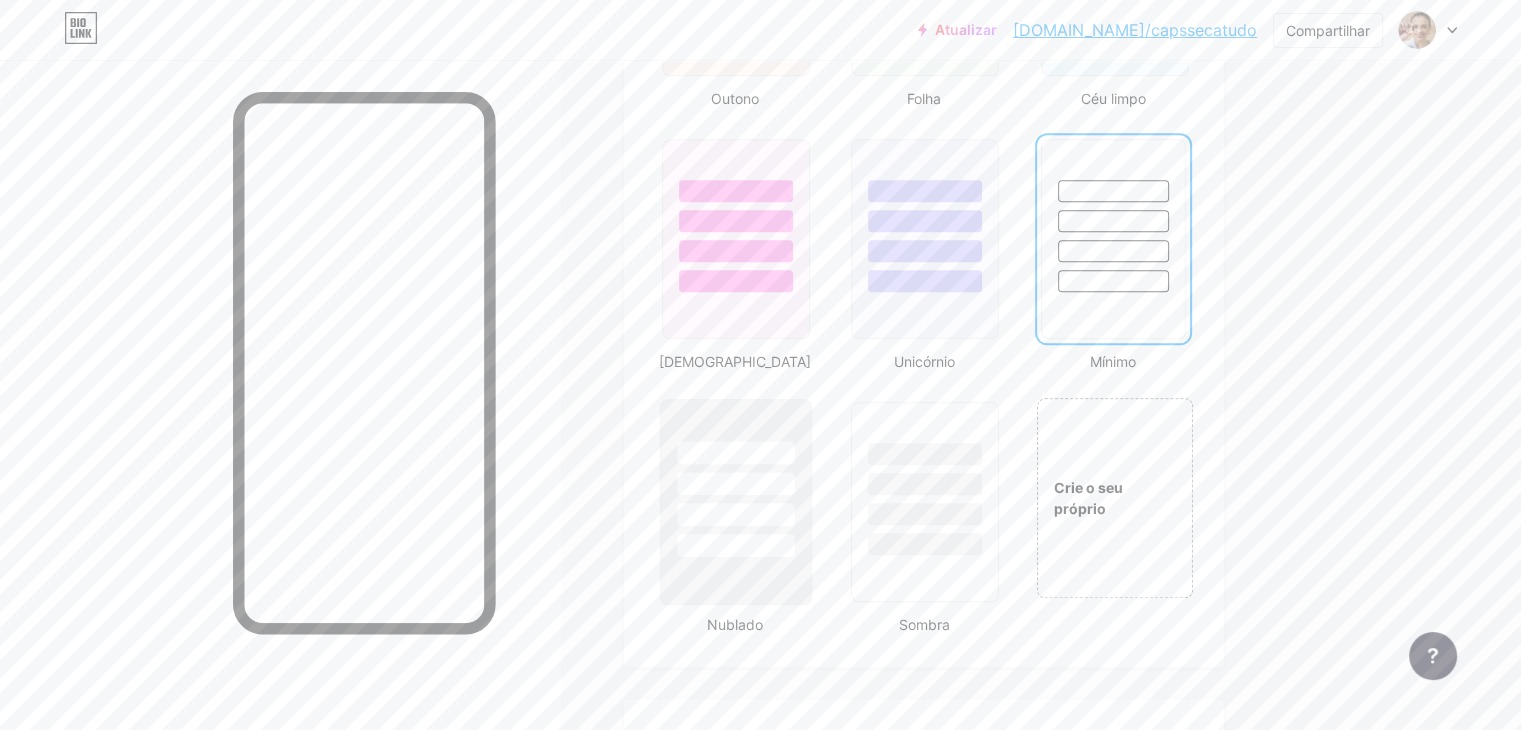 click at bounding box center [736, 478] 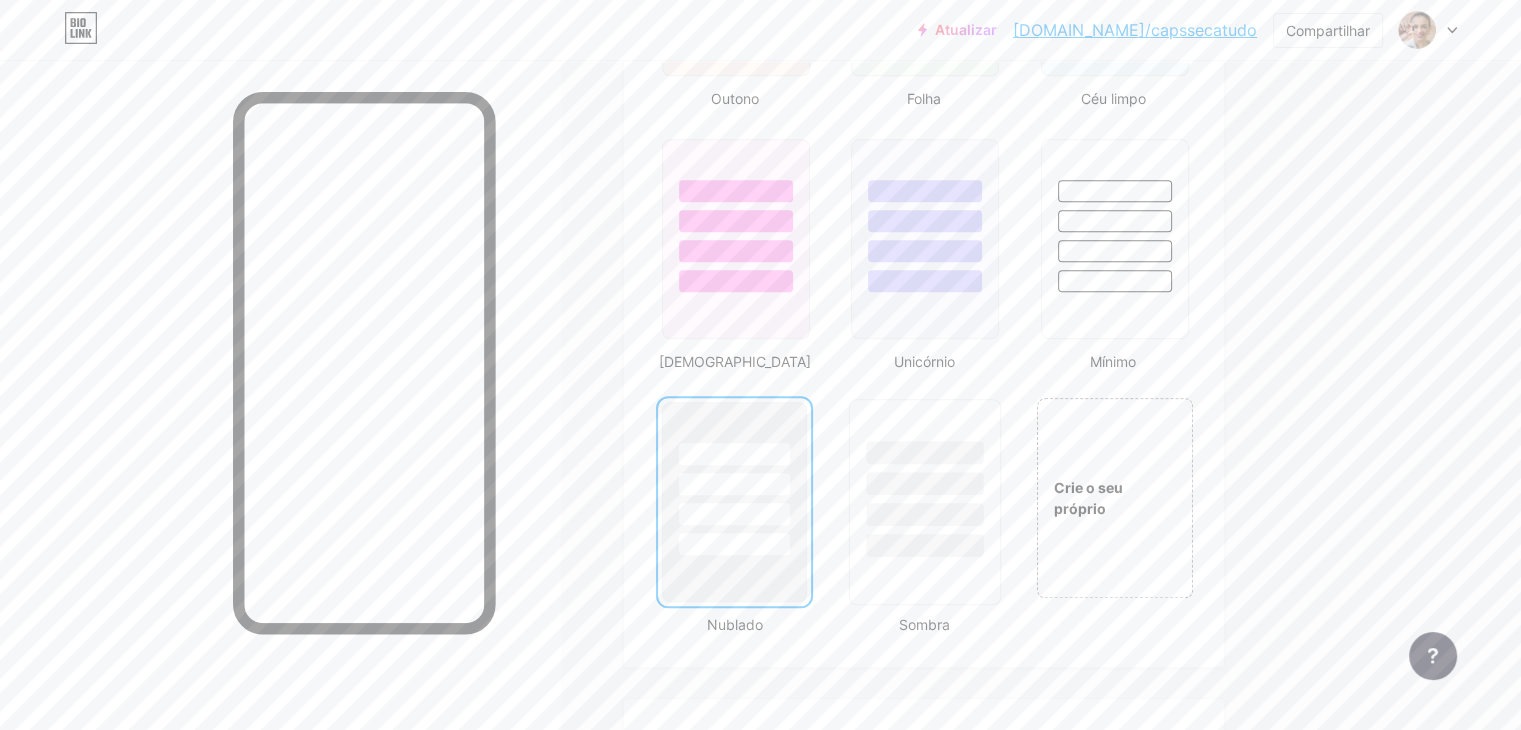 click at bounding box center [925, 478] 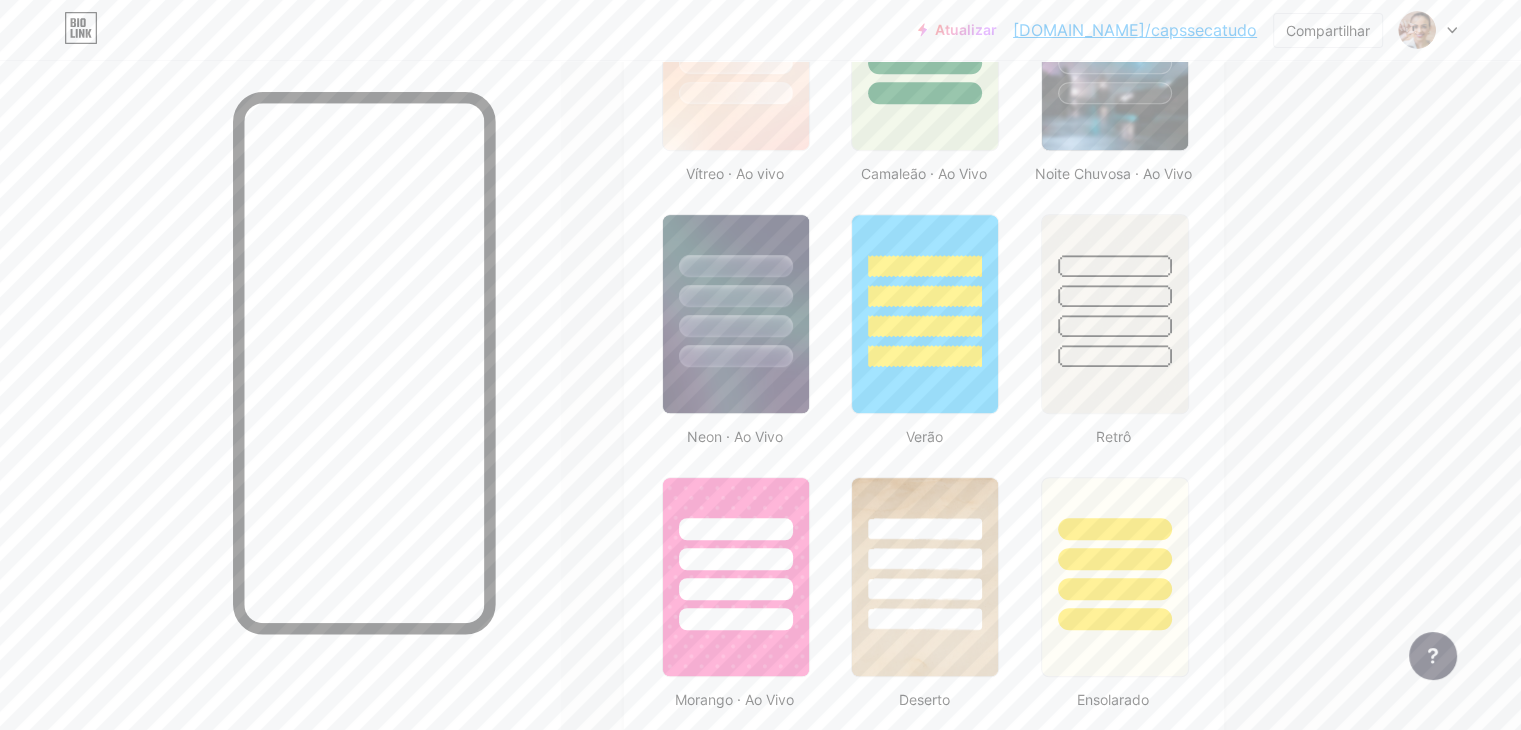 scroll, scrollTop: 1164, scrollLeft: 0, axis: vertical 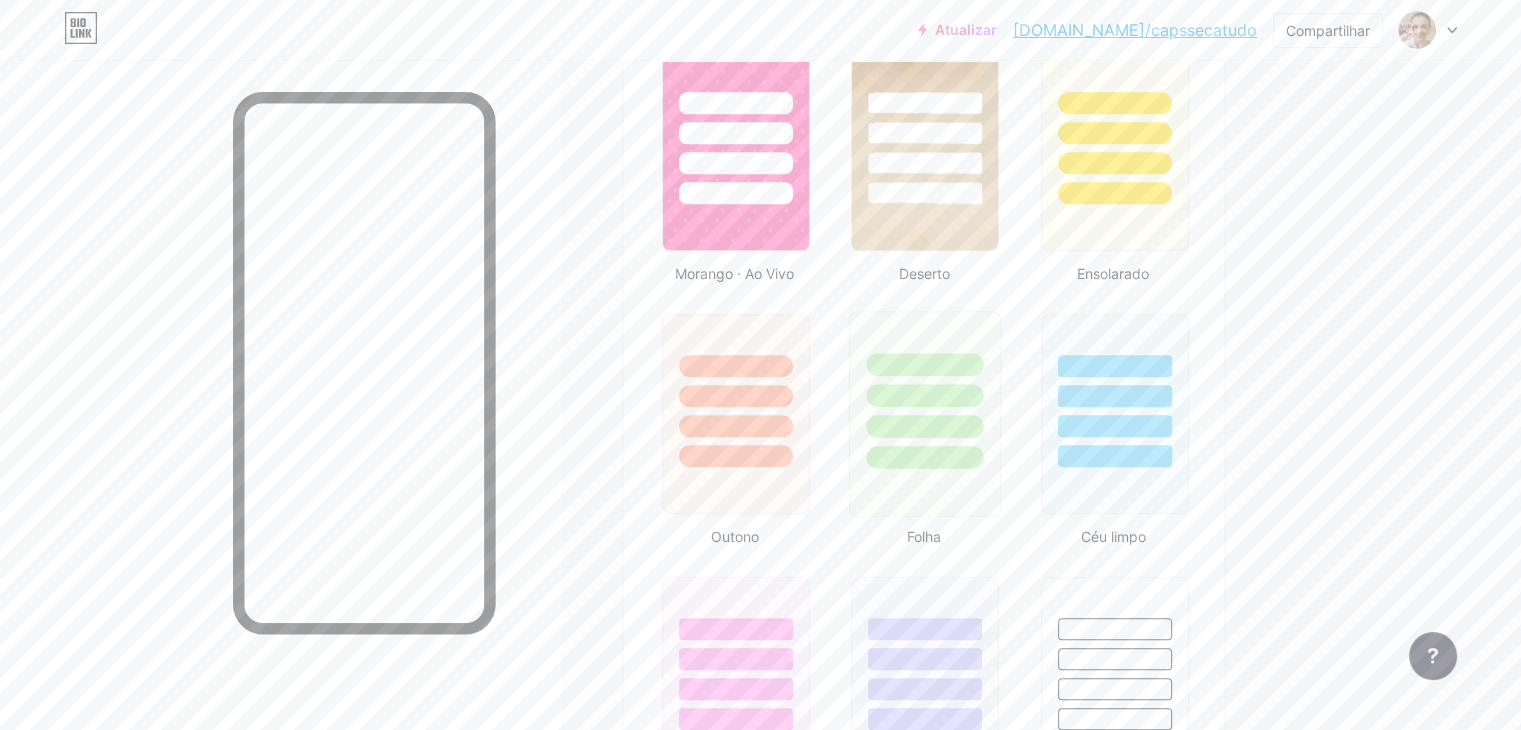 click at bounding box center (925, 390) 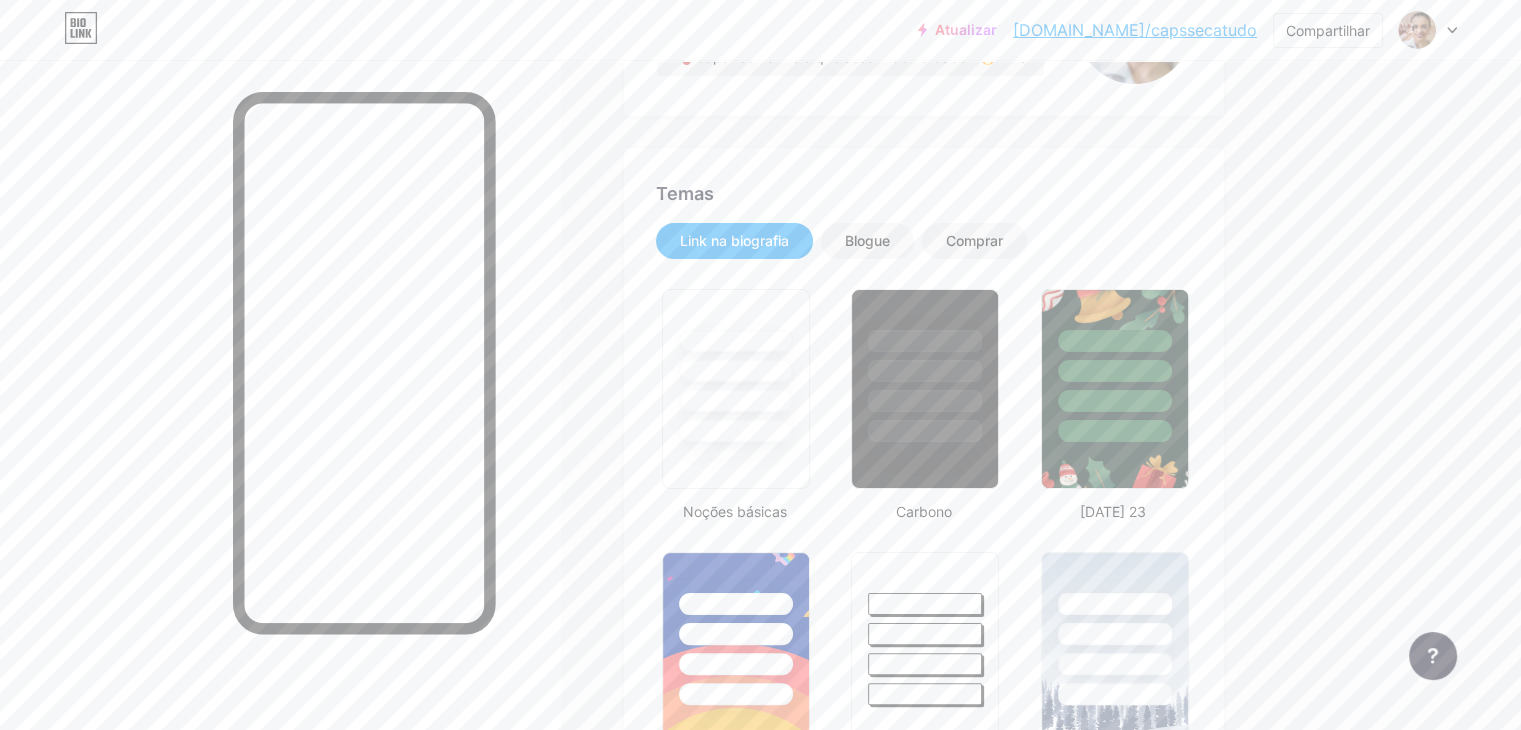 scroll, scrollTop: 296, scrollLeft: 0, axis: vertical 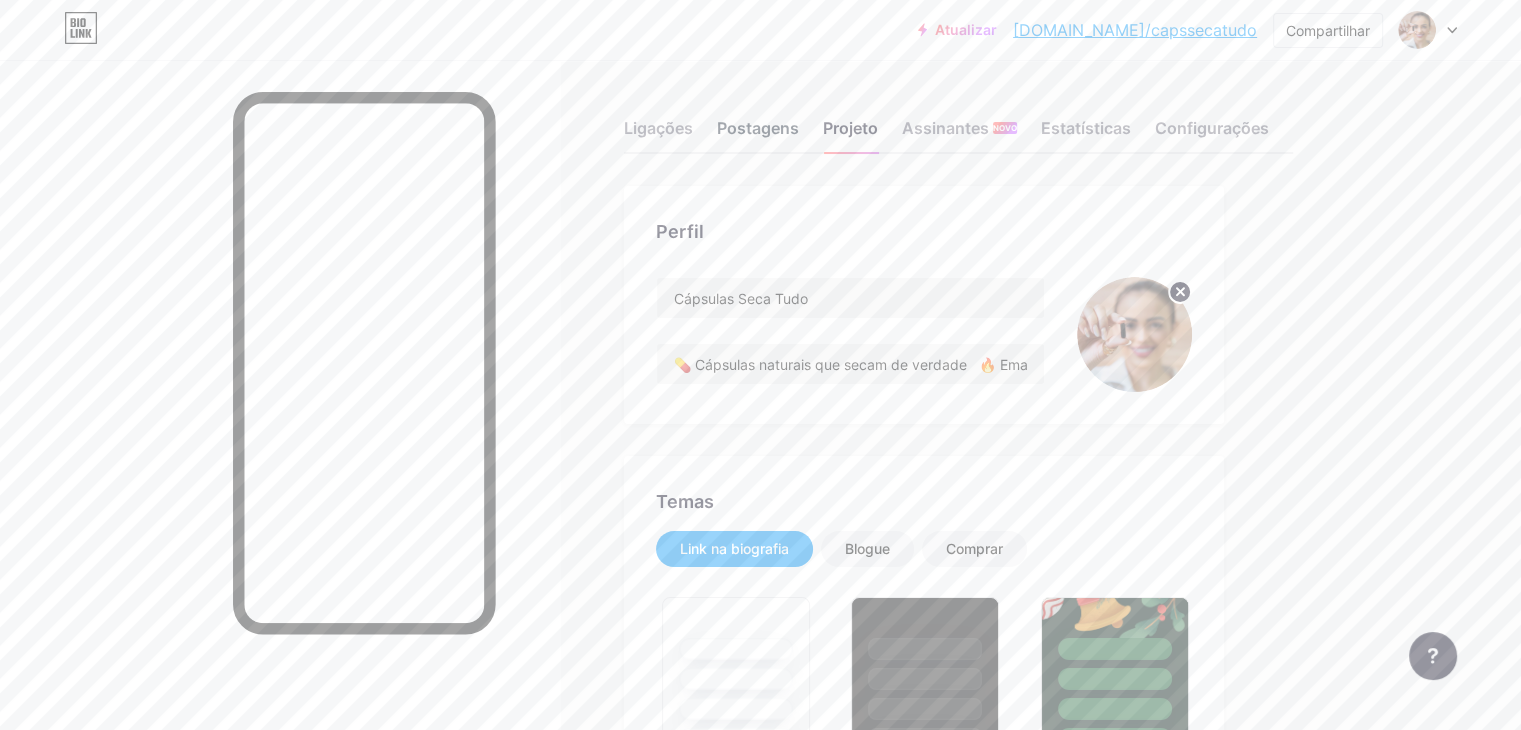 click on "Postagens" at bounding box center (758, 128) 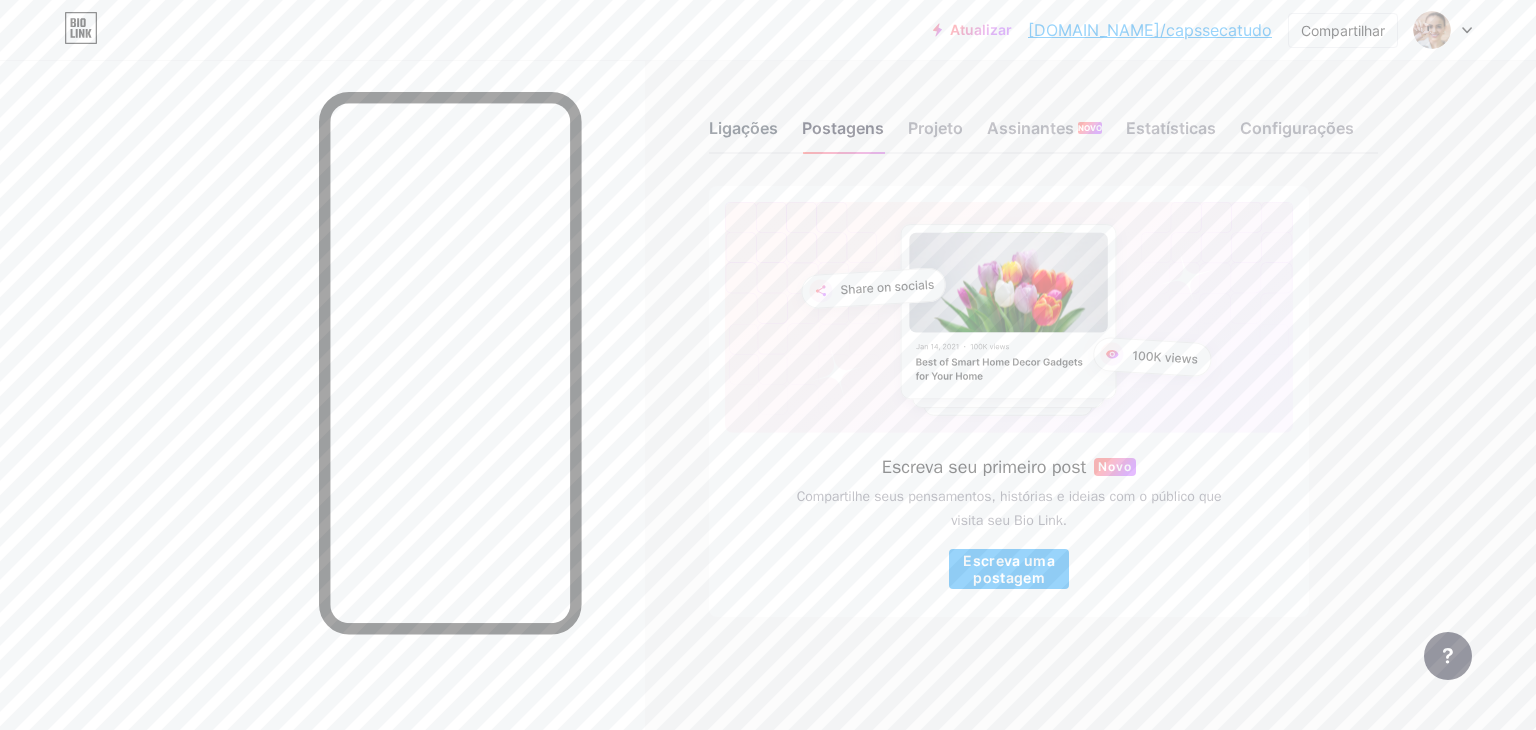 click on "Ligações" at bounding box center [743, 128] 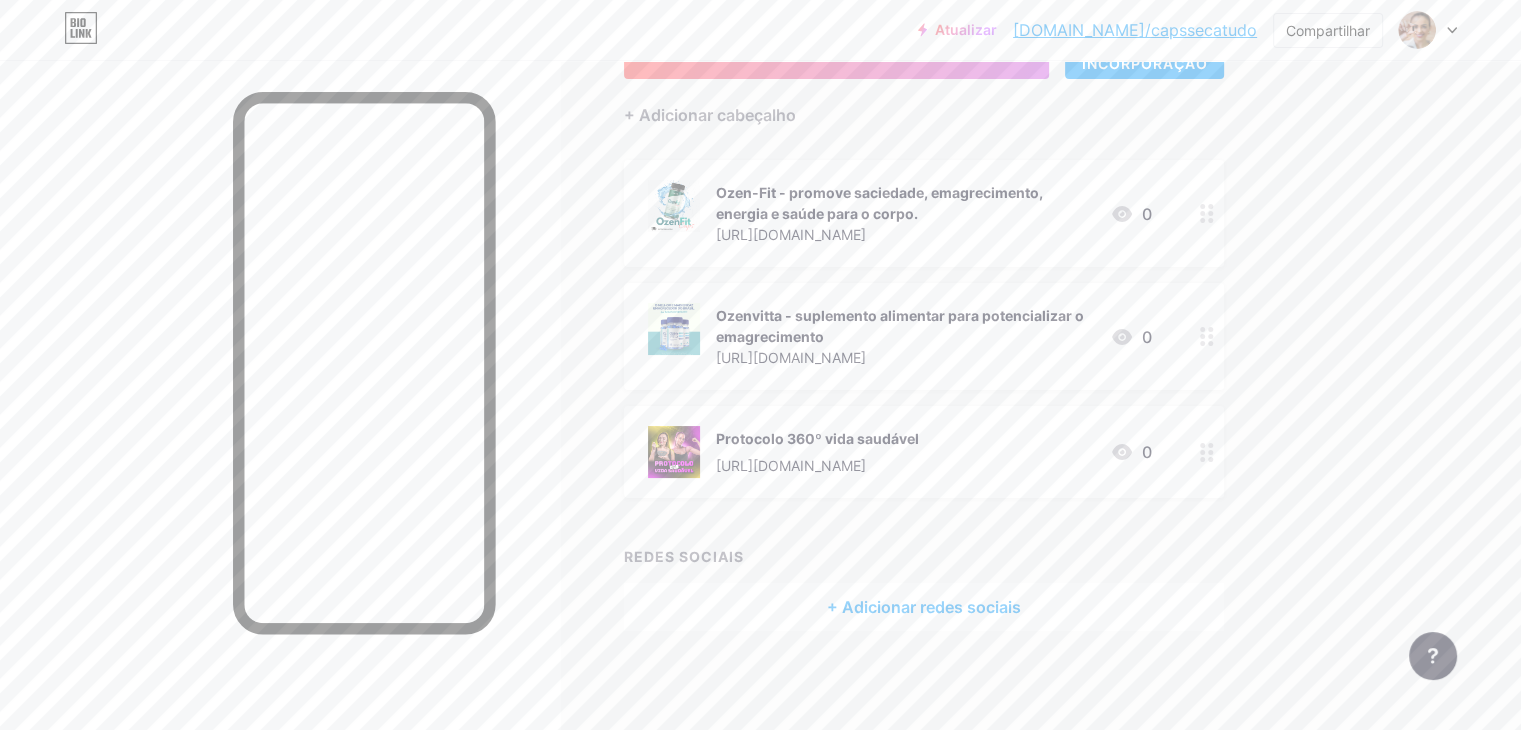 scroll, scrollTop: 0, scrollLeft: 0, axis: both 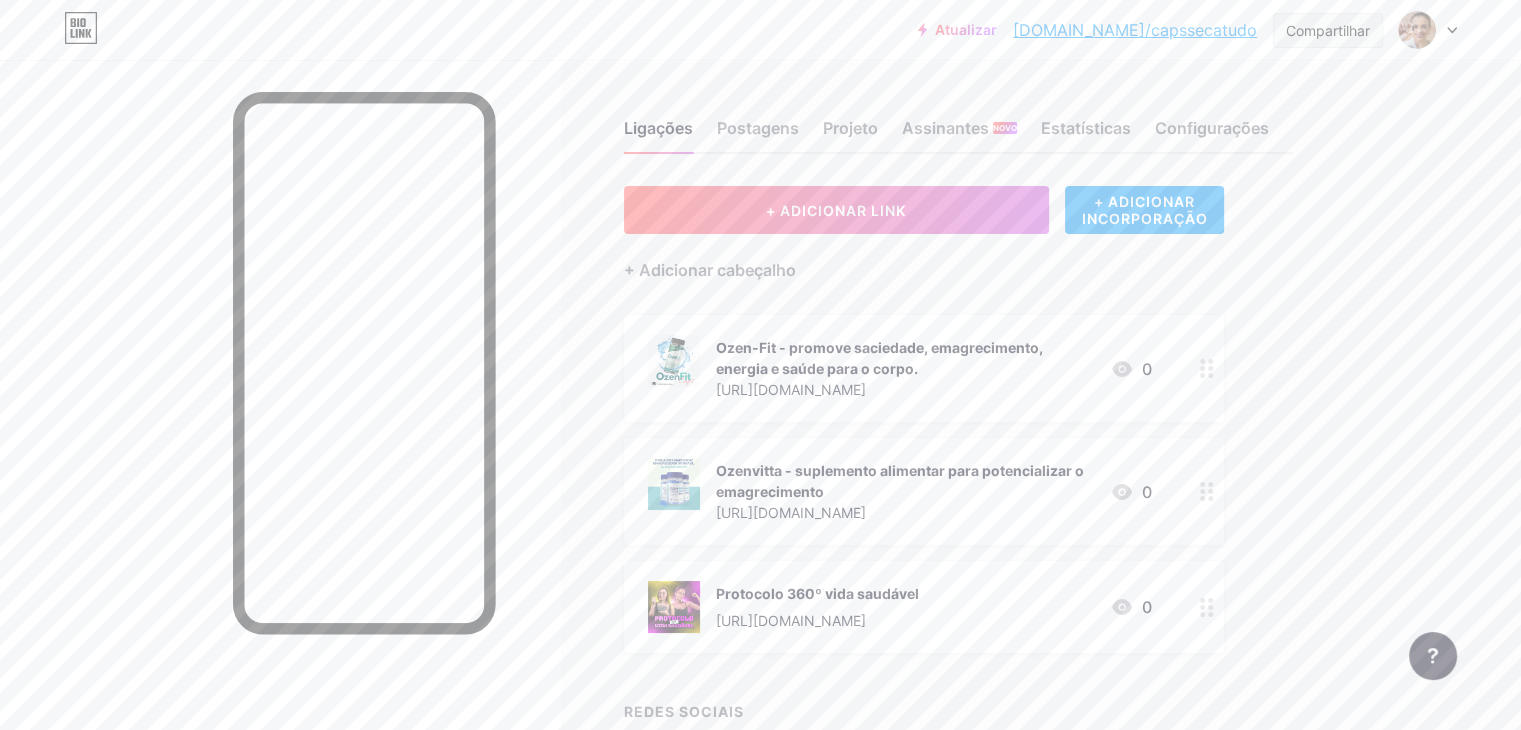 click on "Compartilhar" at bounding box center (1328, 30) 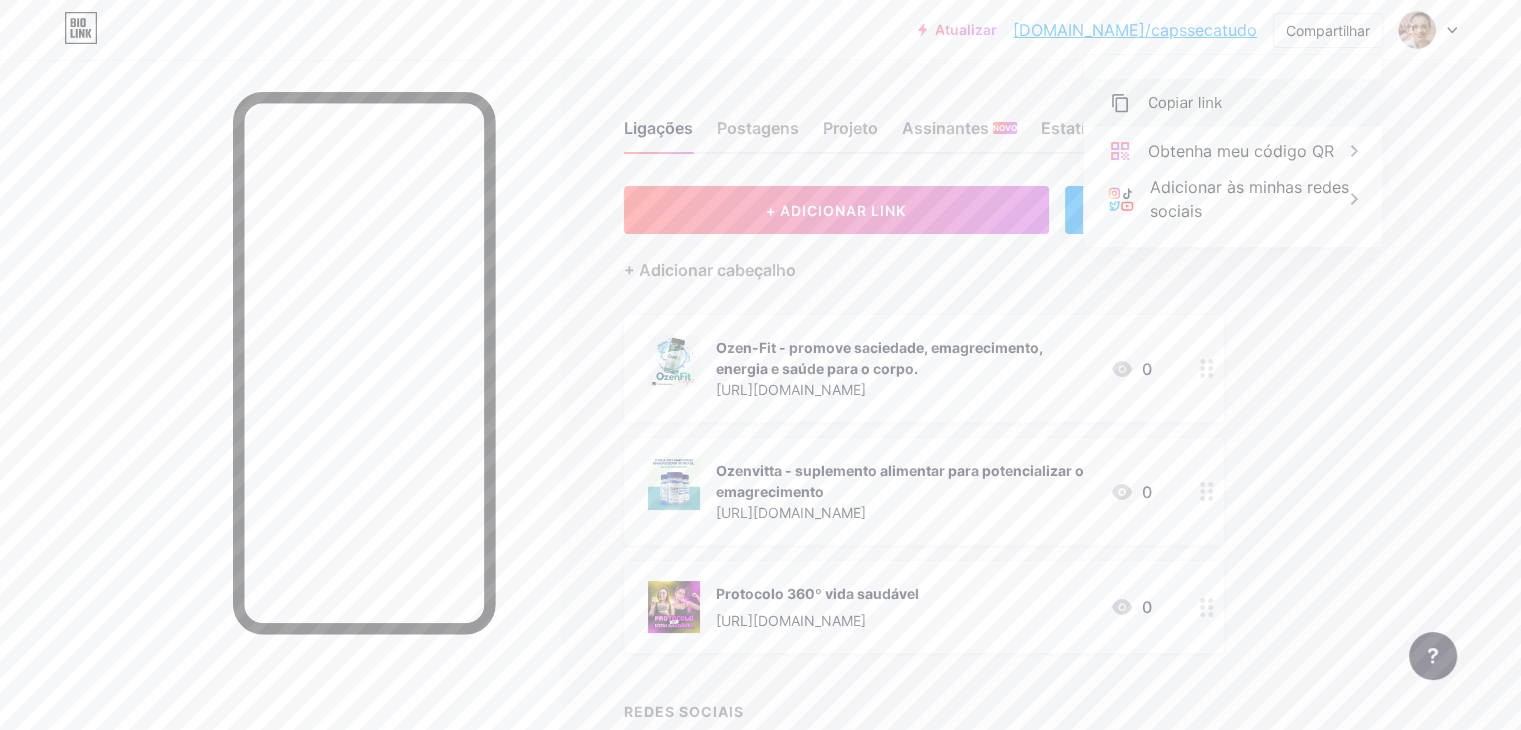 click on "Copiar link" at bounding box center (1185, 103) 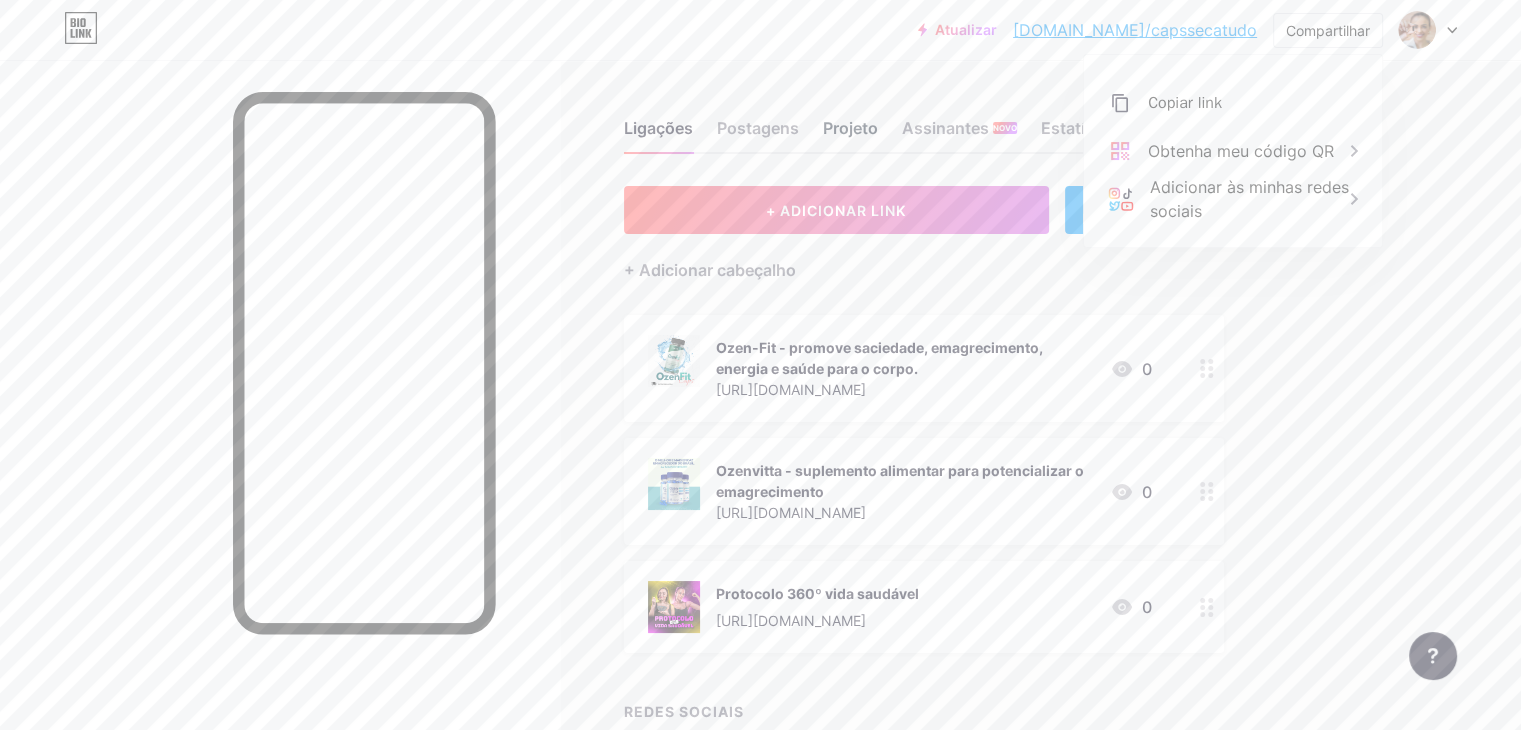 drag, startPoint x: 952, startPoint y: 129, endPoint x: 944, endPoint y: 145, distance: 17.888544 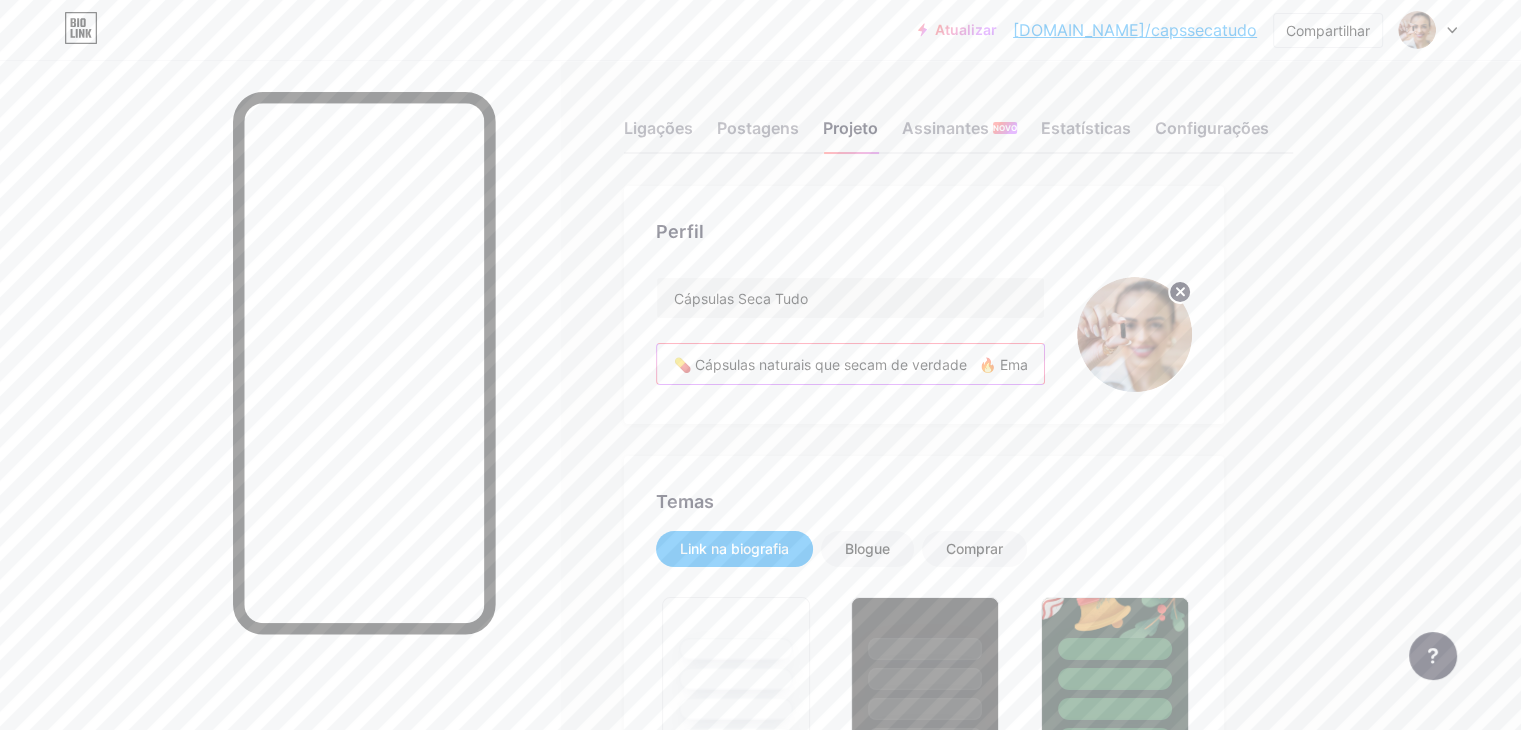 click on "💊 Cápsulas naturais que secam de verdade   🔥 Emagrecimento saudável em até 30 dias   🌿 Resultados reais e 100% garantidos" at bounding box center (850, 364) 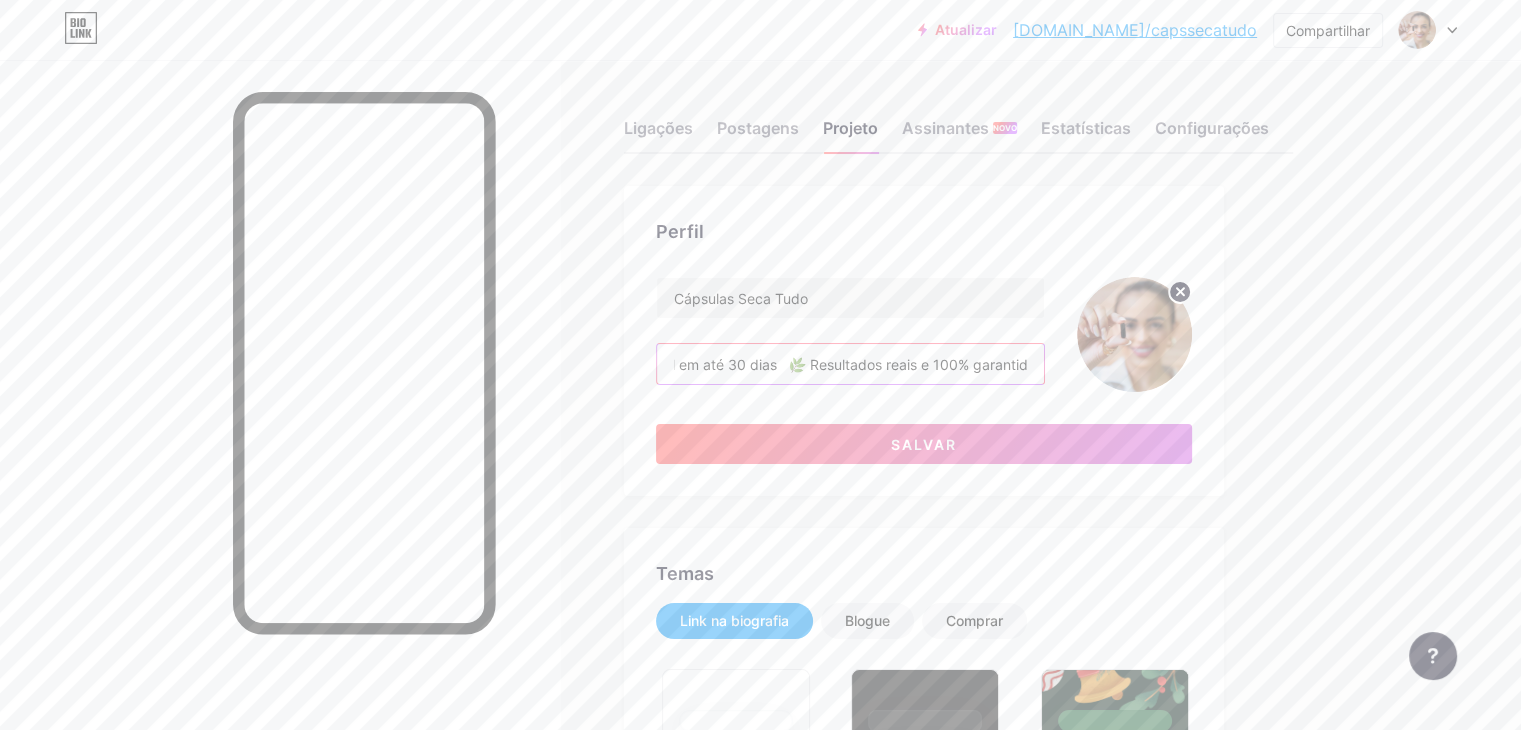 scroll, scrollTop: 0, scrollLeft: 513, axis: horizontal 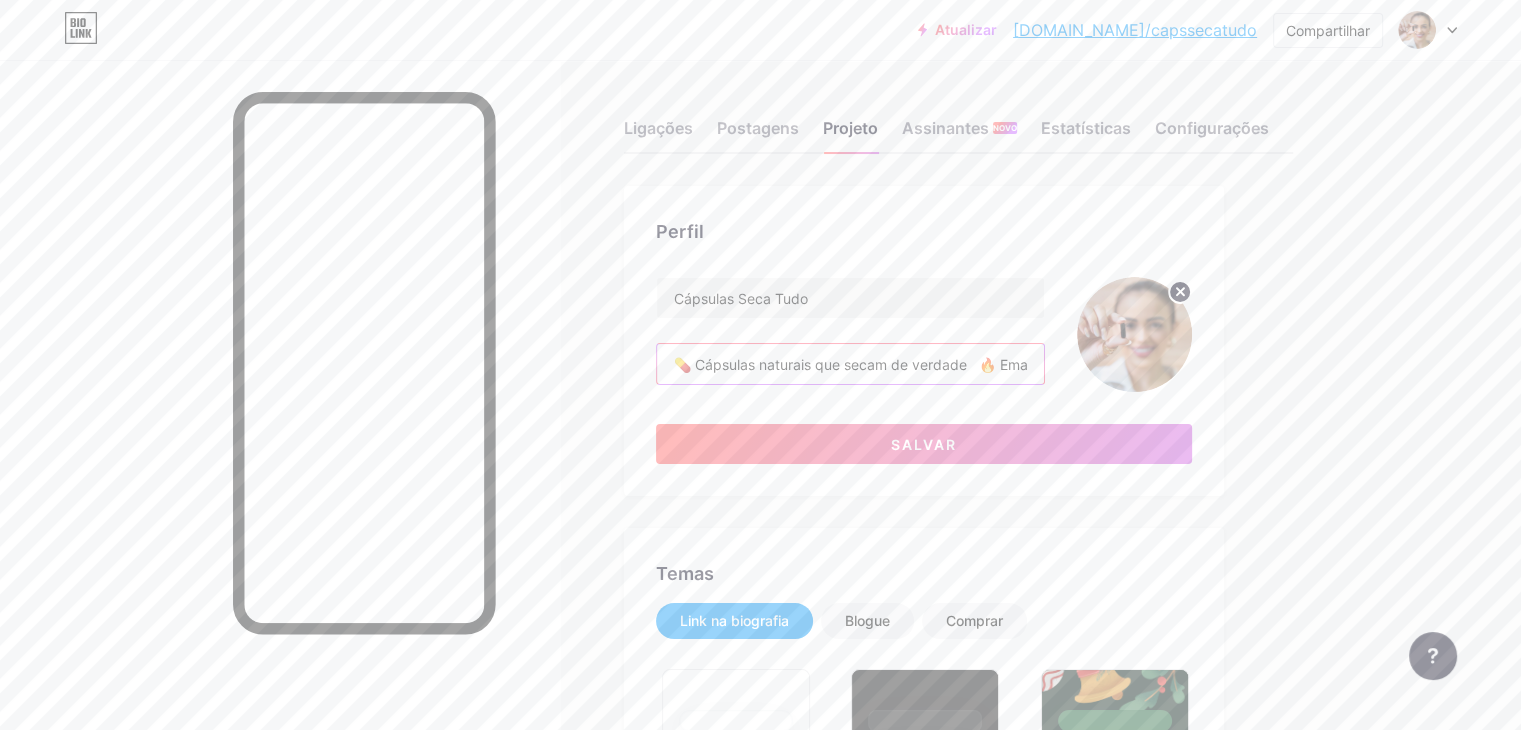 click on "💊 Cápsulas naturais que secam de verdade   🔥 Emagrecimento saudável em até 30 dias   🌿 Resultados reais e 100% garantidos" at bounding box center [850, 364] 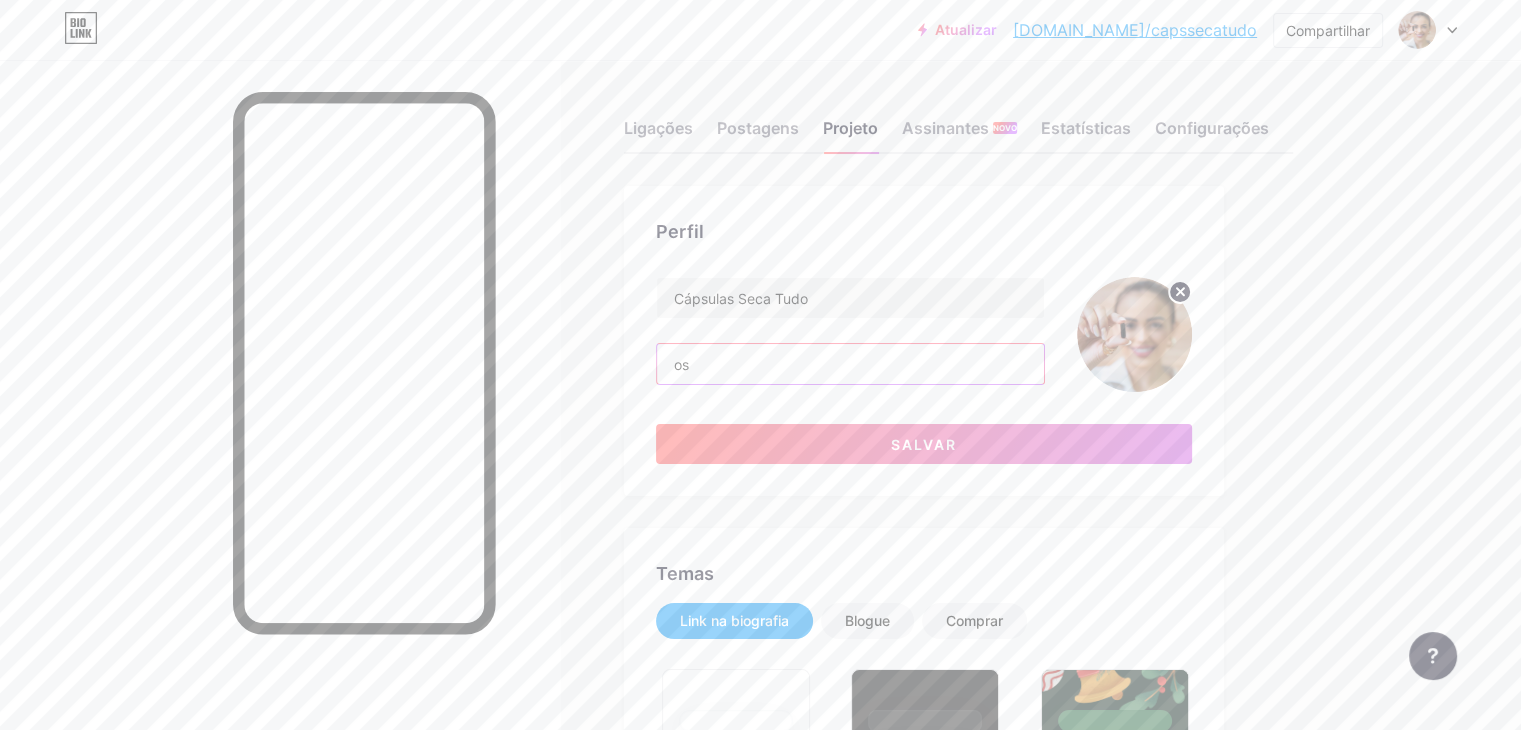 type on "s" 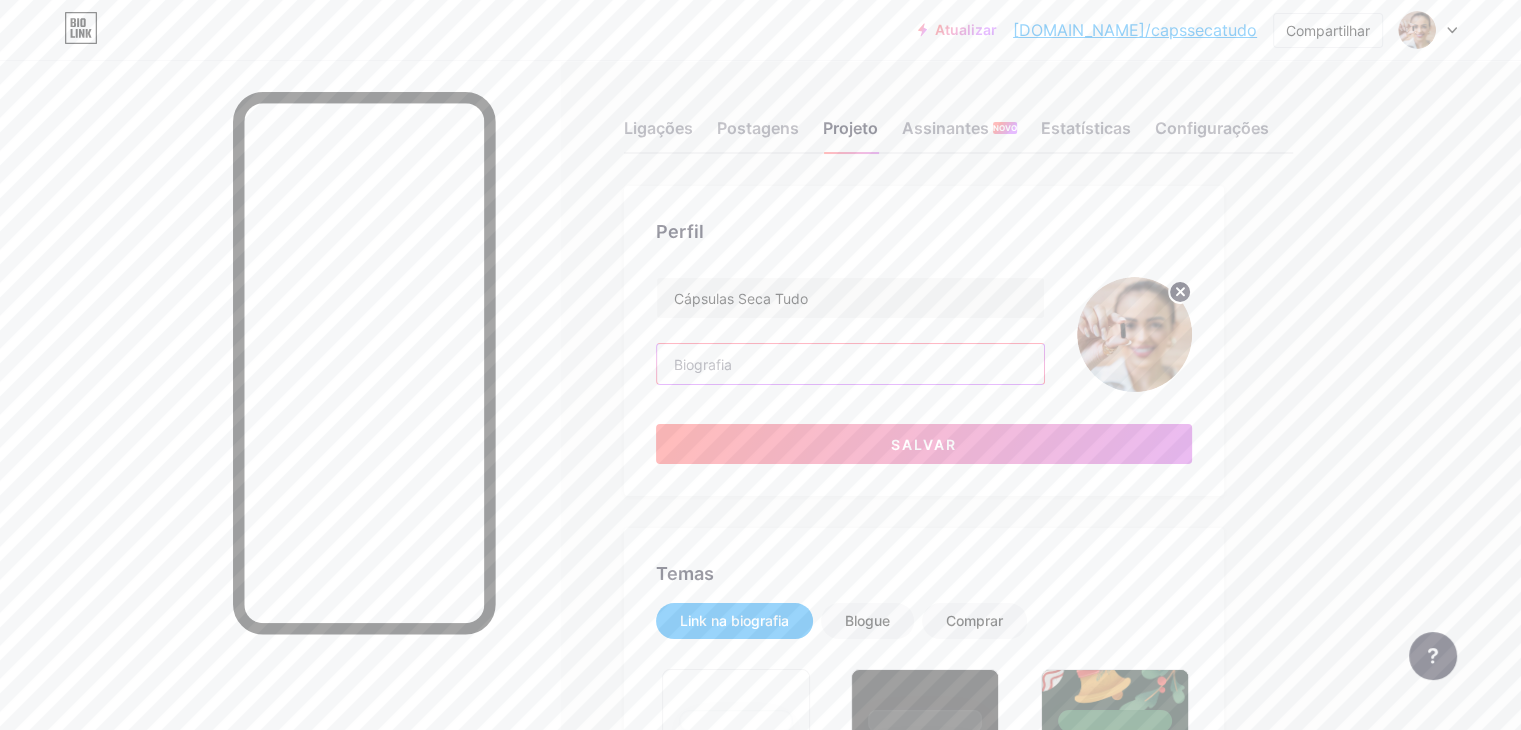 paste on "Quer emagrecer de verdade? 🔥 Cápsulas poderosas e seguras 💚 Resultados reais e sem efeito colateral 👉 Toque nos botões abaixo e comece agora!" 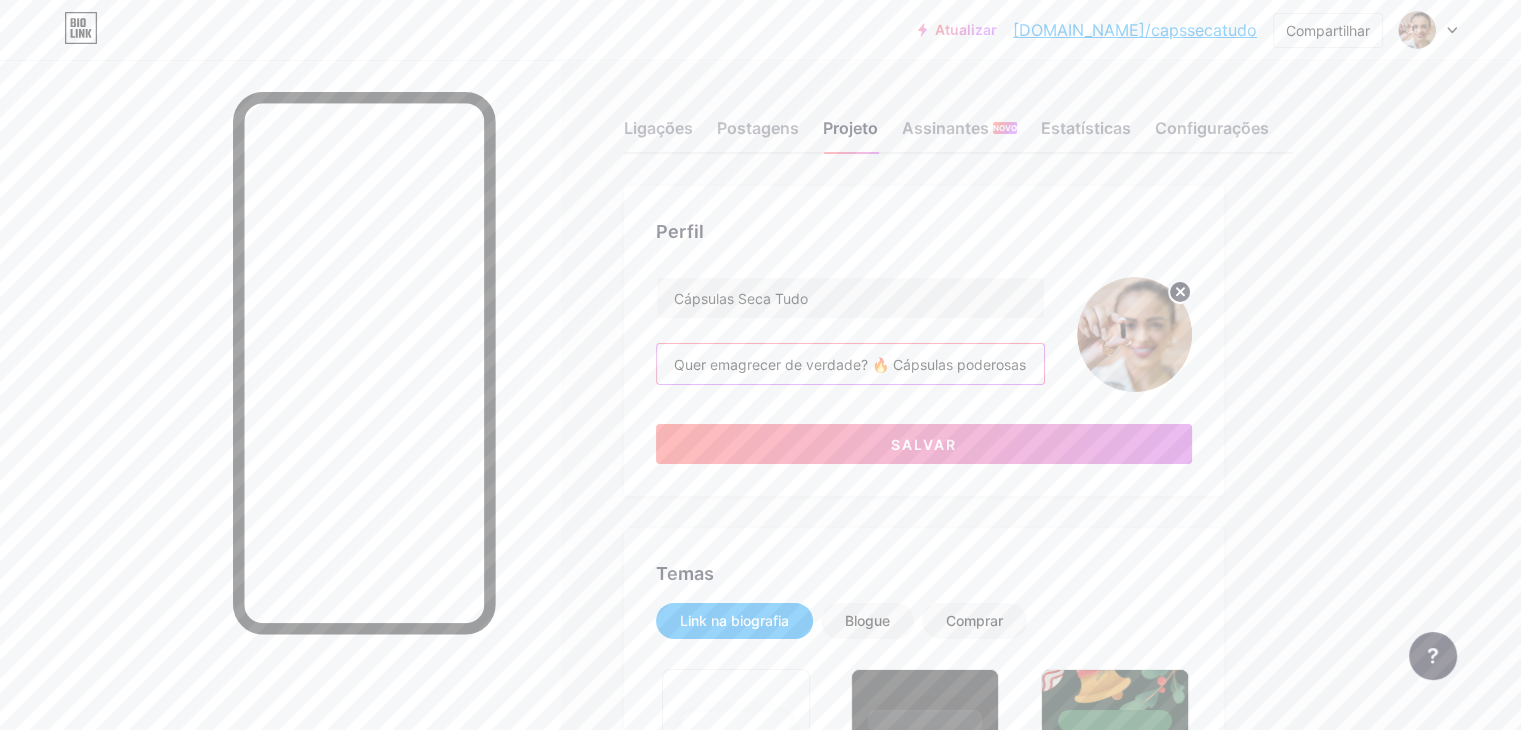 scroll, scrollTop: 0, scrollLeft: 658, axis: horizontal 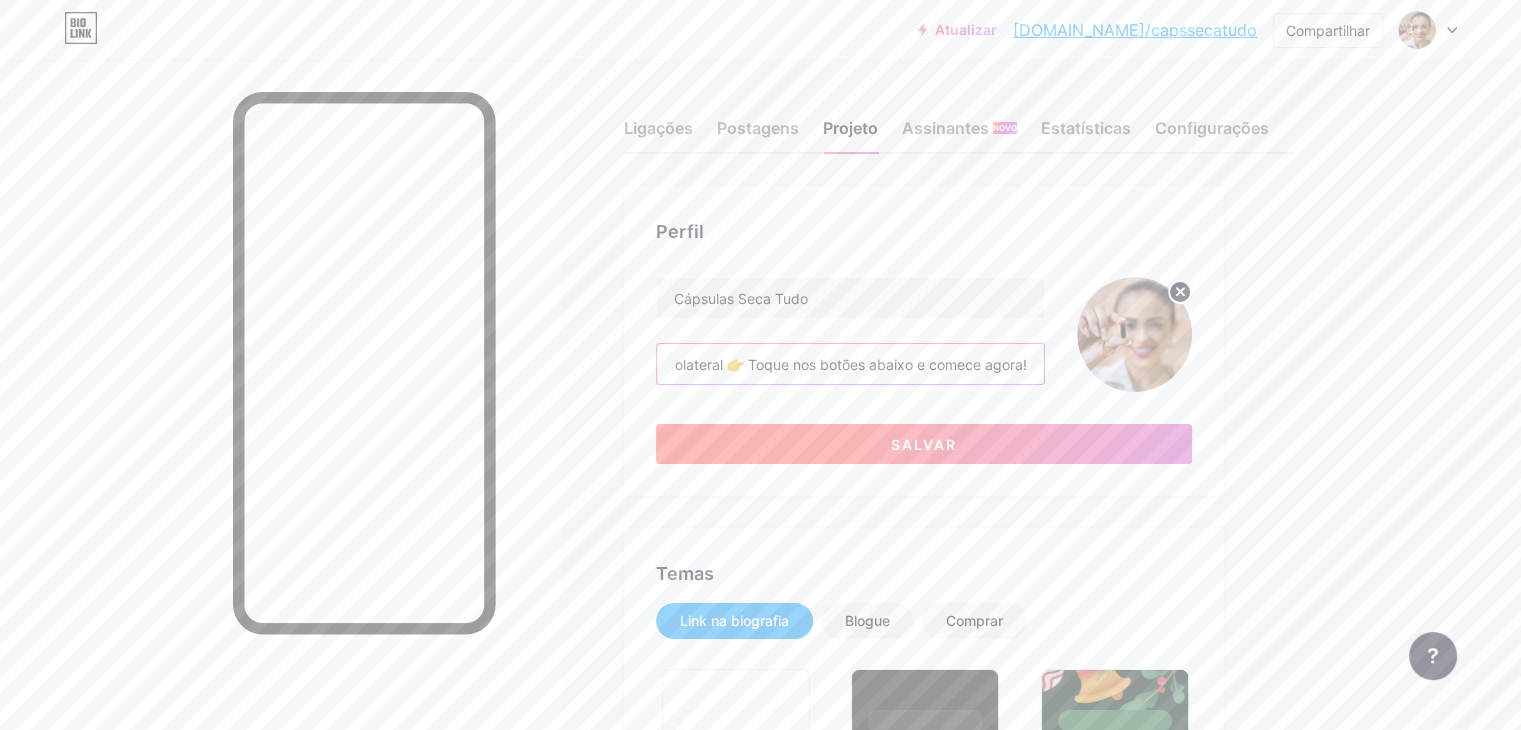 type on "Quer emagrecer de verdade? 🔥 Cápsulas poderosas e seguras 💚 Resultados reais e sem efeito colateral 👉 Toque nos botões abaixo e comece agora!" 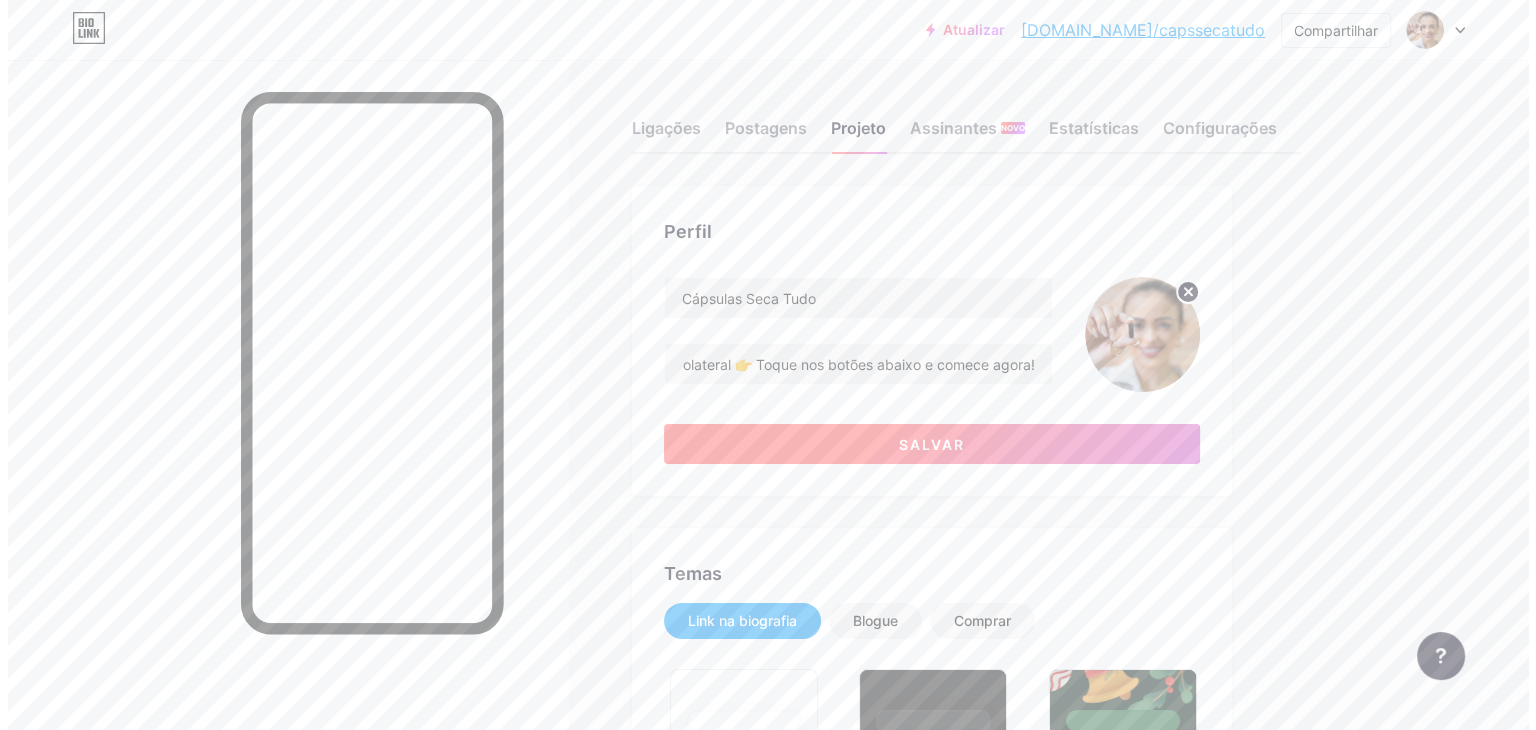 scroll, scrollTop: 0, scrollLeft: 0, axis: both 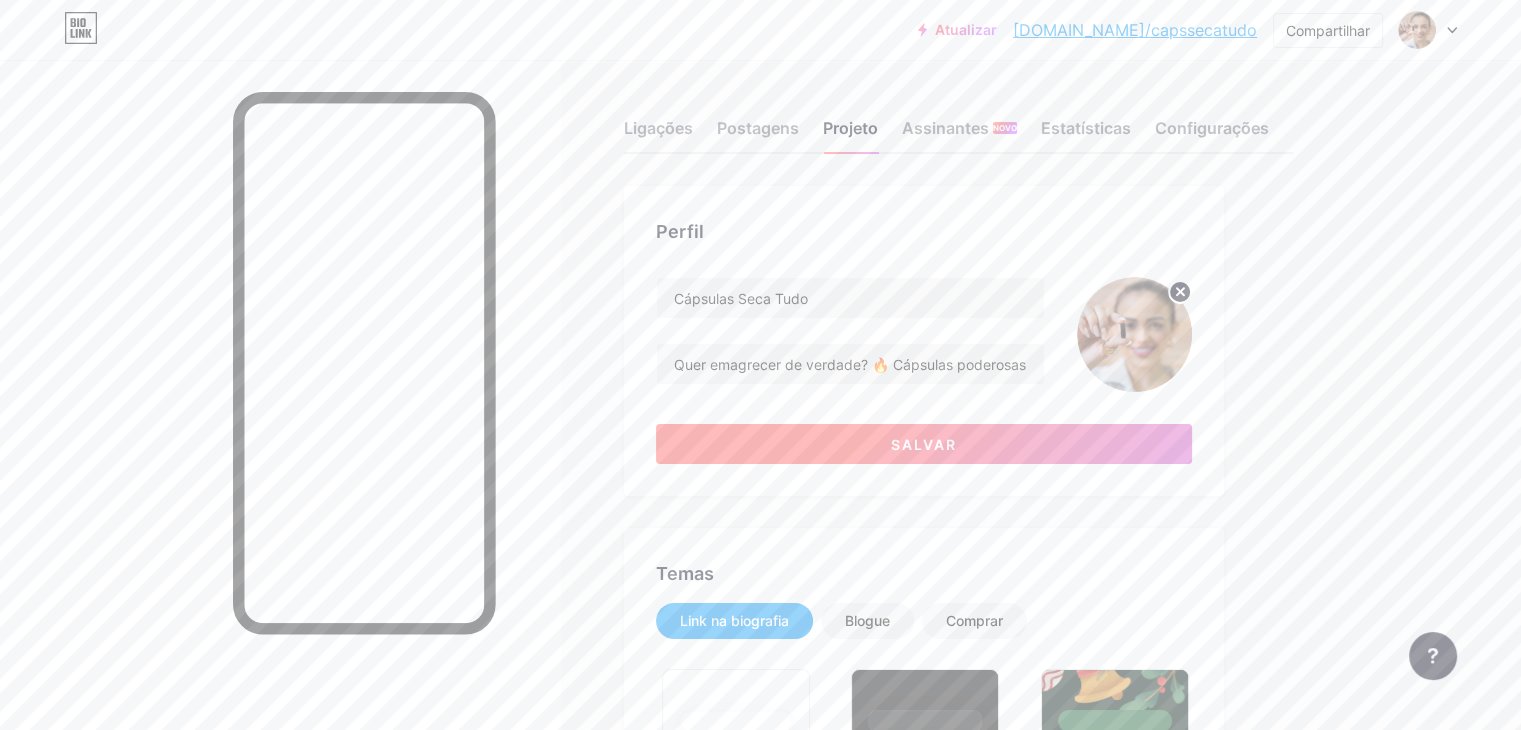click on "Salvar" at bounding box center [924, 444] 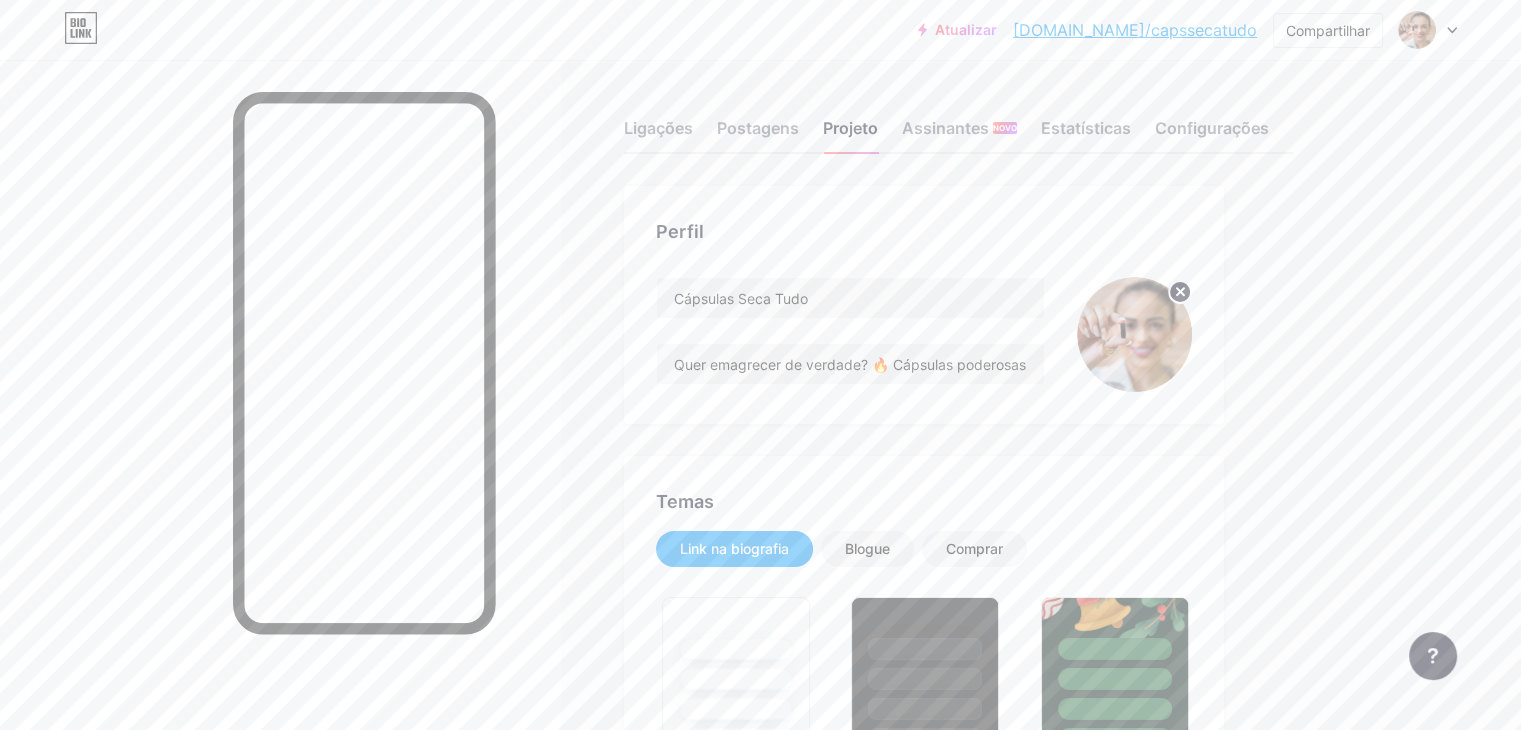 click on "Ligações
Postagens
Projeto
Assinantes
NOVO
Estatísticas
Configurações     Perfil   Cápsulas Seca Tudo     Quer emagrecer de verdade? 🔥 Cápsulas poderosas e seguras 💚 Resultados reais e sem efeito colateral 👉 Toque nos botões abaixo e comece agora!                   Temas   Link na biografia   Blogue   Comprar       Noções básicas       Carbono       [DATE] 23       Orgulho       Falha       Inverno · Ao Vivo       Vítreo · Ao vivo       Camaleão · Ao Vivo       Noite Chuvosa · Ao Vivo       Neon · Ao Vivo       Verão       Retrô       Morango · Ao Vivo       Deserto       Ensolarado       Outono       Folha       Céu limpo       Corar       Unicórnio       Mínimo       Nublado       Sombra     Crie o seu próprio           Alterações salvas       Posição para exibir redes sociais                 Principal                     Fundo
Desativar a marca Bio Link" at bounding box center (688, 1737) 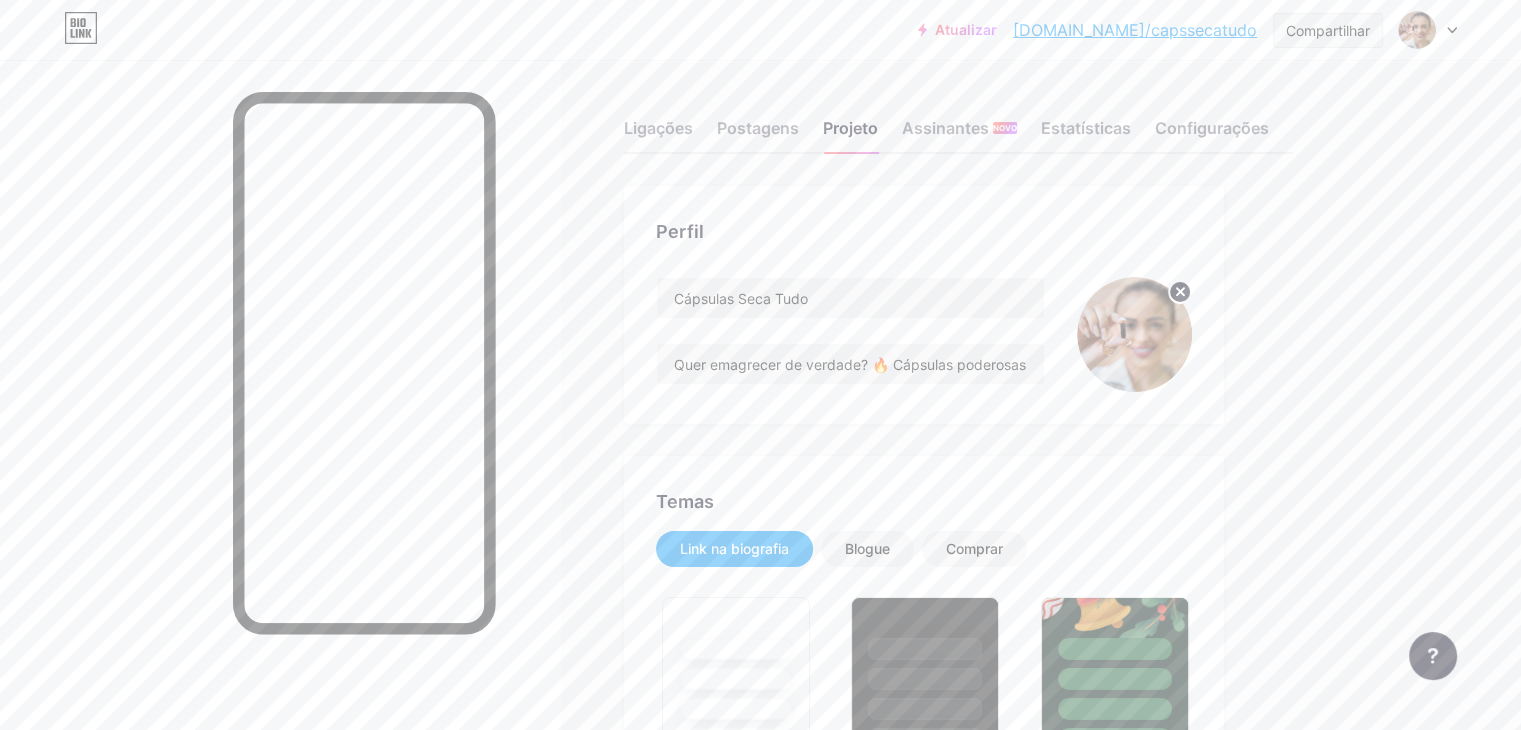 click on "Compartilhar" at bounding box center (1328, 30) 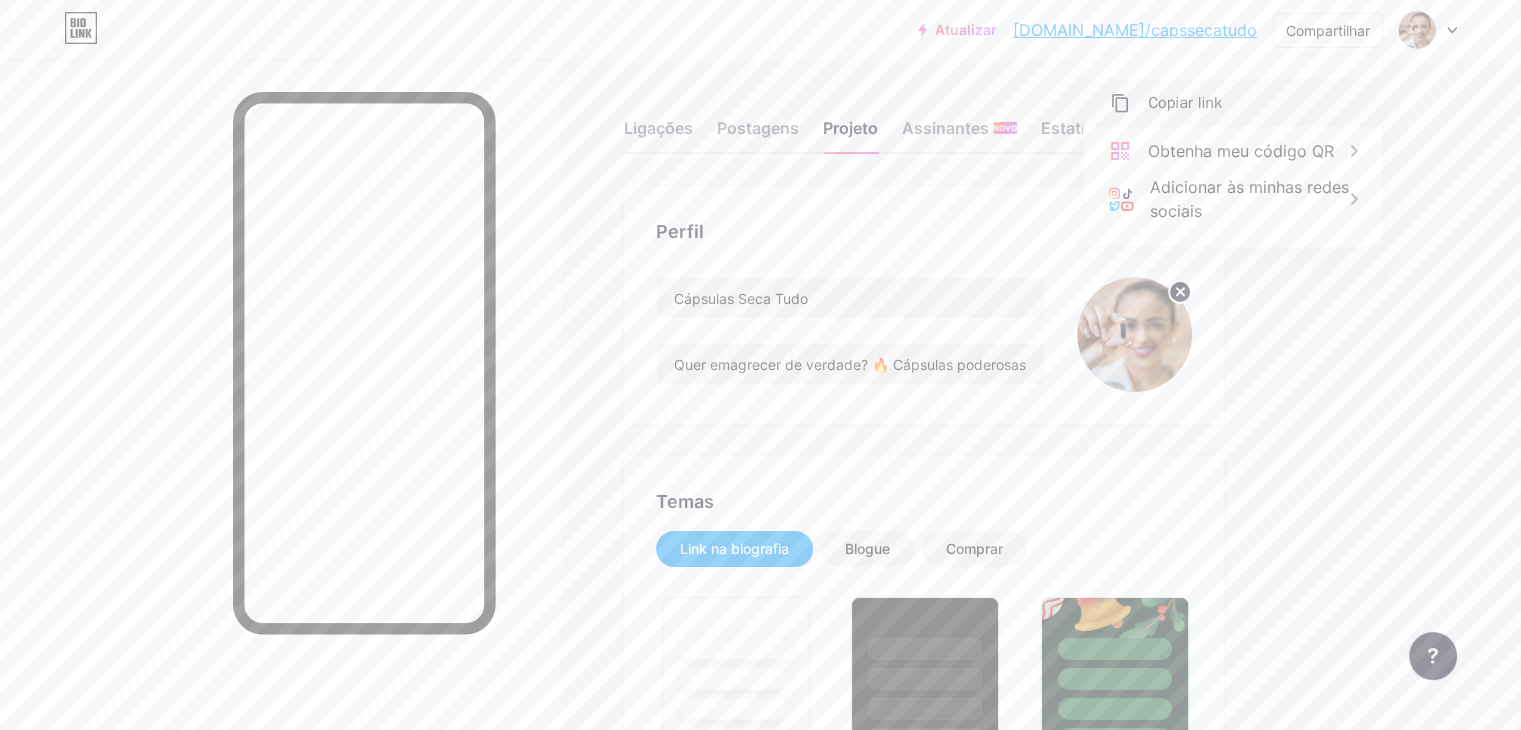 click on "Copiar link" at bounding box center (1233, 103) 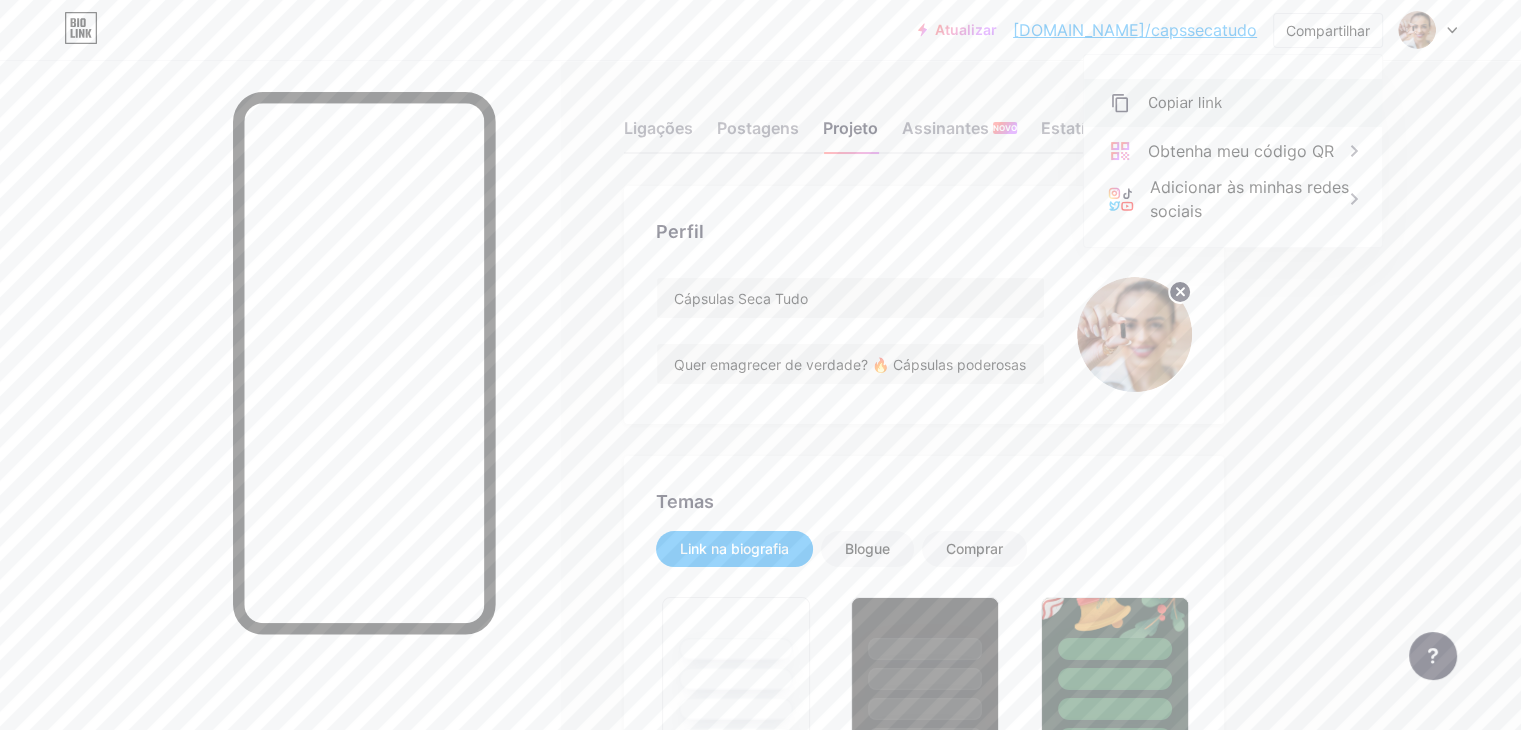 click on "Copiar link" at bounding box center (1185, 103) 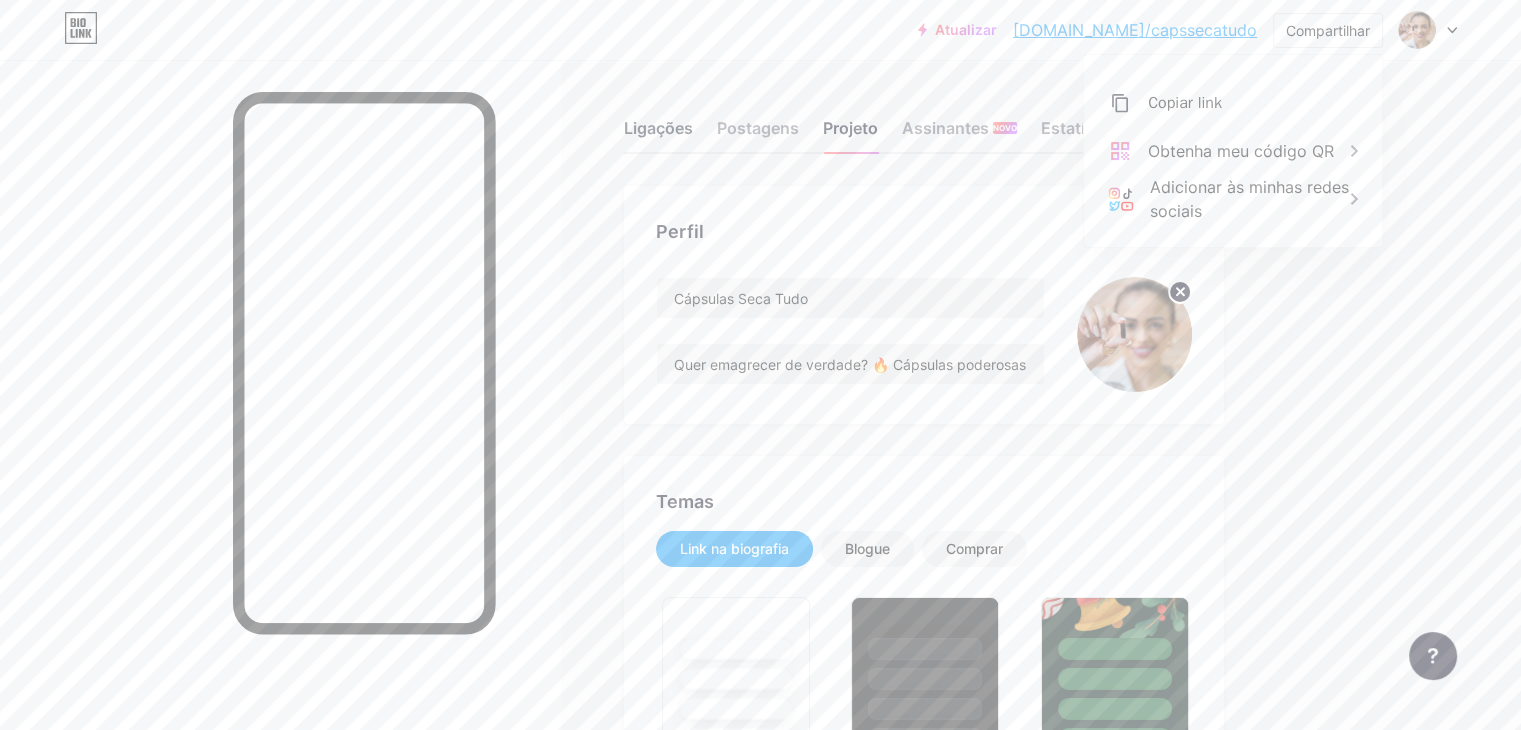 click on "Ligações" at bounding box center (658, 134) 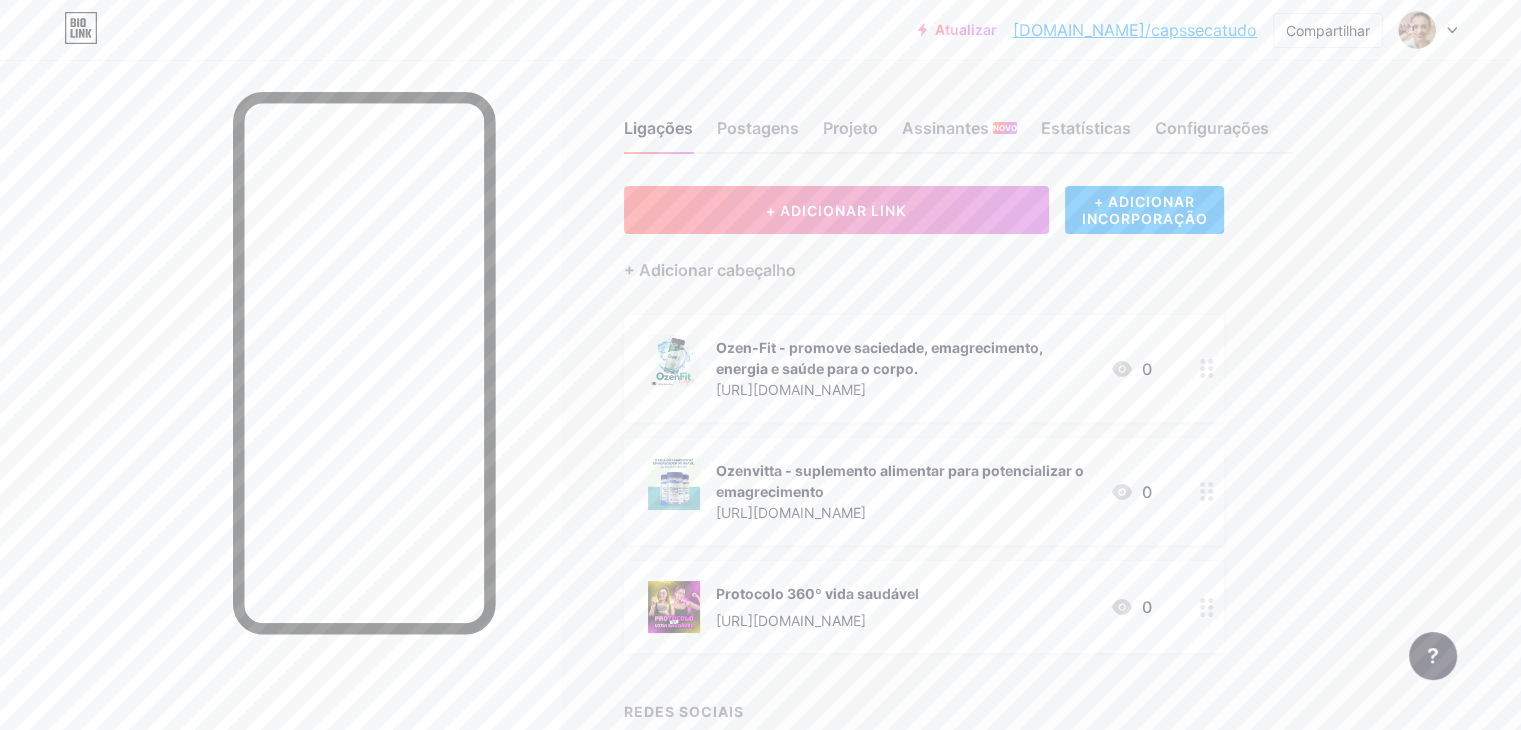 click 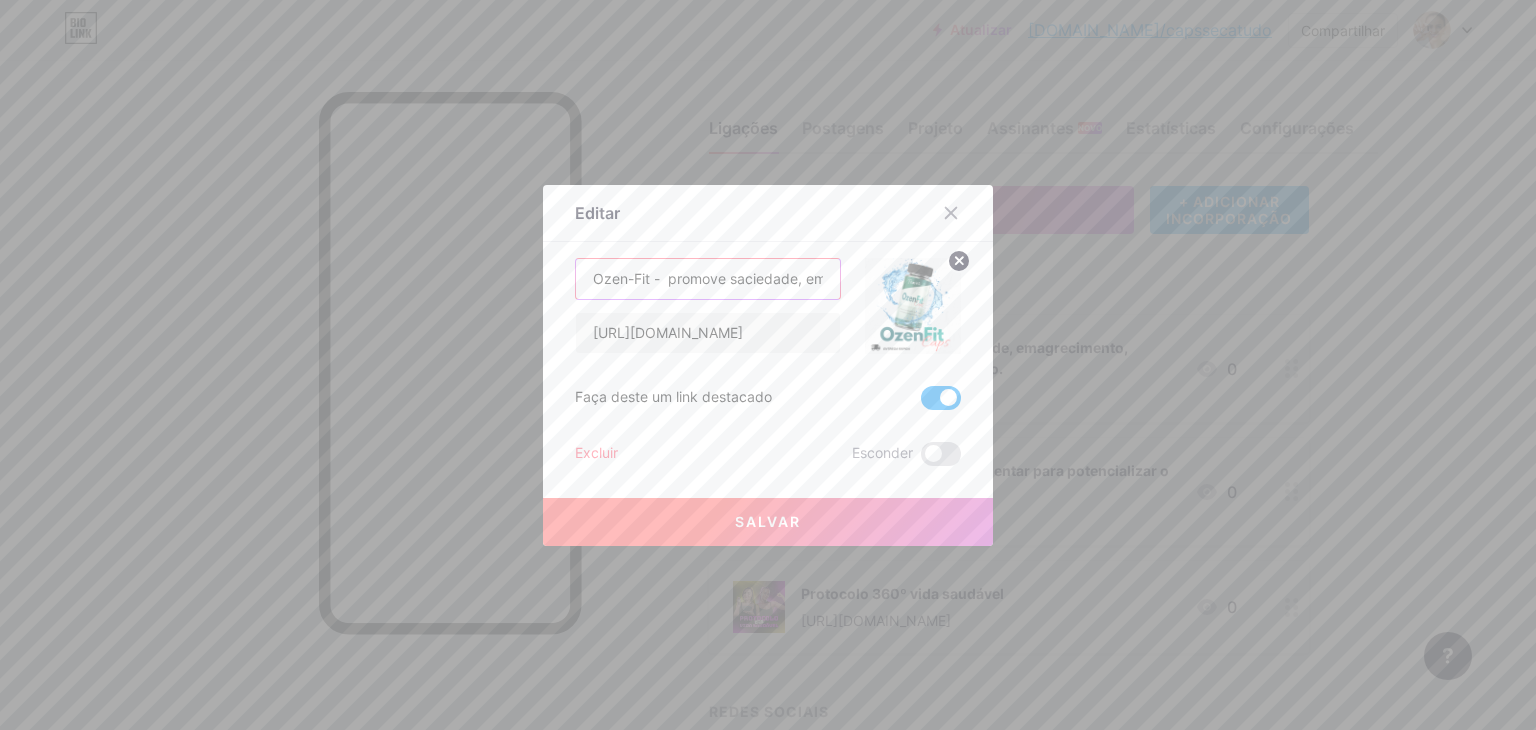 scroll, scrollTop: 0, scrollLeft: 289, axis: horizontal 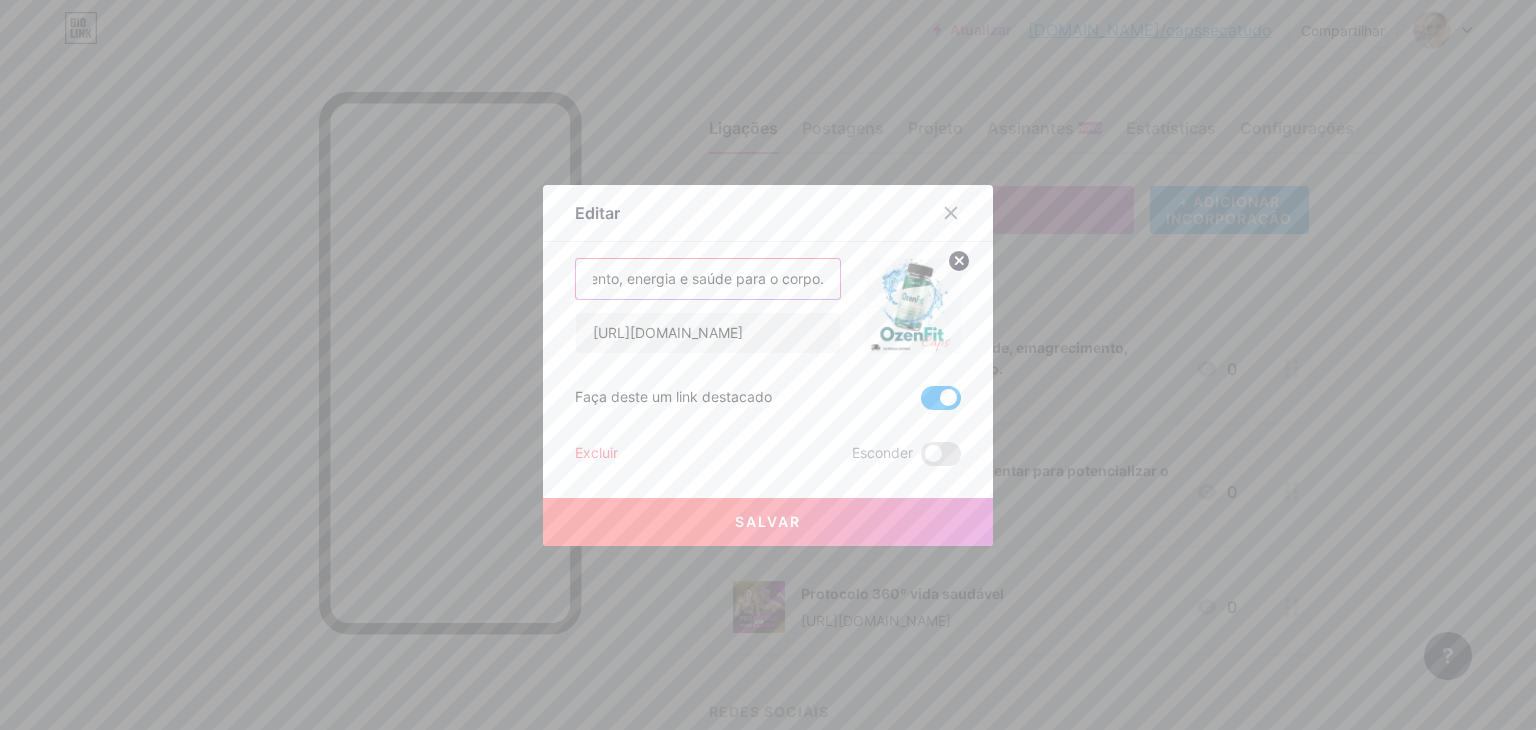 drag, startPoint x: 587, startPoint y: 275, endPoint x: 901, endPoint y: 287, distance: 314.22922 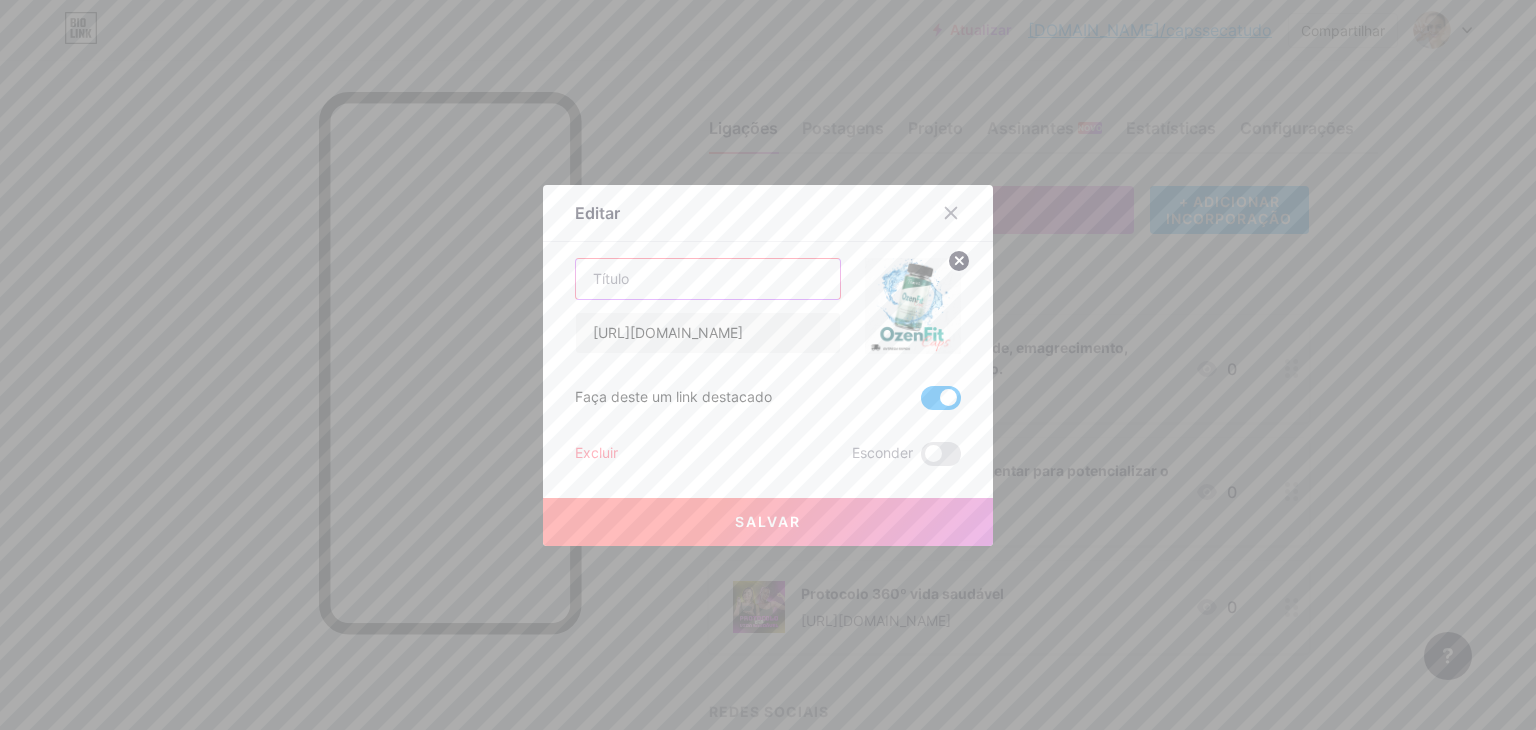 scroll, scrollTop: 0, scrollLeft: 0, axis: both 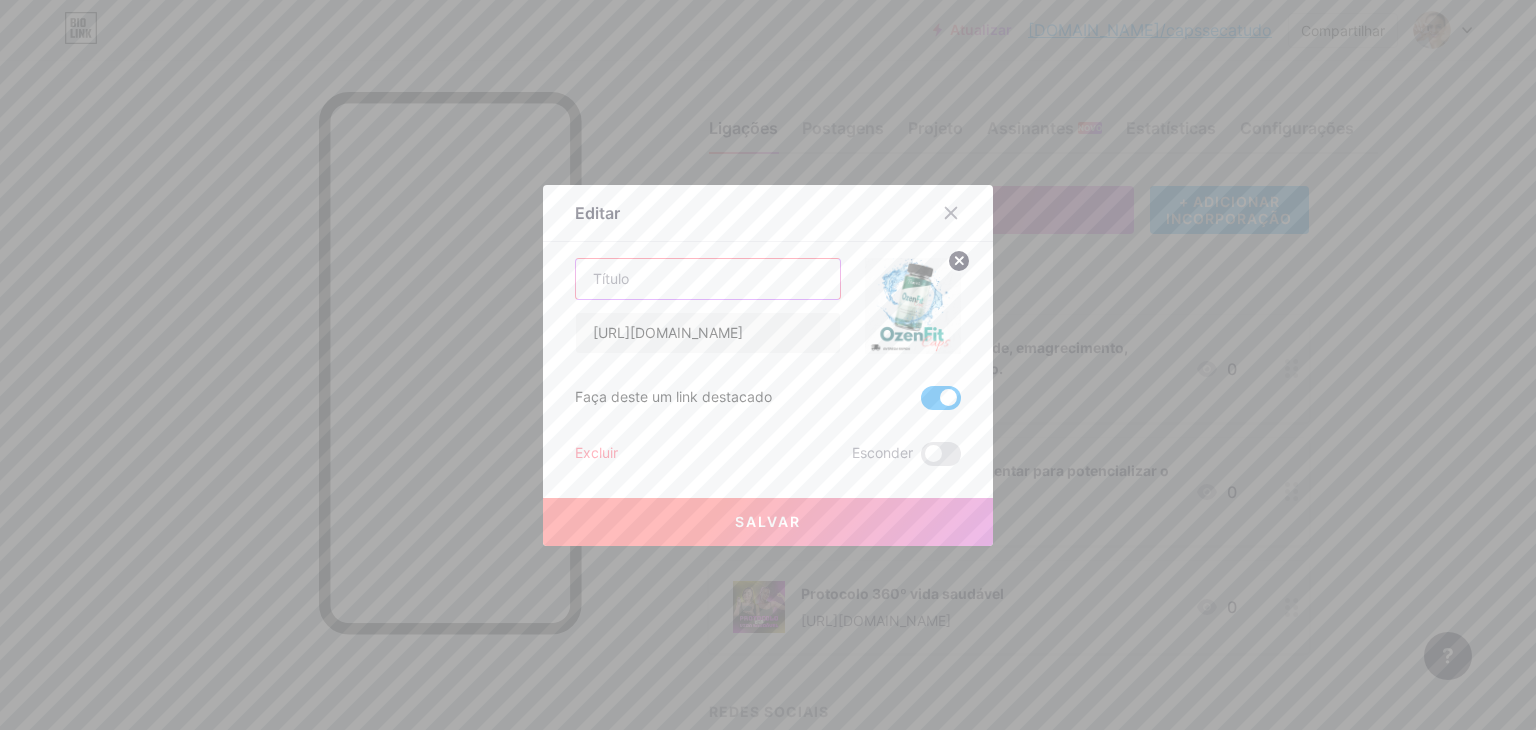 paste on "[PERSON_NAME] – A cápsula seca tudo" 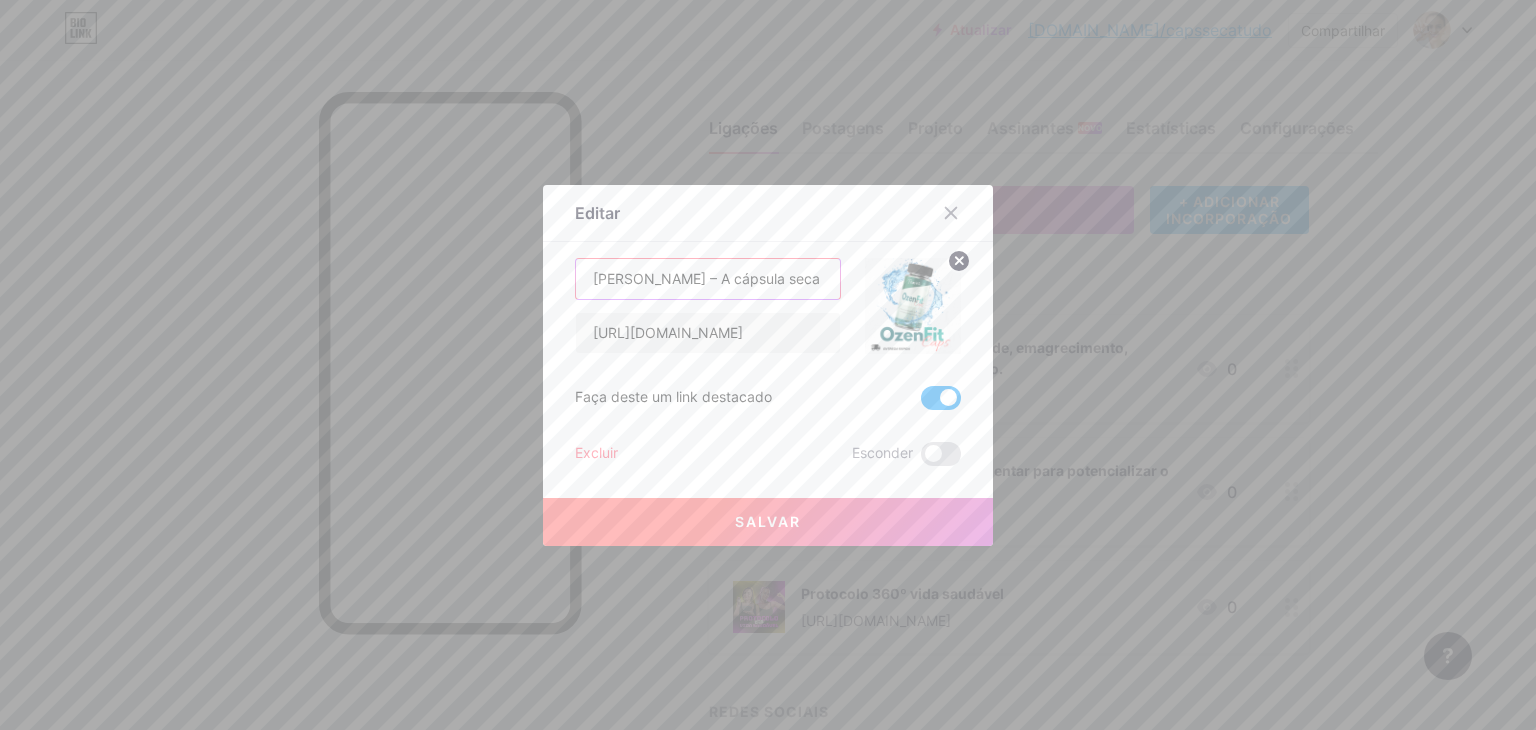 drag, startPoint x: 810, startPoint y: 273, endPoint x: 520, endPoint y: 268, distance: 290.0431 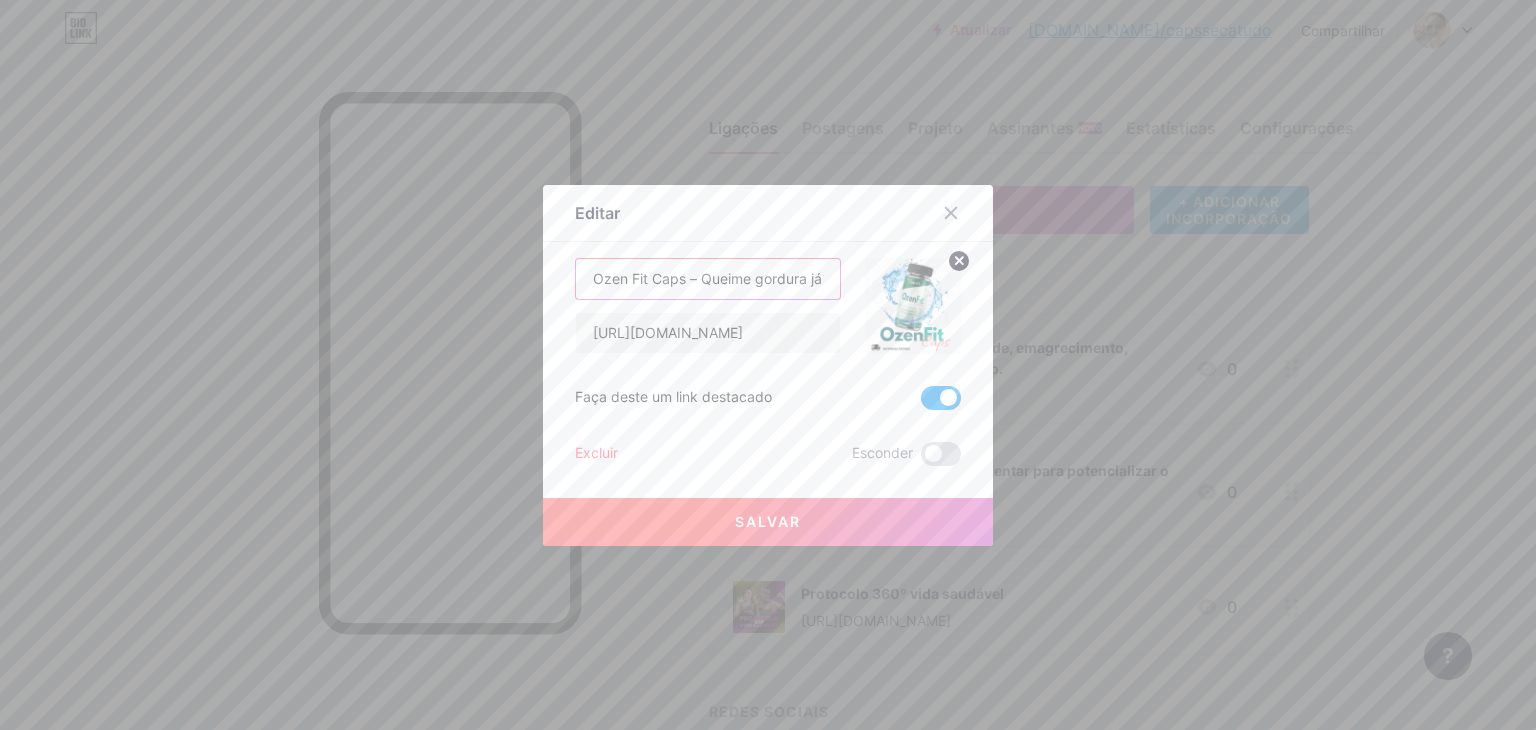 type on "Ozen Fit Caps – Queime gordura já" 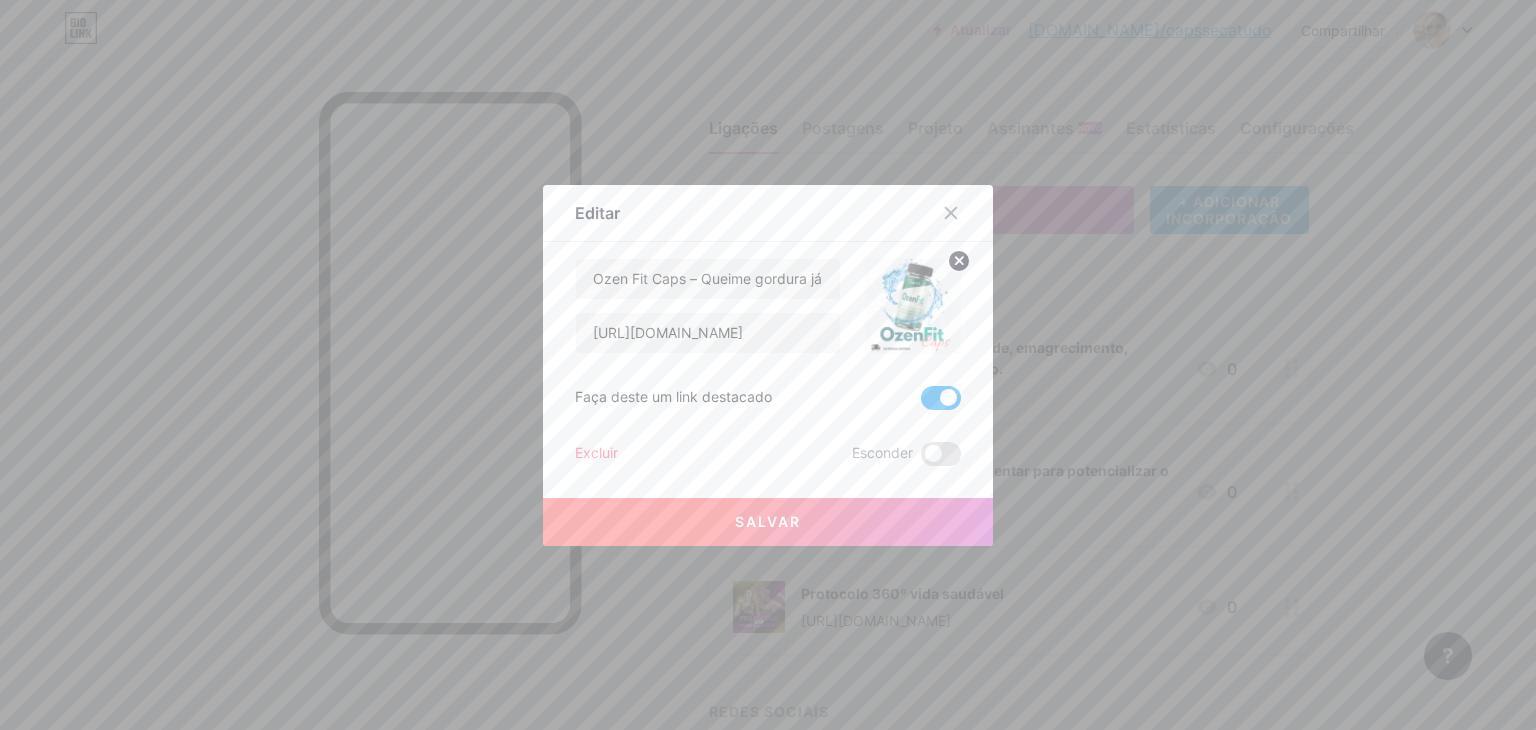 click on "Salvar" at bounding box center [768, 522] 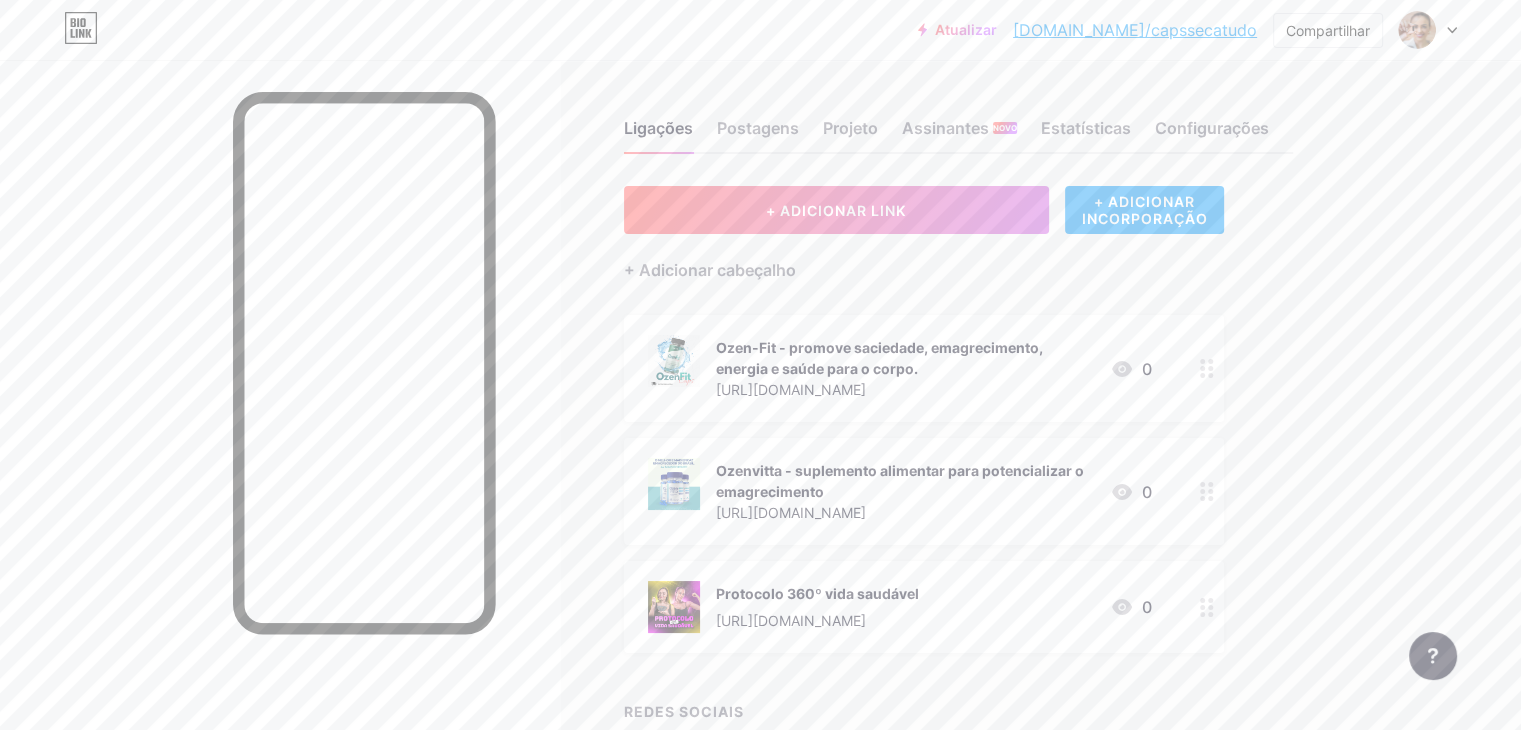 click 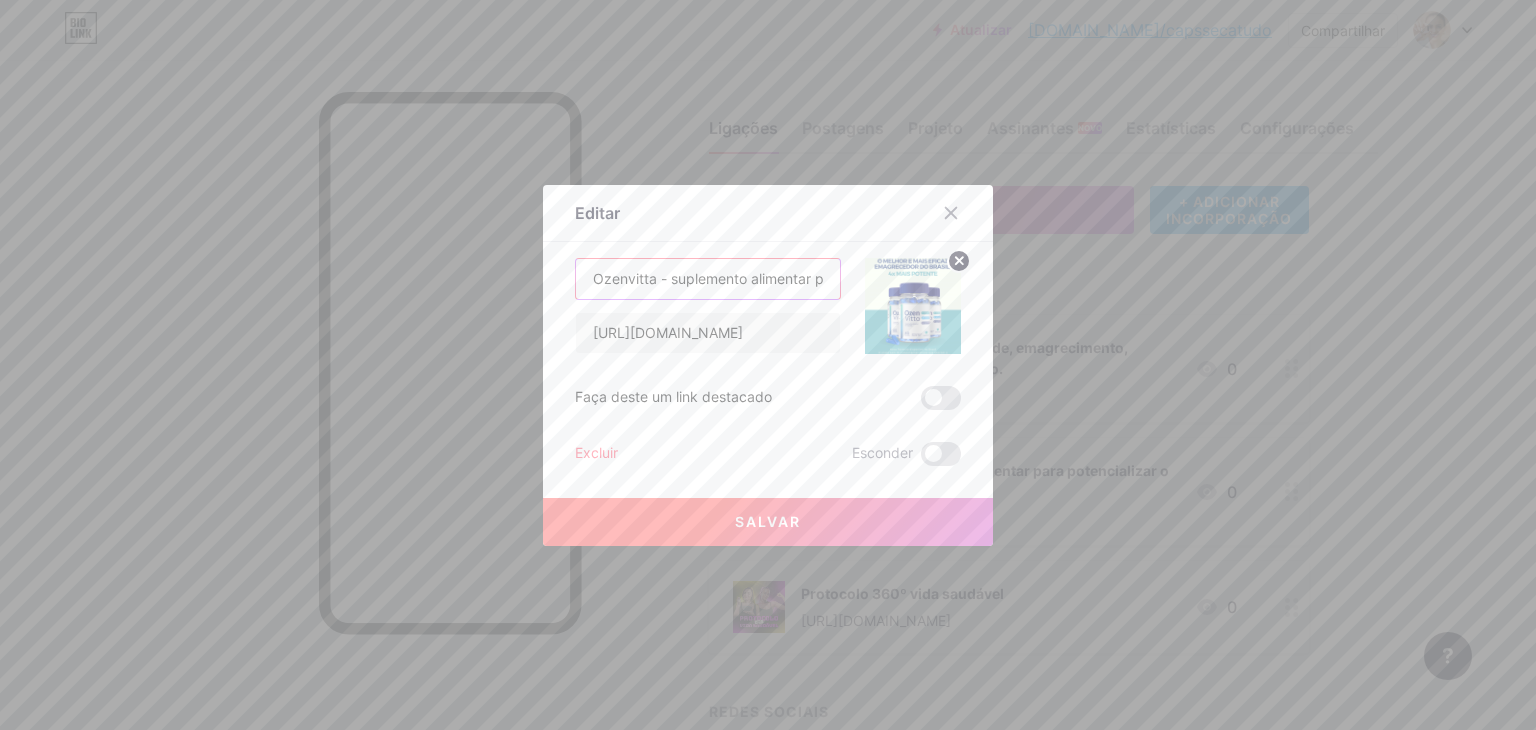 scroll, scrollTop: 0, scrollLeft: 230, axis: horizontal 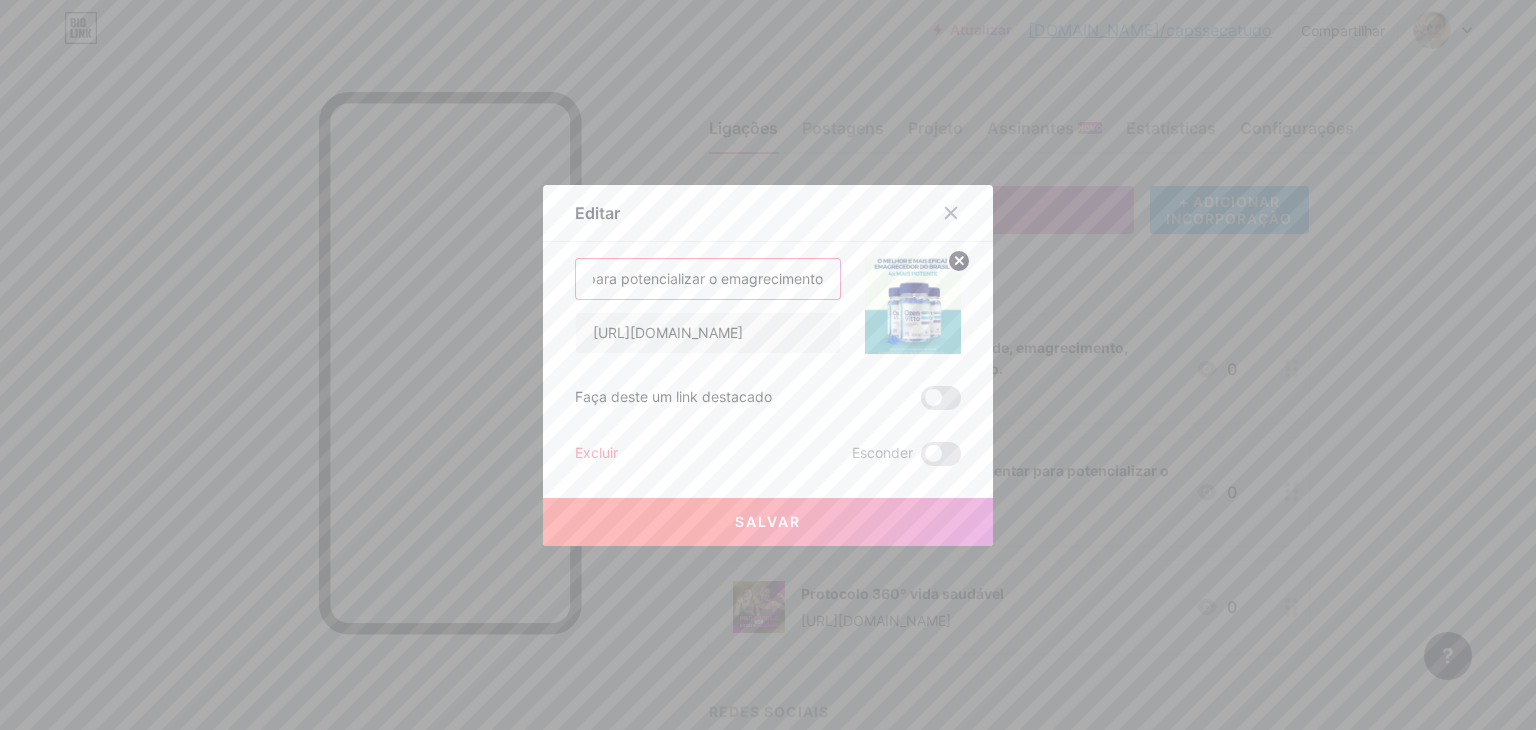 drag, startPoint x: 584, startPoint y: 276, endPoint x: 976, endPoint y: 277, distance: 392.00128 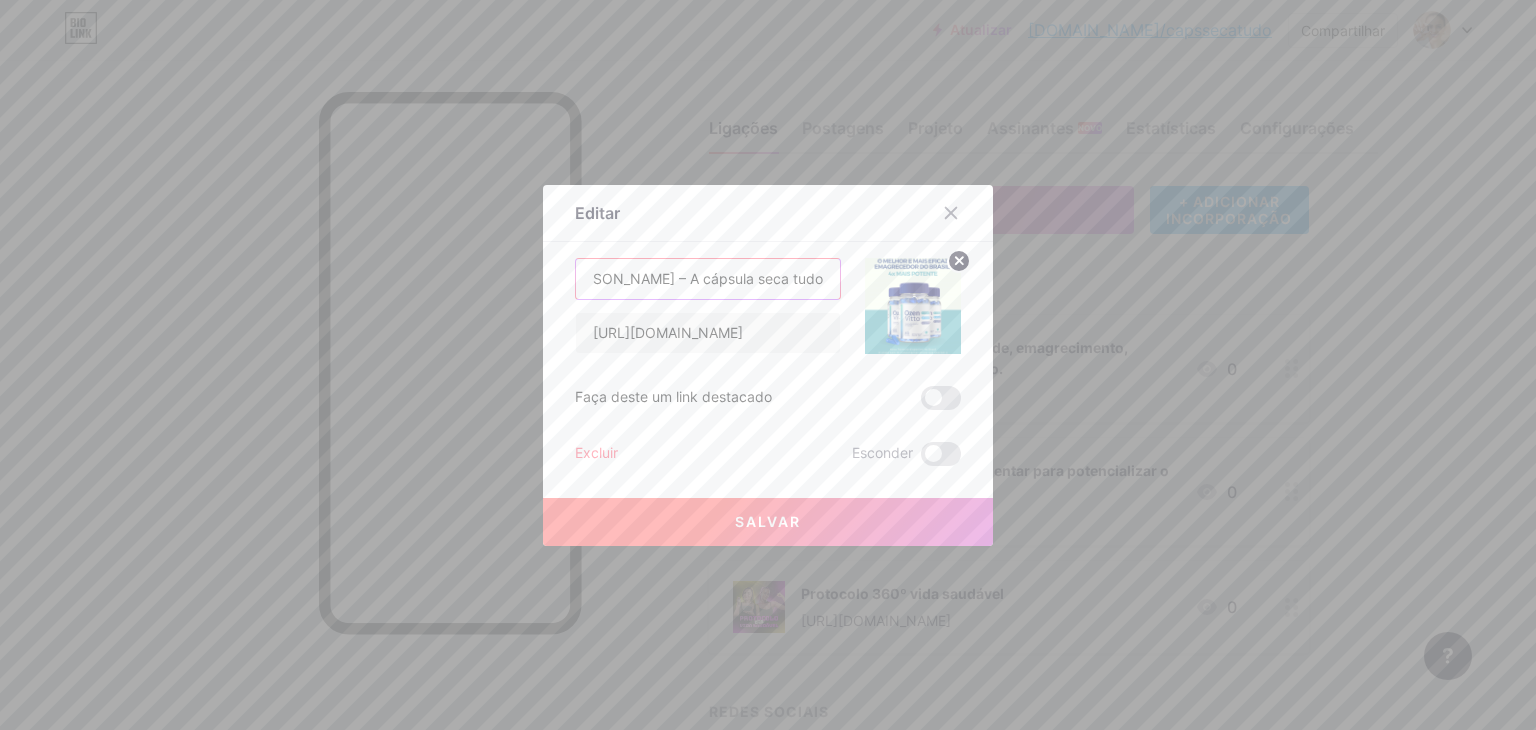 scroll, scrollTop: 0, scrollLeft: 0, axis: both 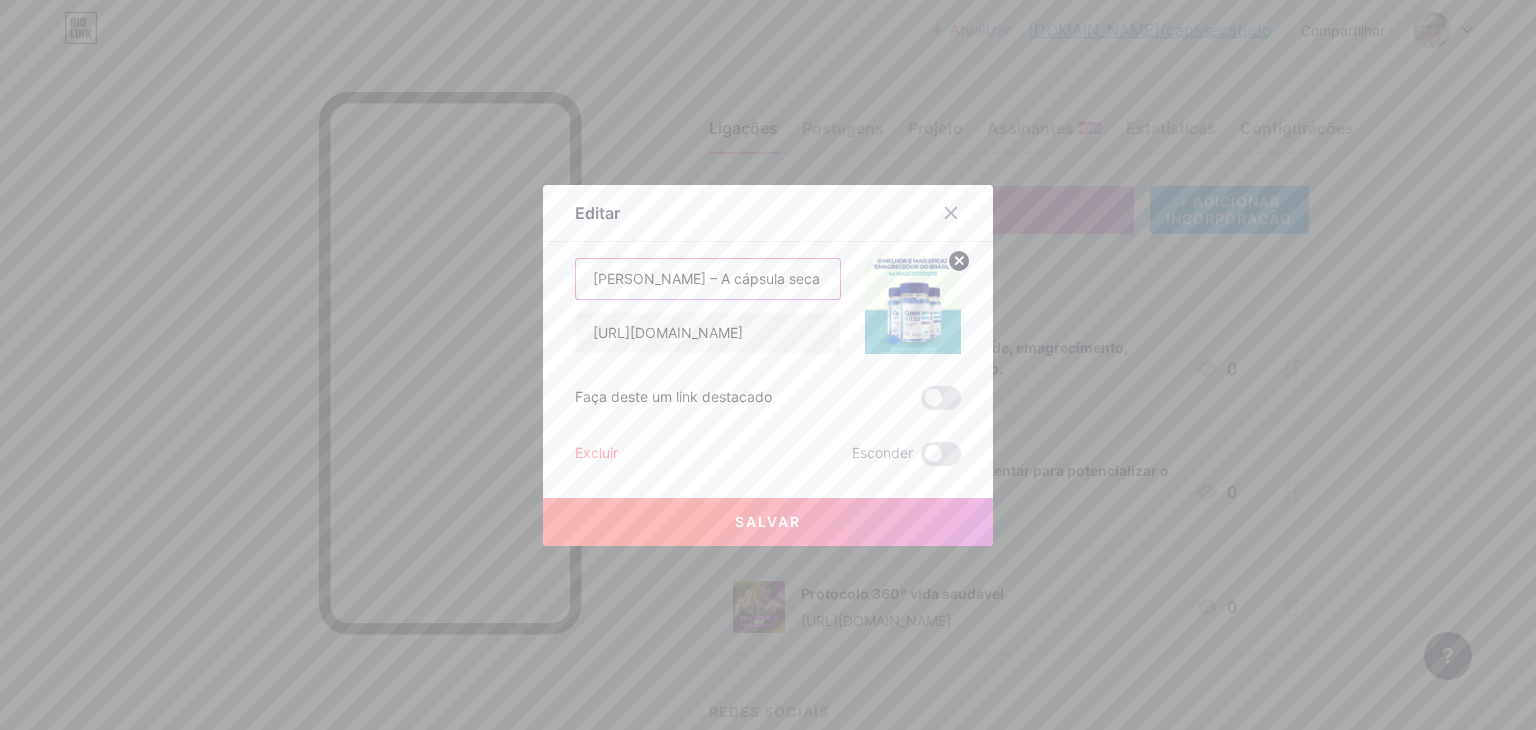 paste on "[PERSON_NAME] – A cápsula seca tudo" 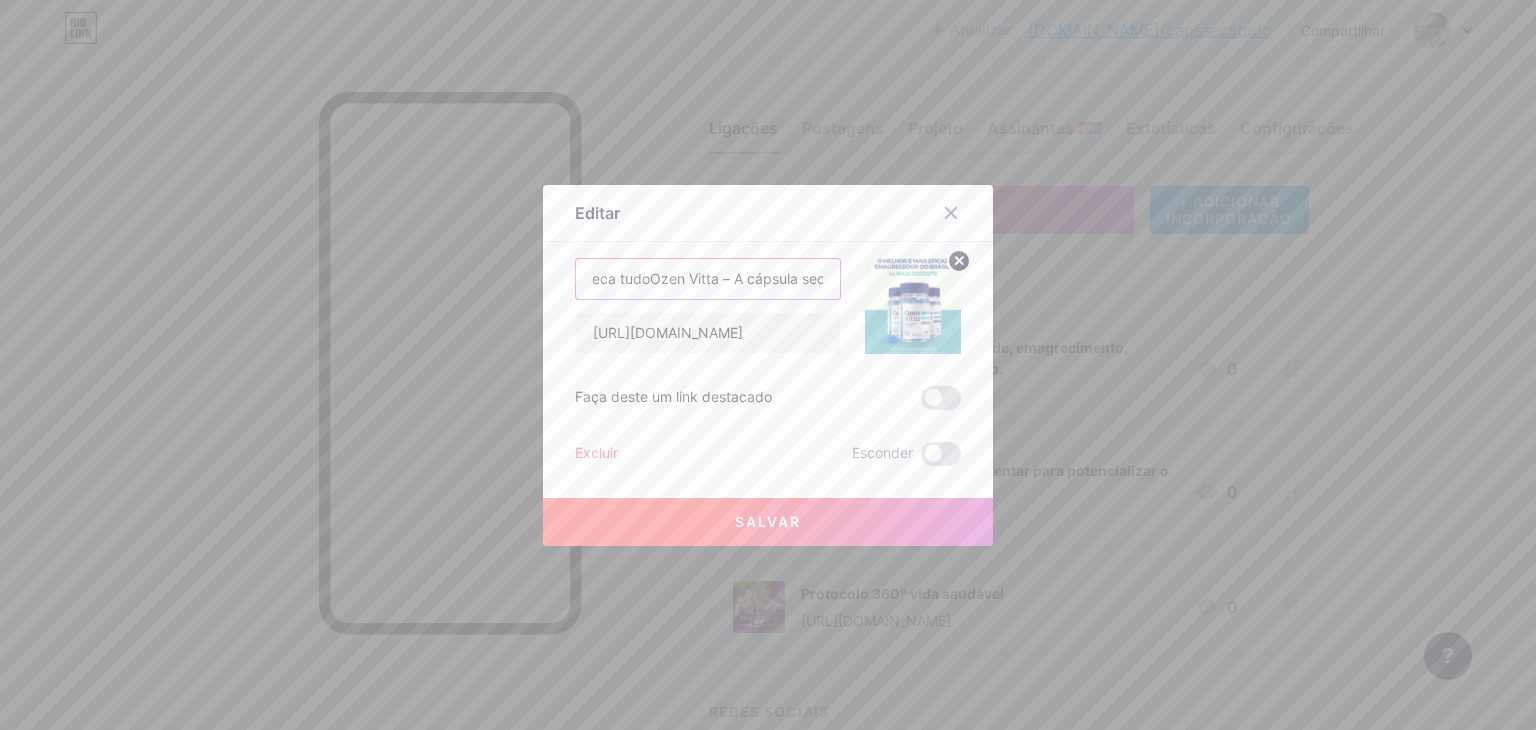 type on "[PERSON_NAME] – A cápsula seca tudoOzen Vitta – A cápsula seca tudo" 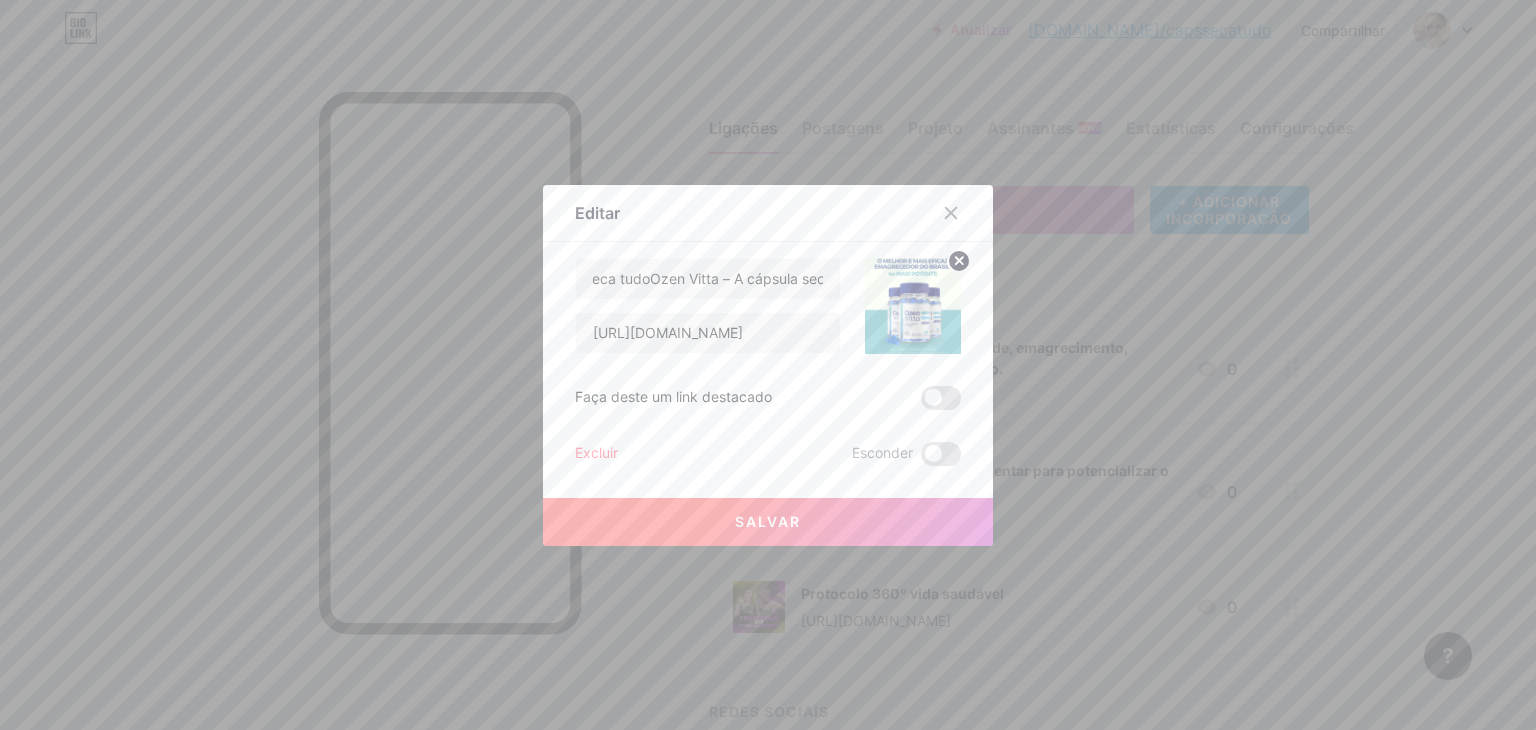 scroll, scrollTop: 0, scrollLeft: 0, axis: both 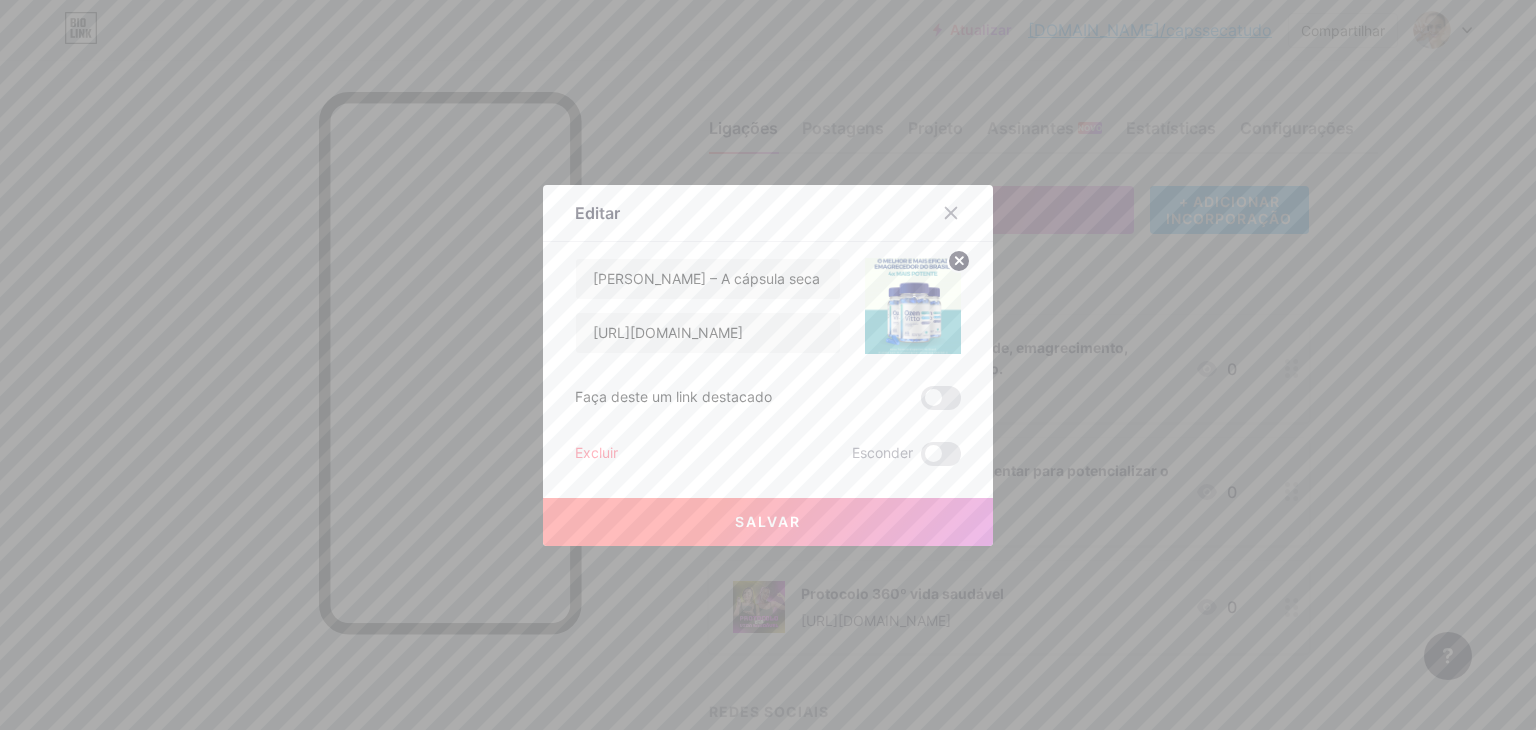 click on "Salvar" at bounding box center [768, 521] 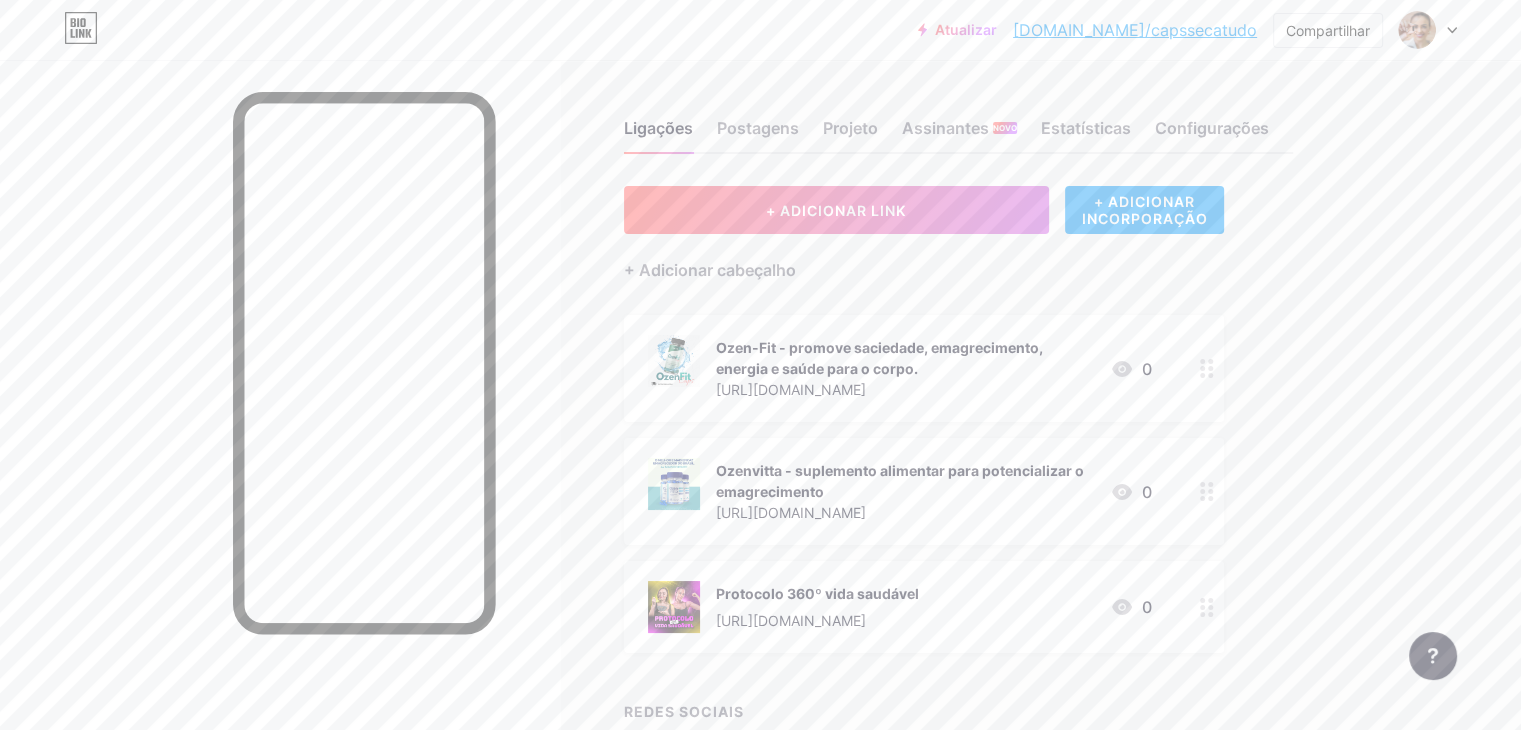 click at bounding box center [1207, 491] 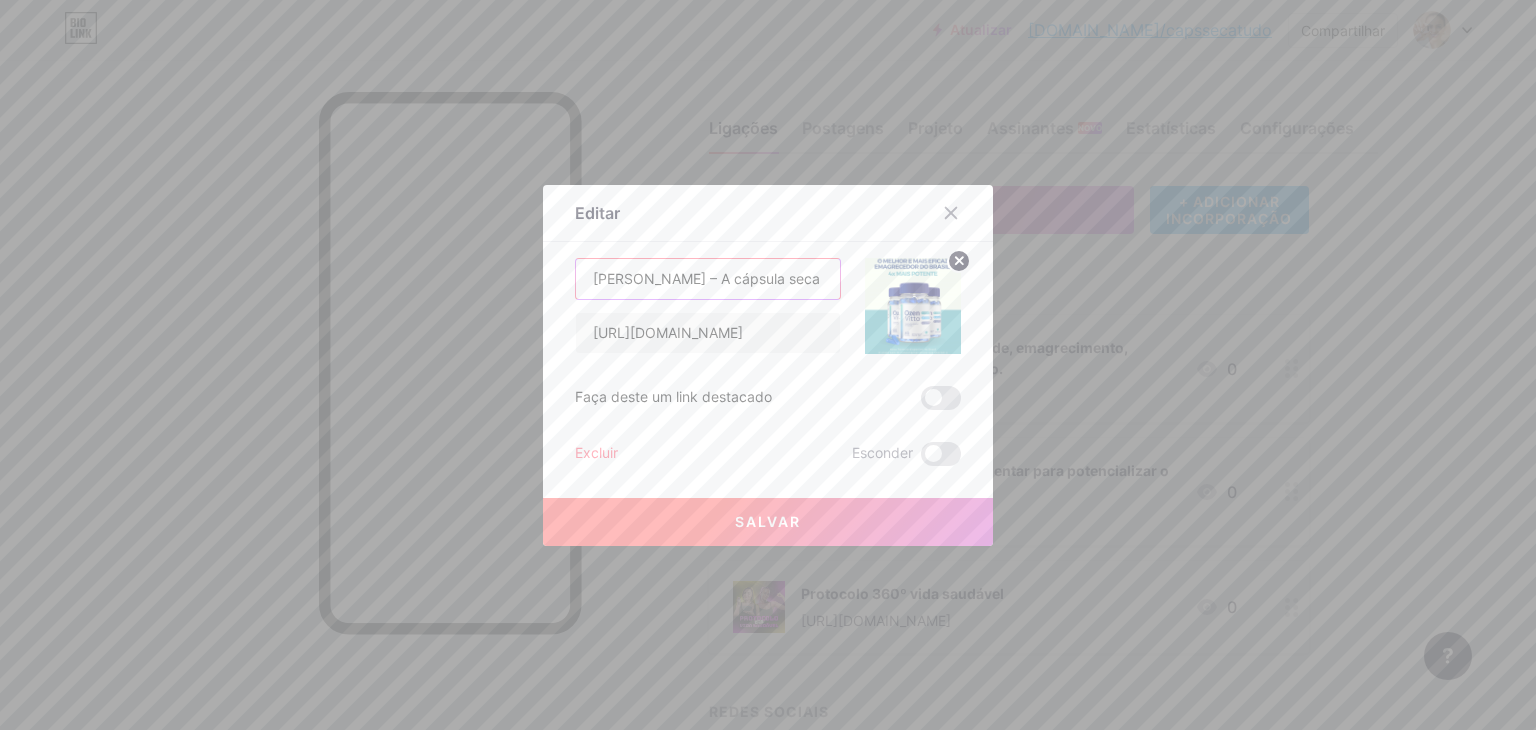 click on "[PERSON_NAME] – A cápsula seca tudoOzen Vitta – A cápsula seca tudo" at bounding box center [708, 279] 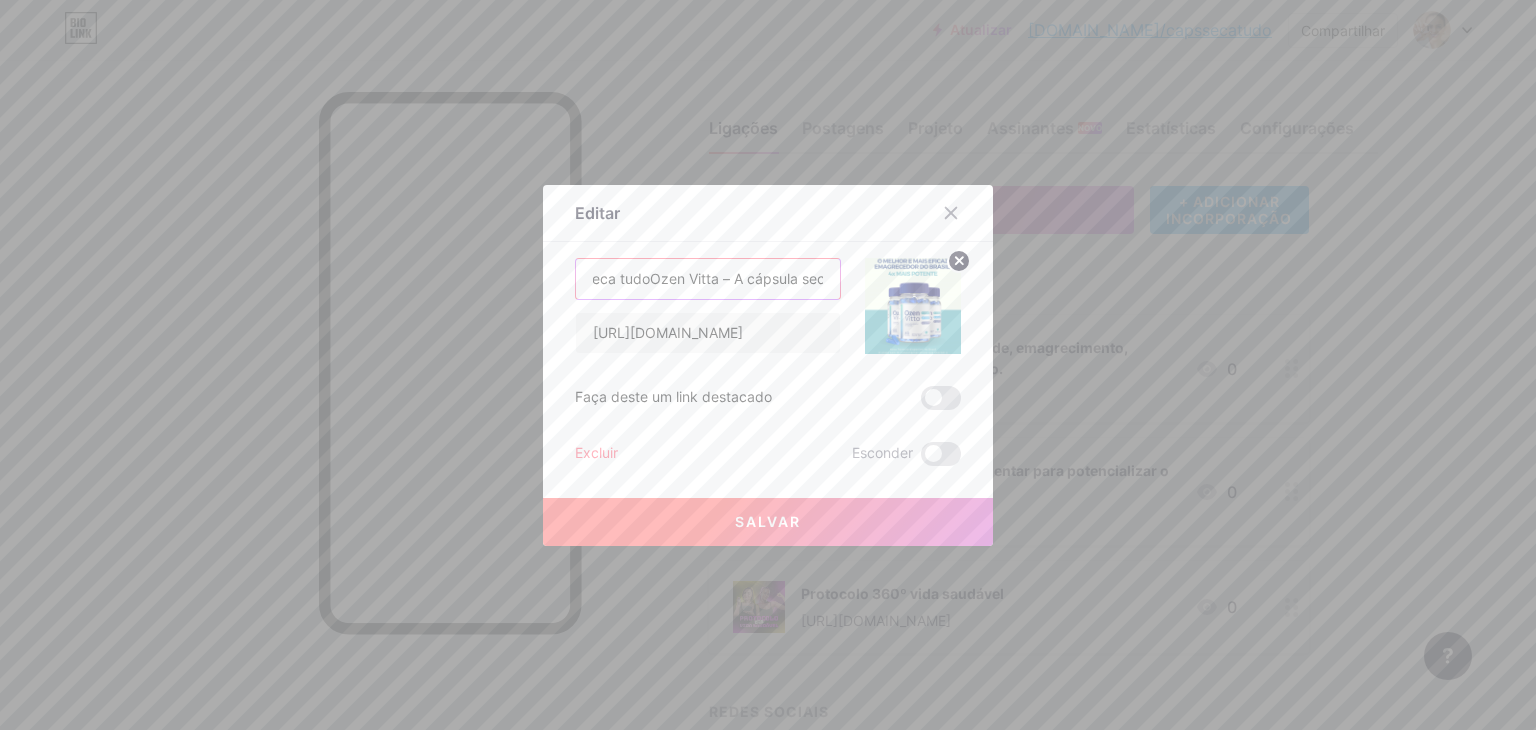 drag, startPoint x: 802, startPoint y: 279, endPoint x: 924, endPoint y: 290, distance: 122.494896 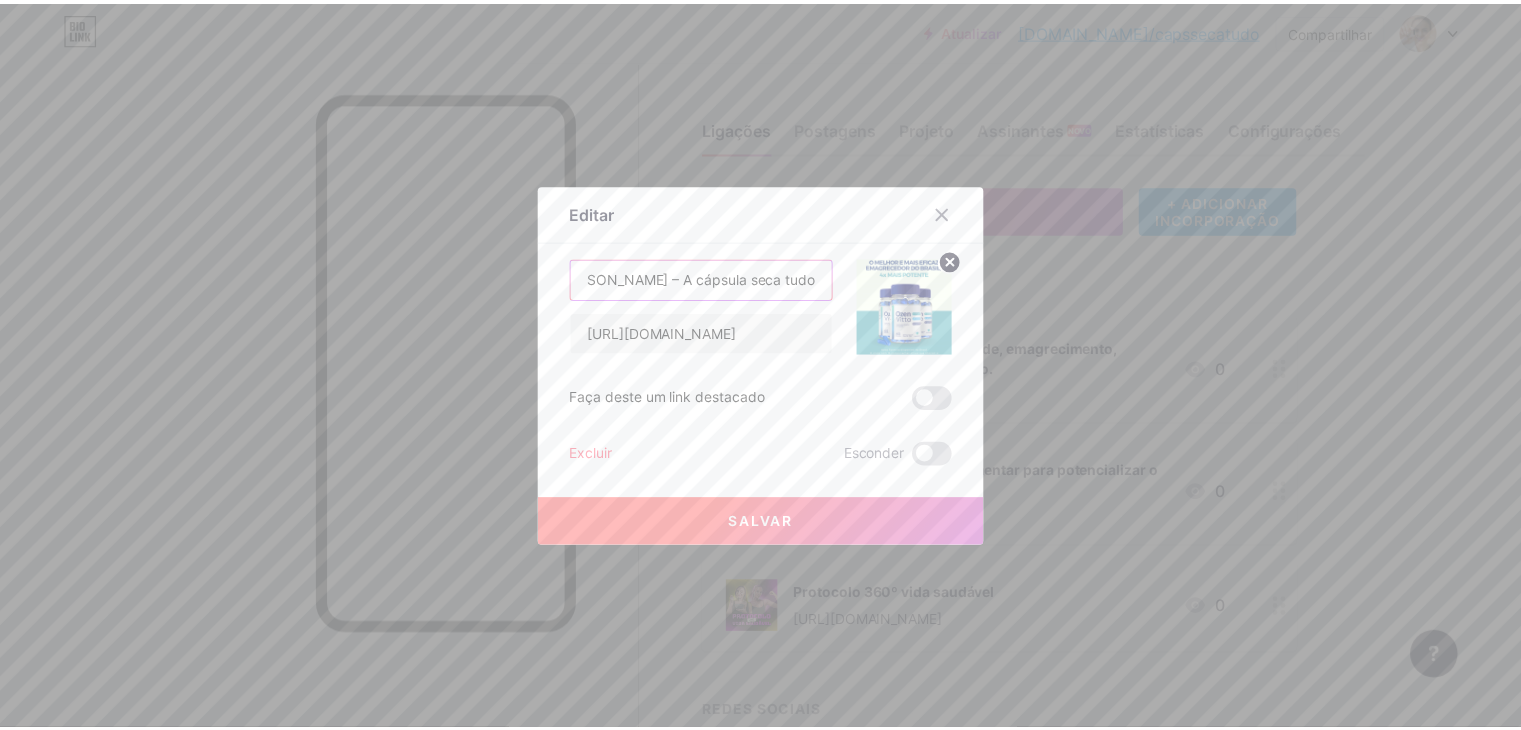scroll, scrollTop: 0, scrollLeft: 0, axis: both 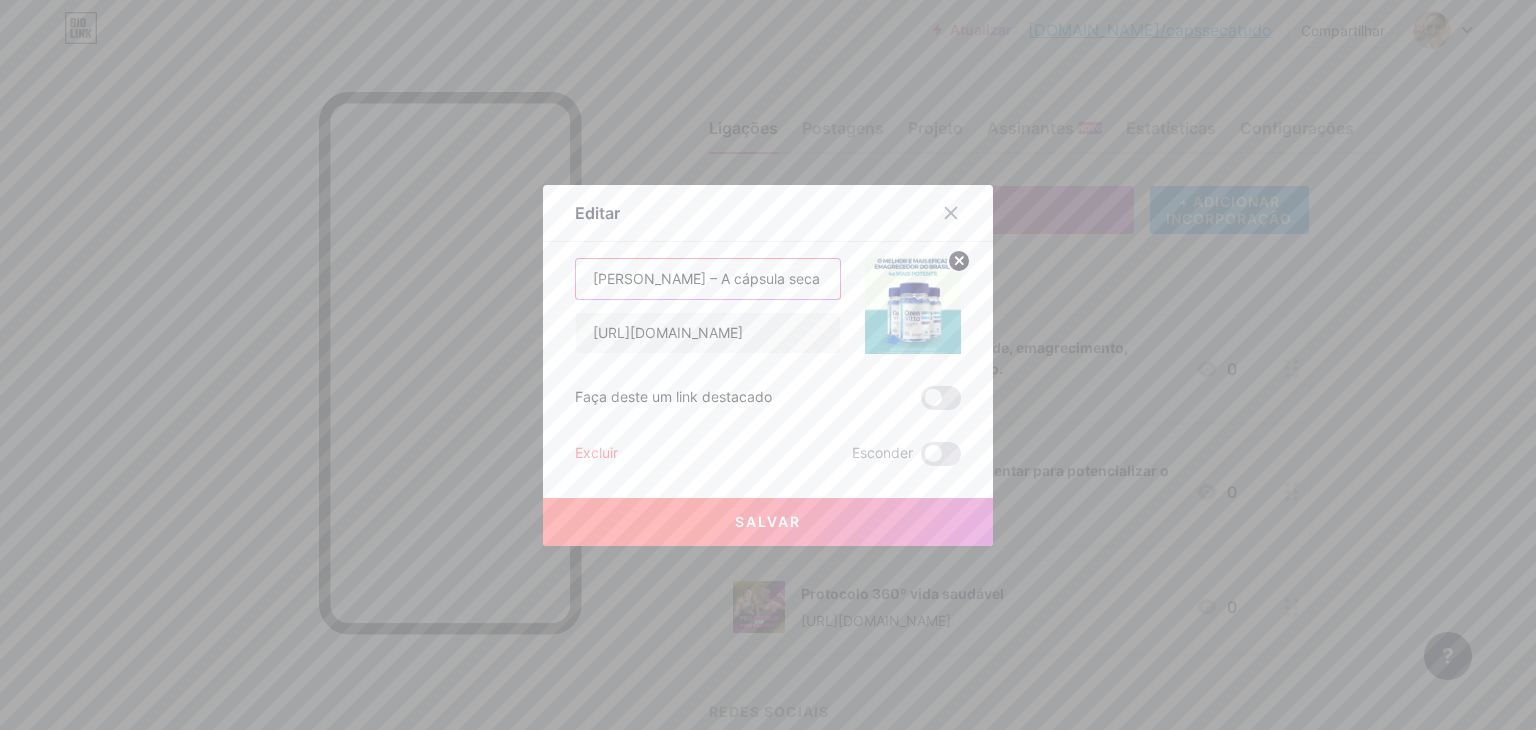 type on "[PERSON_NAME] – A cápsula seca tudo" 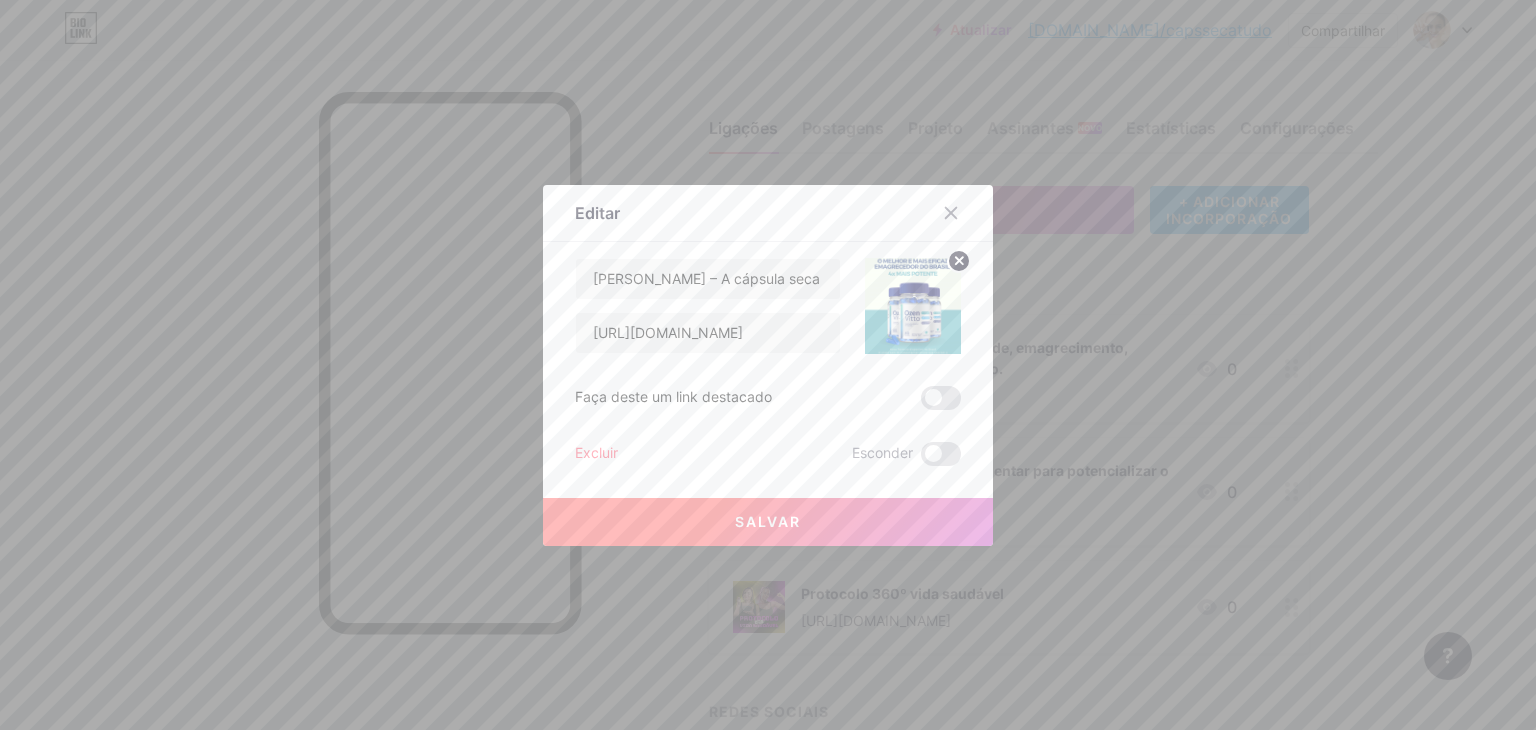 click on "Salvar" at bounding box center [768, 522] 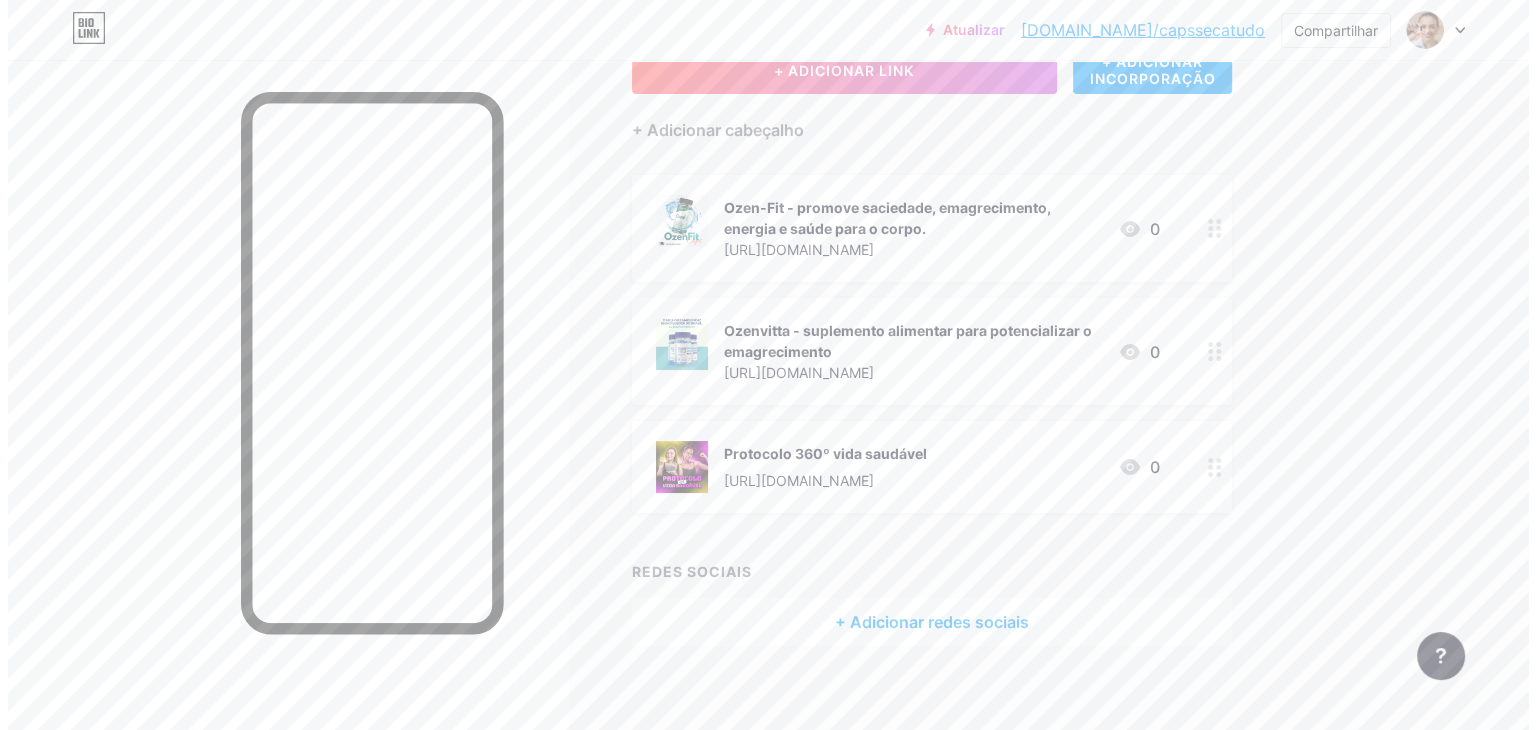 scroll, scrollTop: 103, scrollLeft: 0, axis: vertical 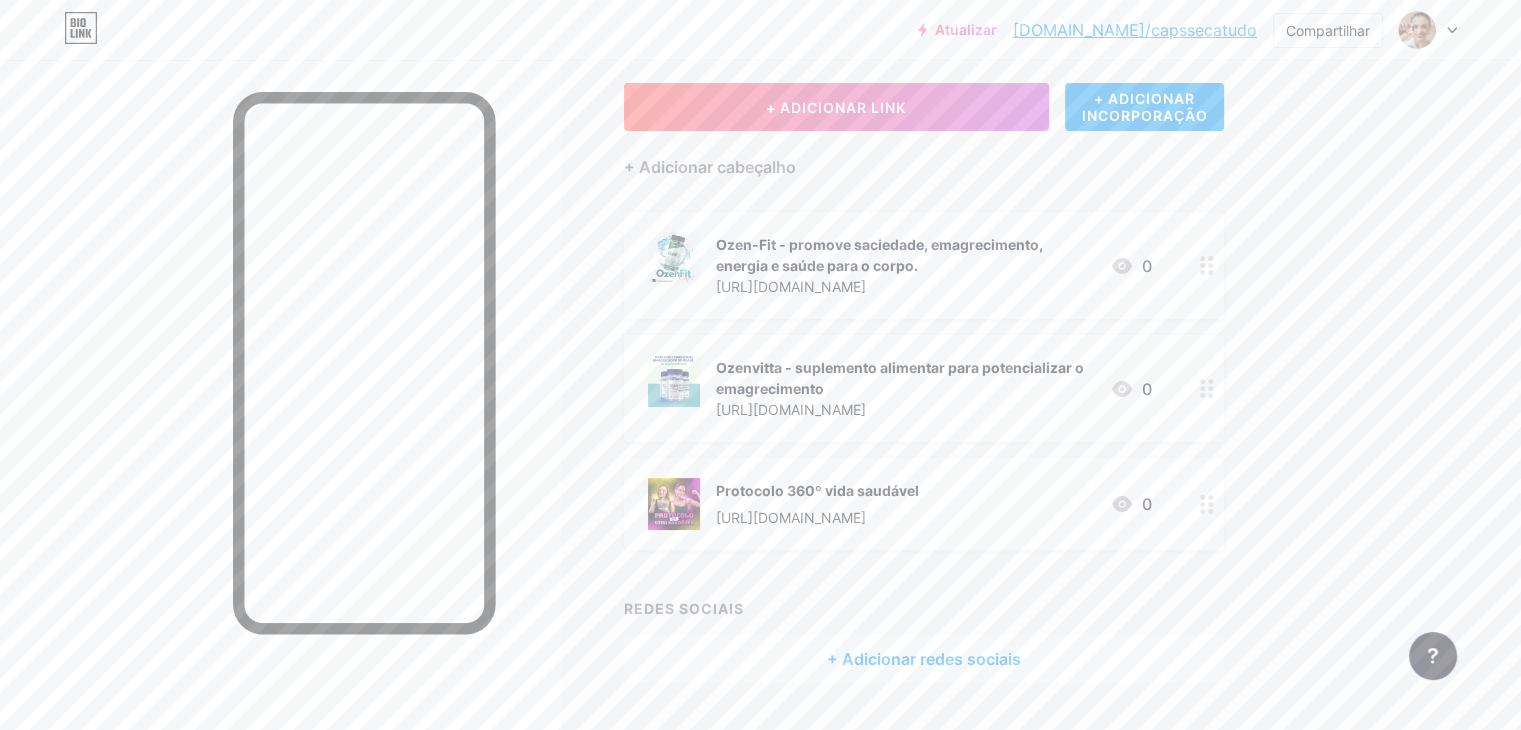 click at bounding box center [1207, 504] 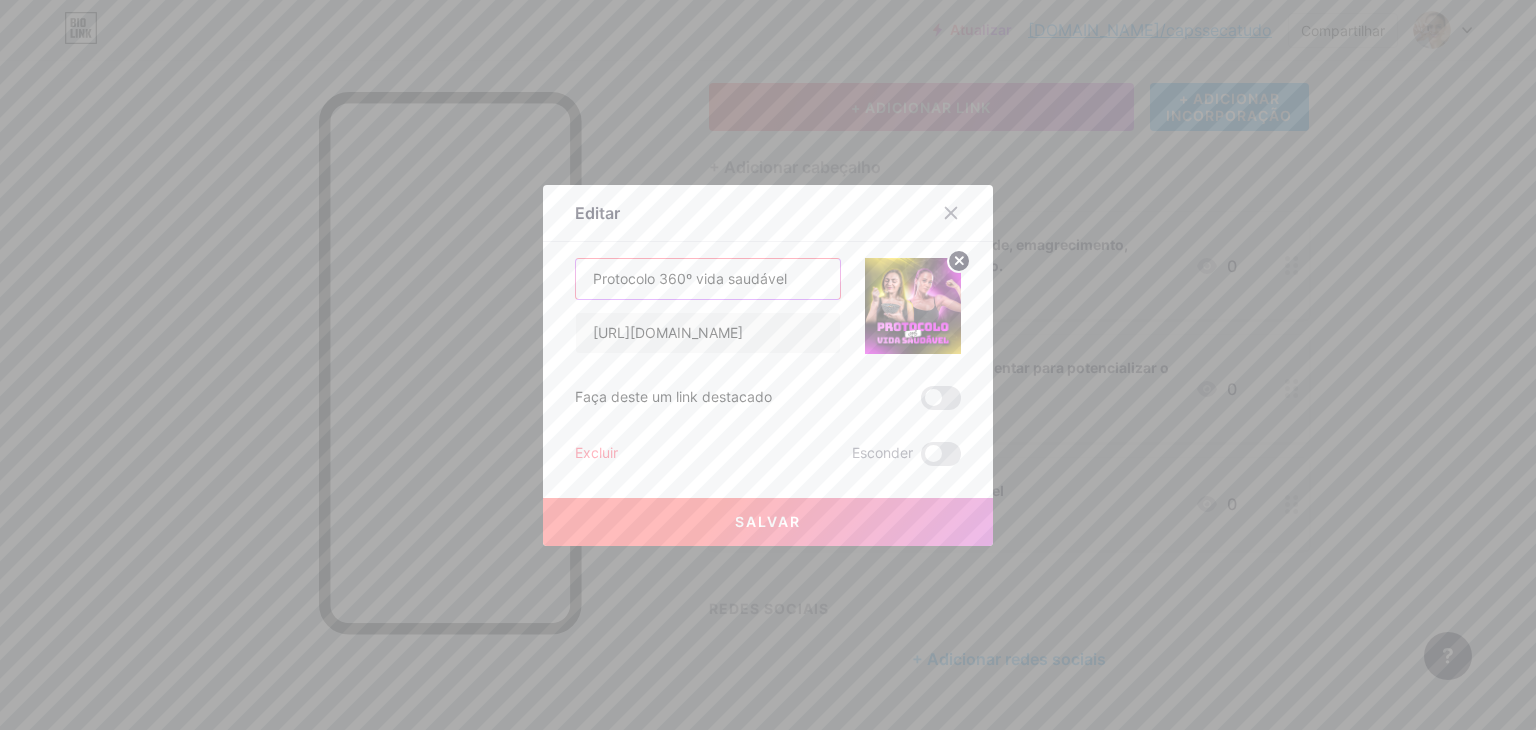 drag, startPoint x: 807, startPoint y: 269, endPoint x: 417, endPoint y: 268, distance: 390.00128 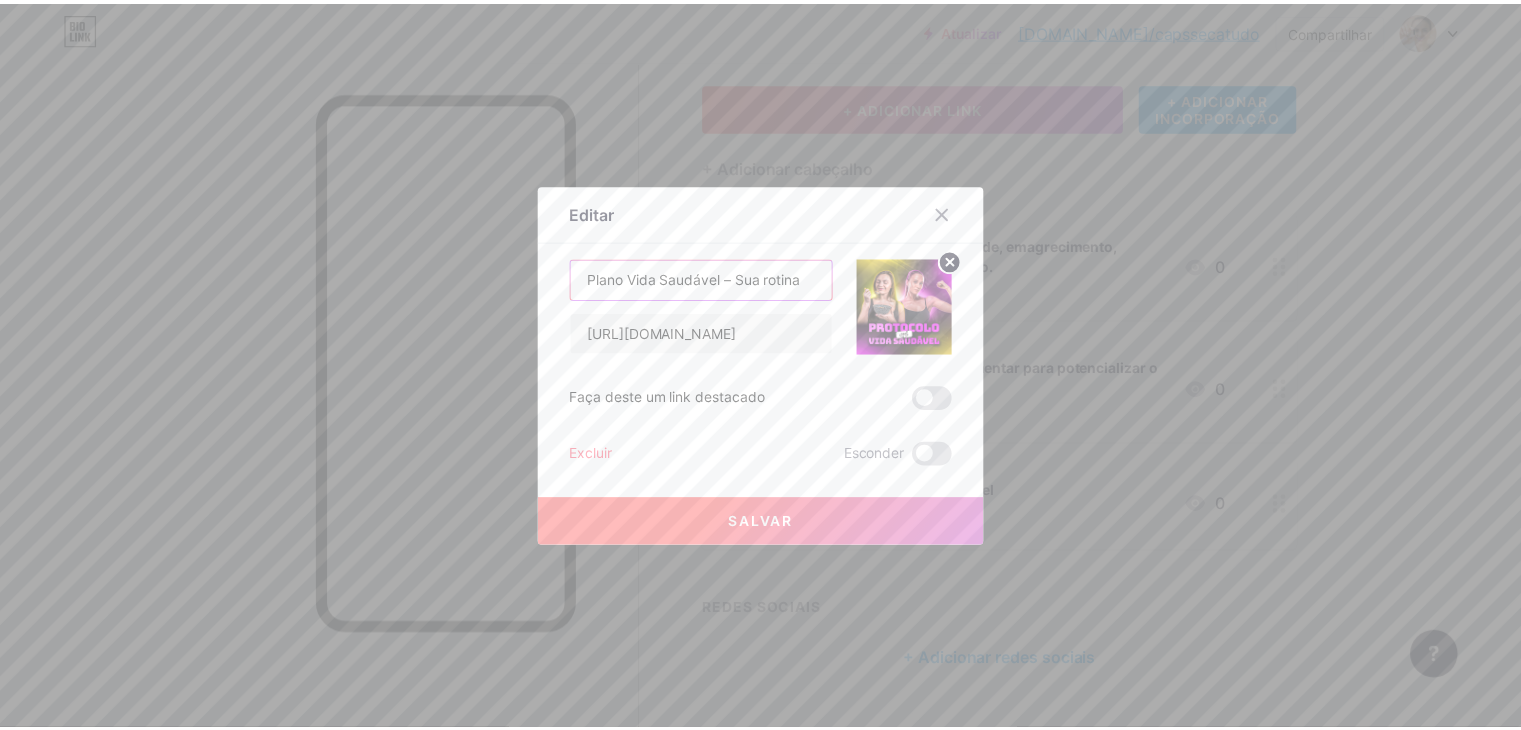 scroll, scrollTop: 0, scrollLeft: 0, axis: both 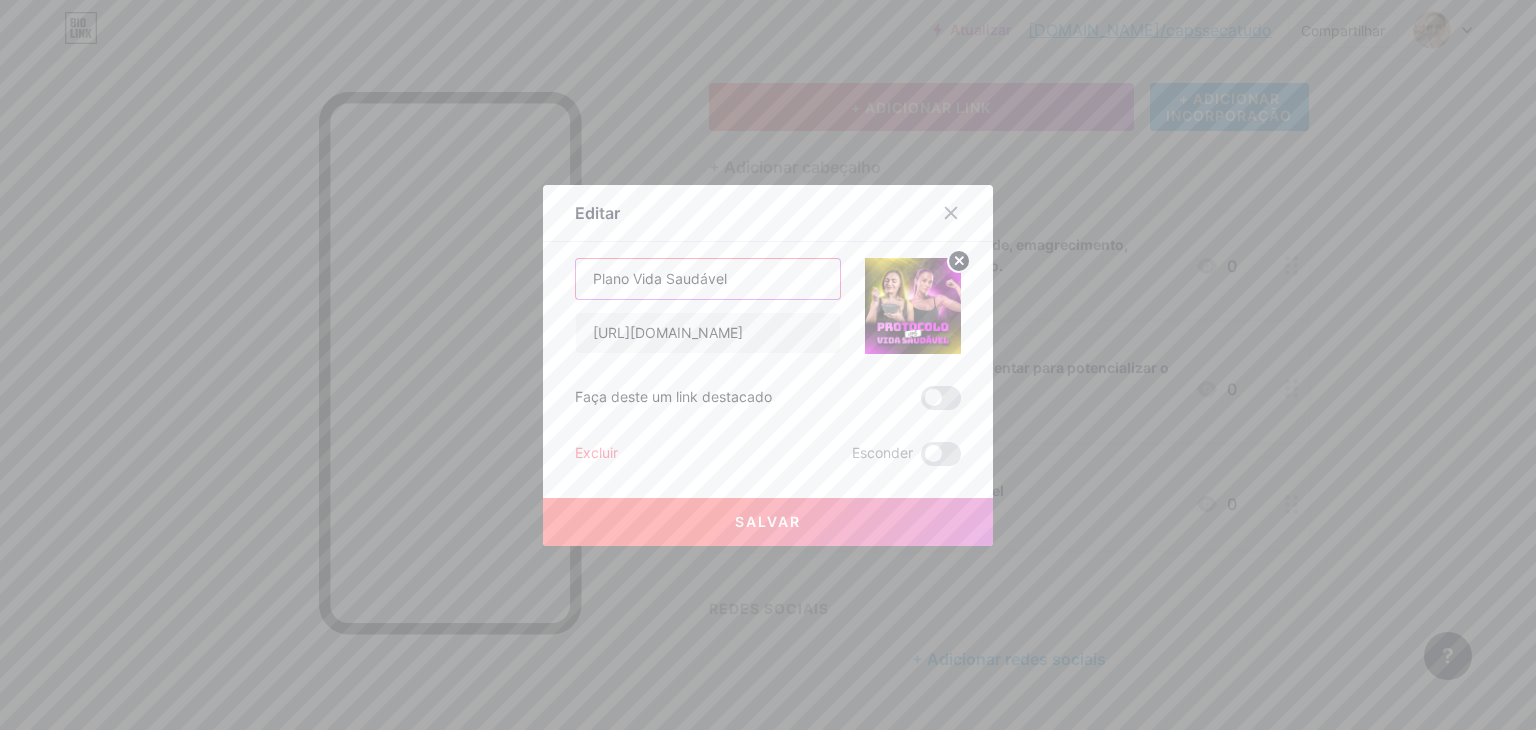 type on "Plano Vida Saudável" 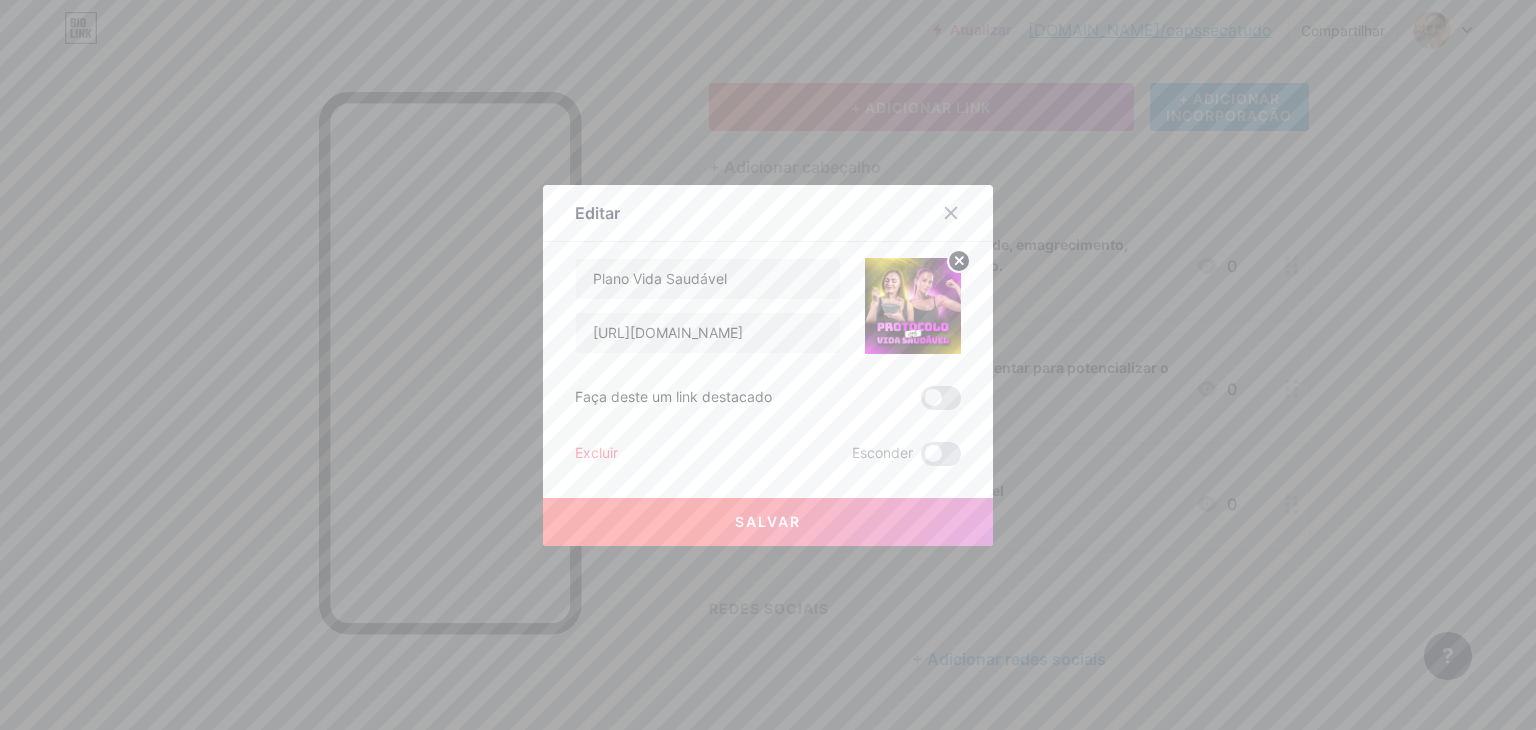 click on "Salvar" at bounding box center (768, 522) 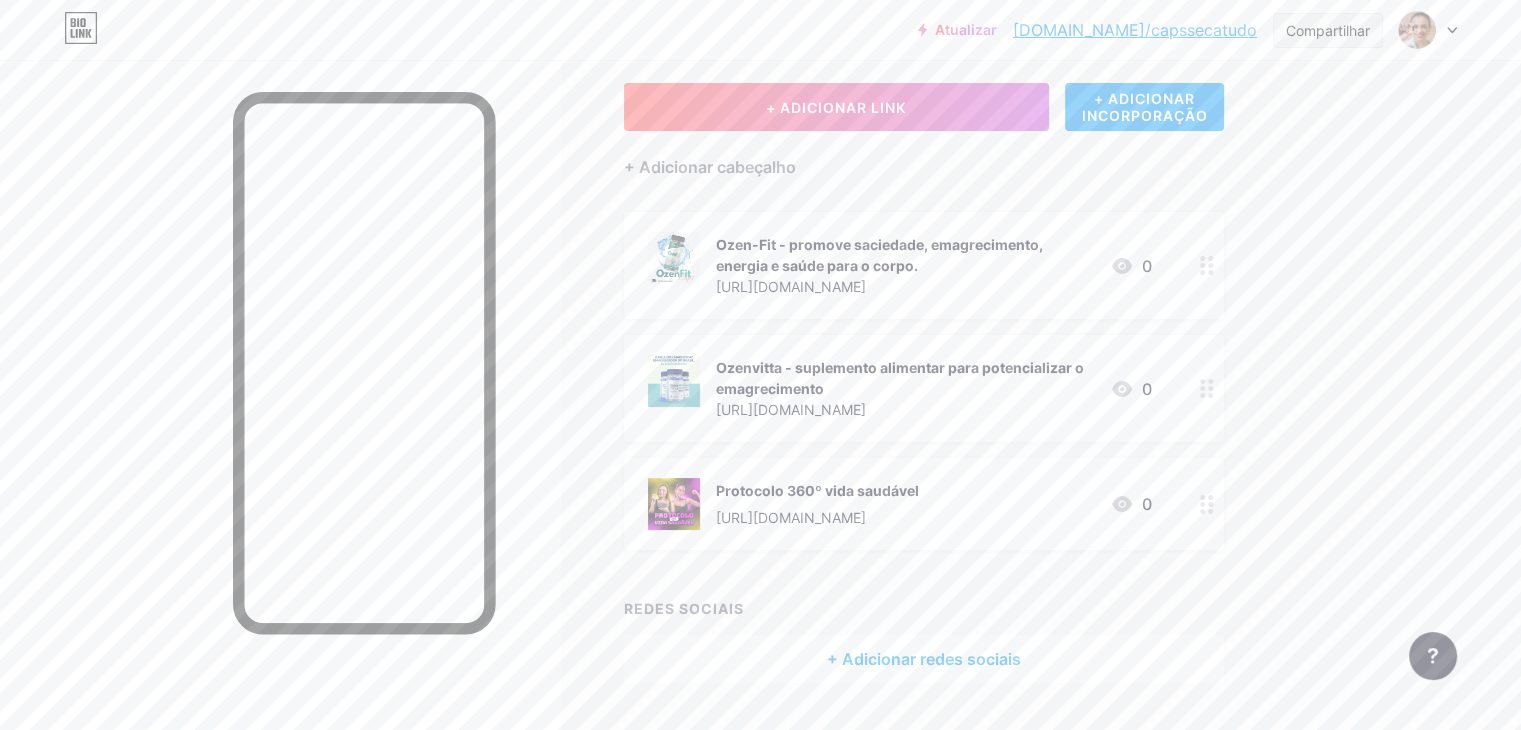 click on "Compartilhar" at bounding box center [1328, 30] 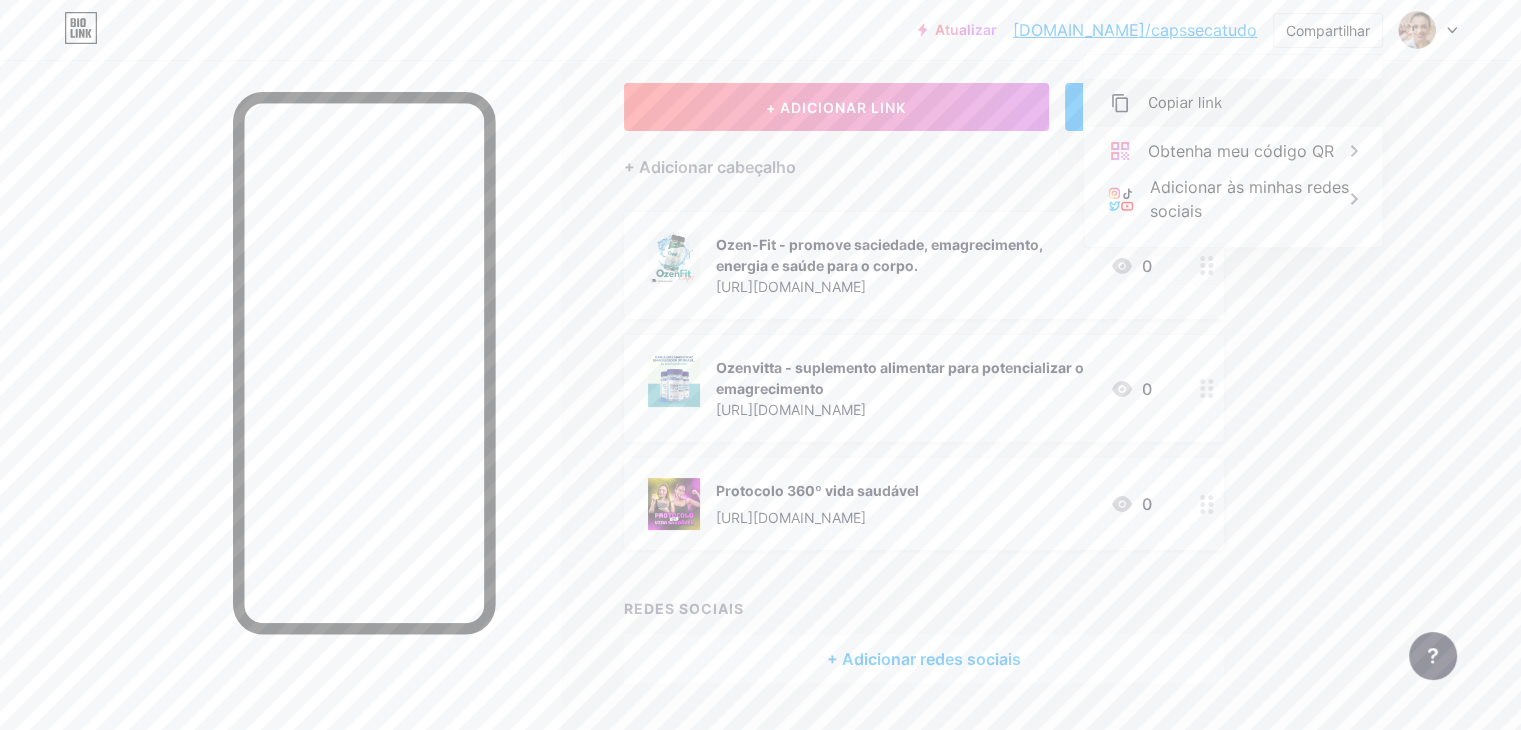 click on "Copiar link" at bounding box center (1233, 103) 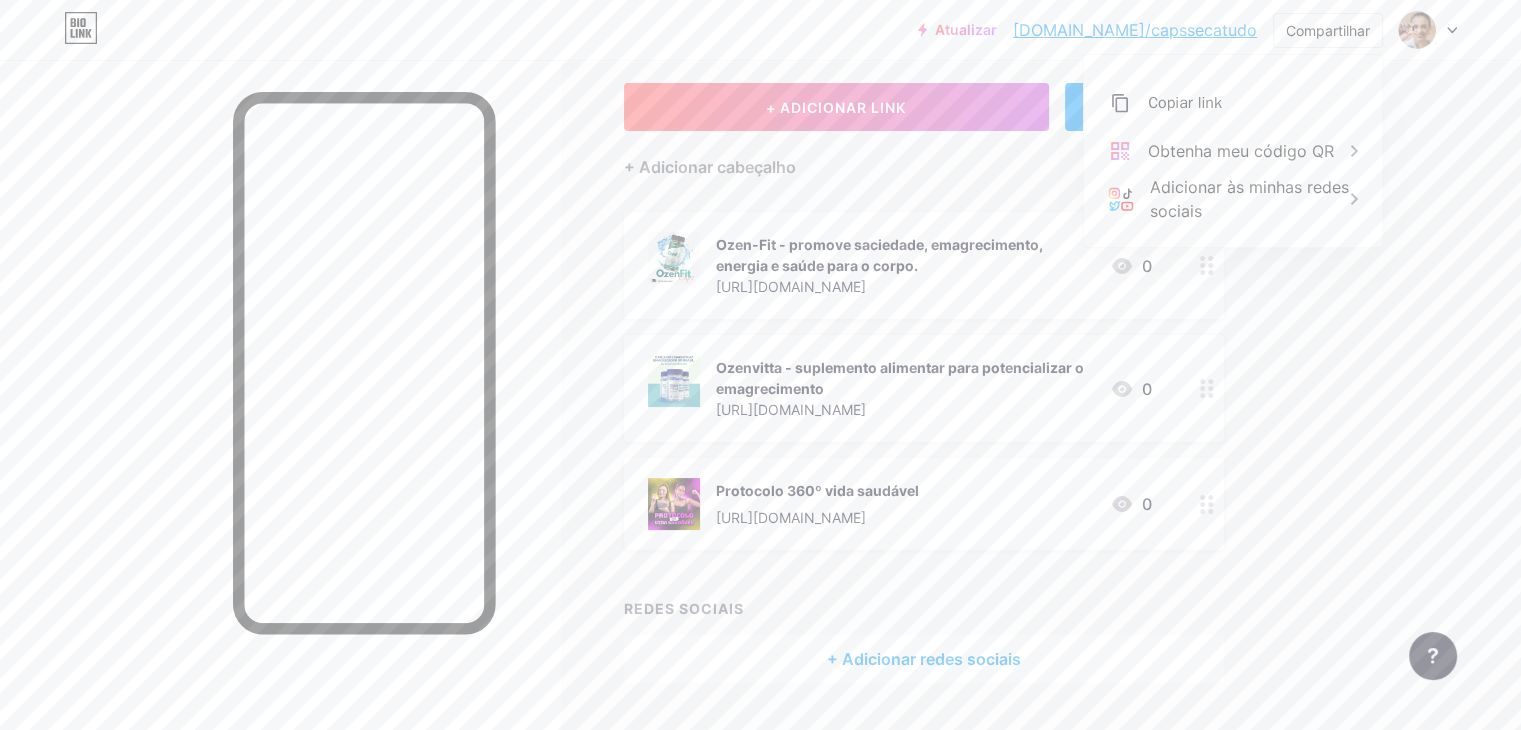 click on "Ligações
Postagens
Projeto
Assinantes
NOVO
Estatísticas
Configurações       + ADICIONAR LINK     + ADICIONAR INCORPORAÇÃO
+ Adicionar cabeçalho
Ozen-Fit - promove saciedade, emagrecimento, energia e saúde para o corpo.
[URL][DOMAIN_NAME]
0
Ozenvitta - suplemento alimentar para potencializar o emagrecimento
[URL][DOMAIN_NAME]
0
Protocolo 360º vida saudável
[URL][DOMAIN_NAME]
0
REDES SOCIAIS     + Adicionar redes sociais                       Solicitações de recursos             Central de ajuda         Entre em contato com o suporte" at bounding box center [688, 370] 